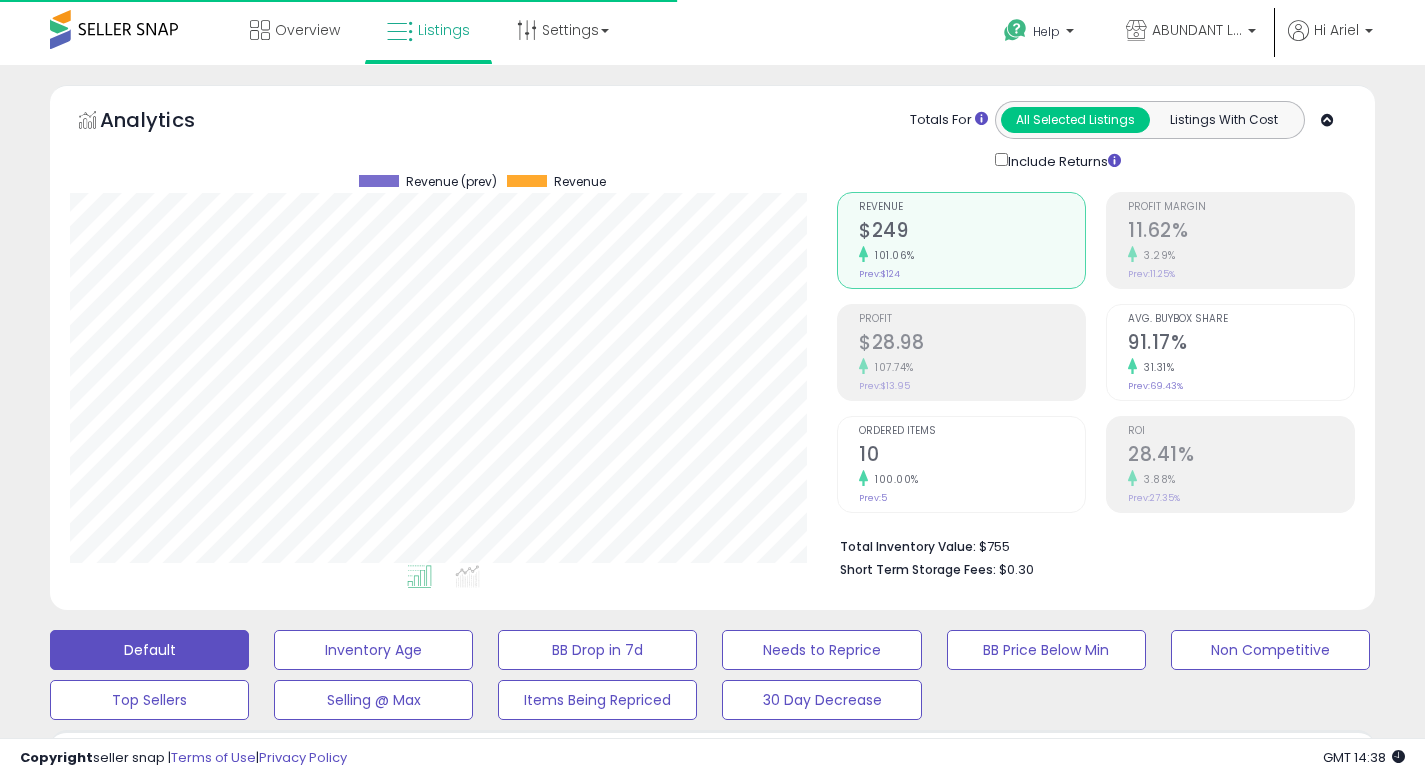 scroll, scrollTop: 583, scrollLeft: 0, axis: vertical 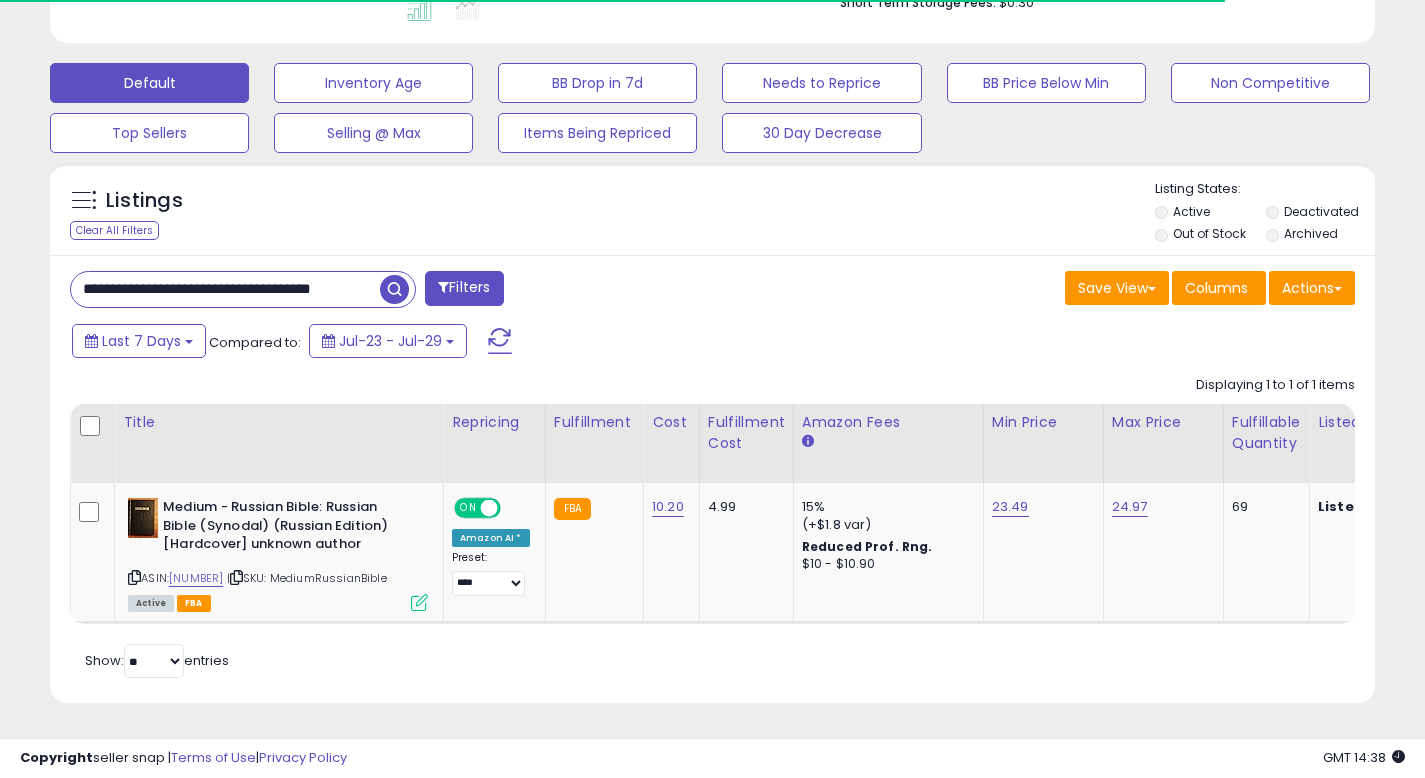drag, startPoint x: 200, startPoint y: 276, endPoint x: 665, endPoint y: 293, distance: 465.31064 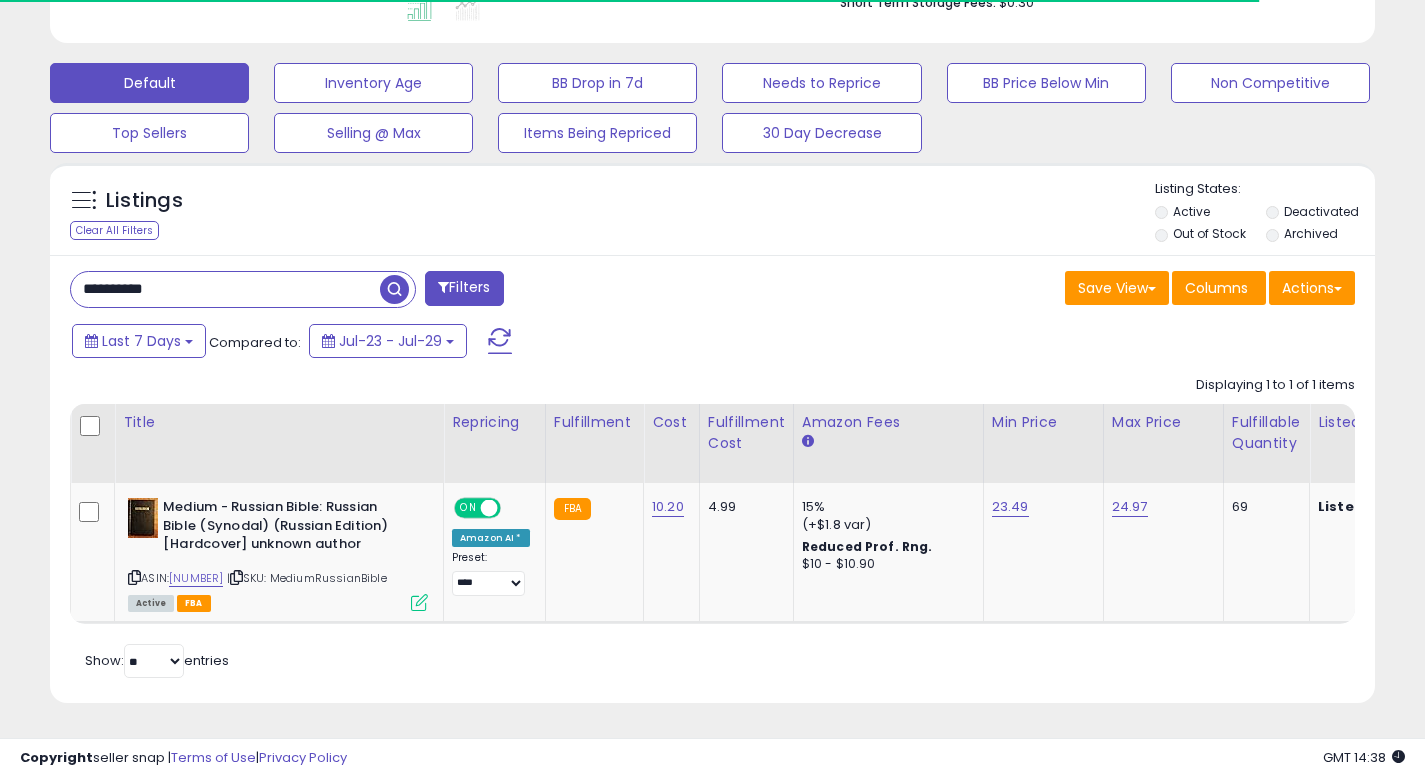 scroll, scrollTop: 0, scrollLeft: 0, axis: both 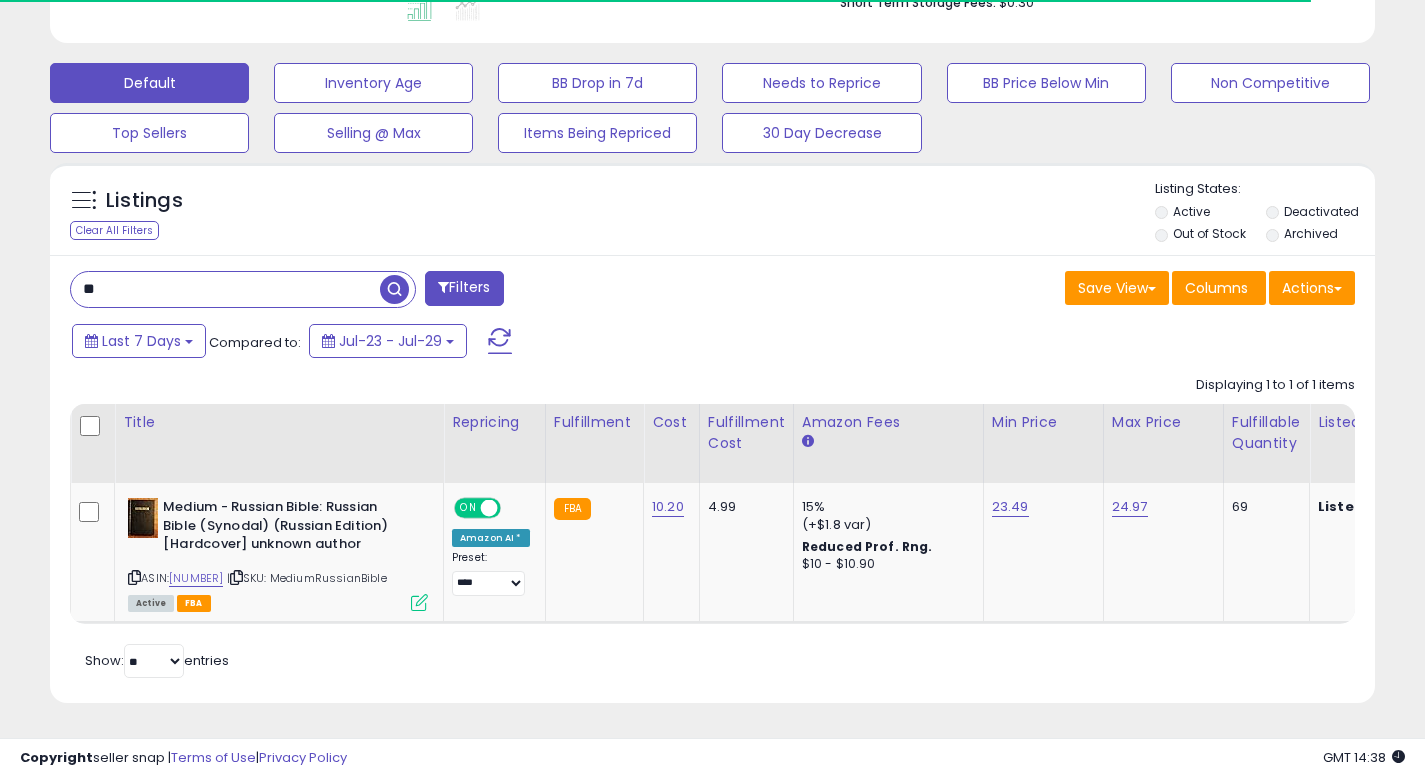 type on "*" 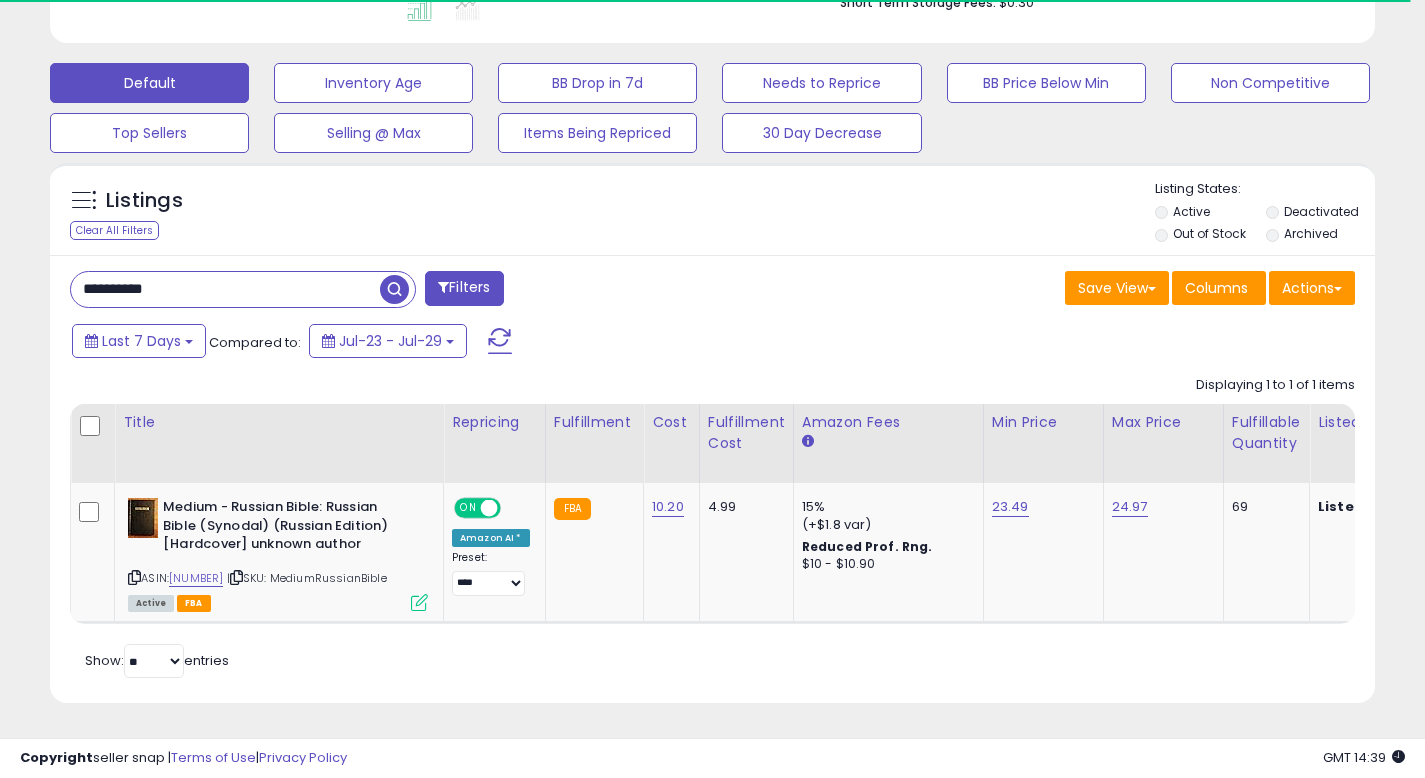 type on "**********" 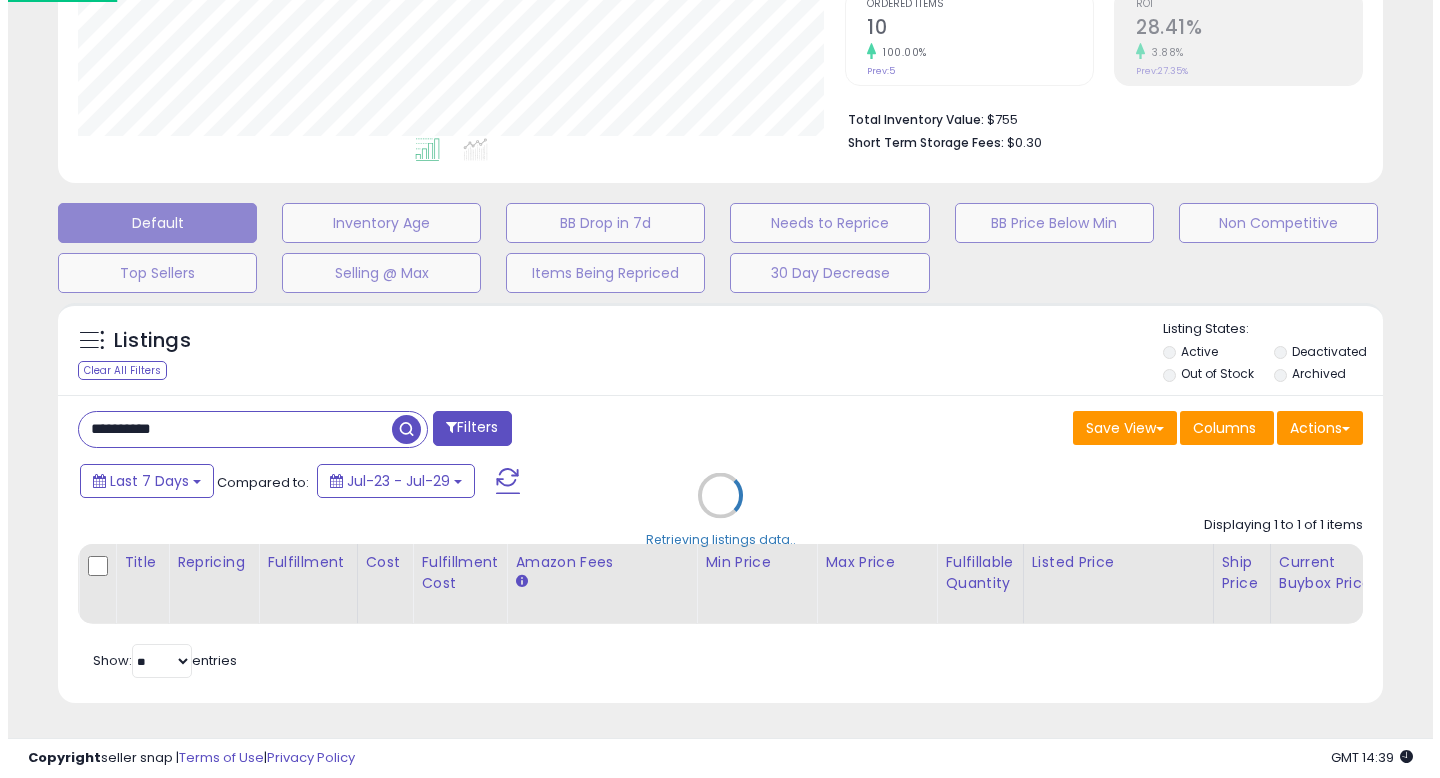 scroll, scrollTop: 442, scrollLeft: 0, axis: vertical 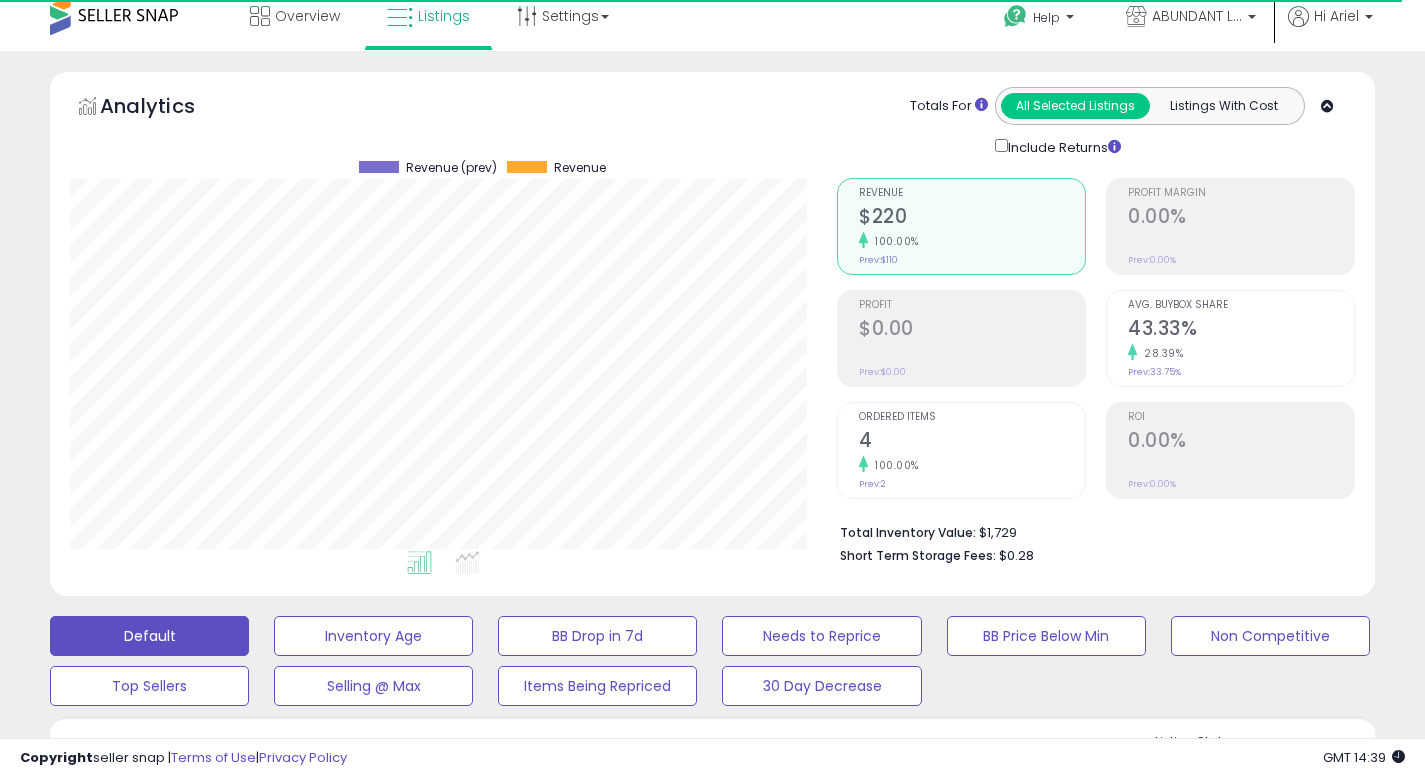 drag, startPoint x: 1439, startPoint y: 210, endPoint x: 1439, endPoint y: -3, distance: 213 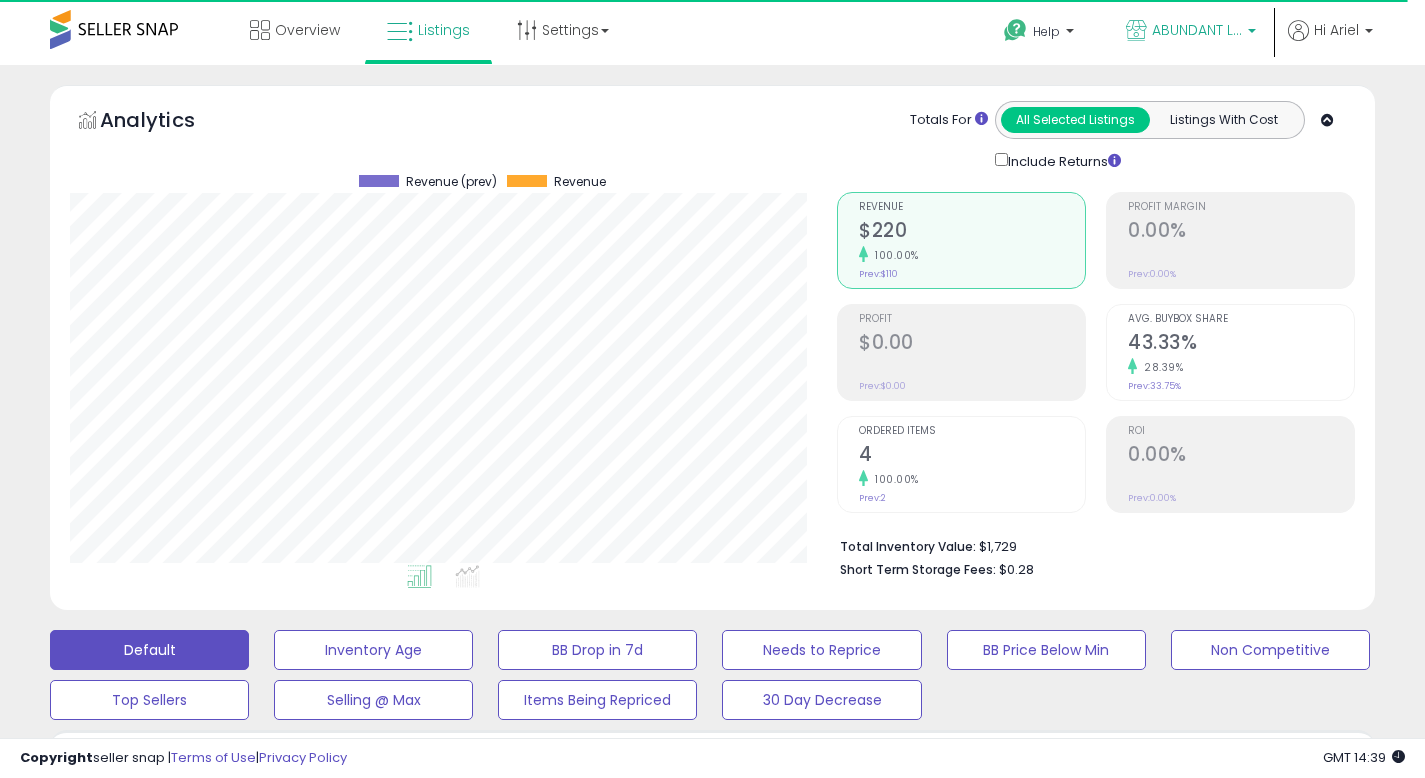click on "ABUNDANT LiFE" at bounding box center (1197, 30) 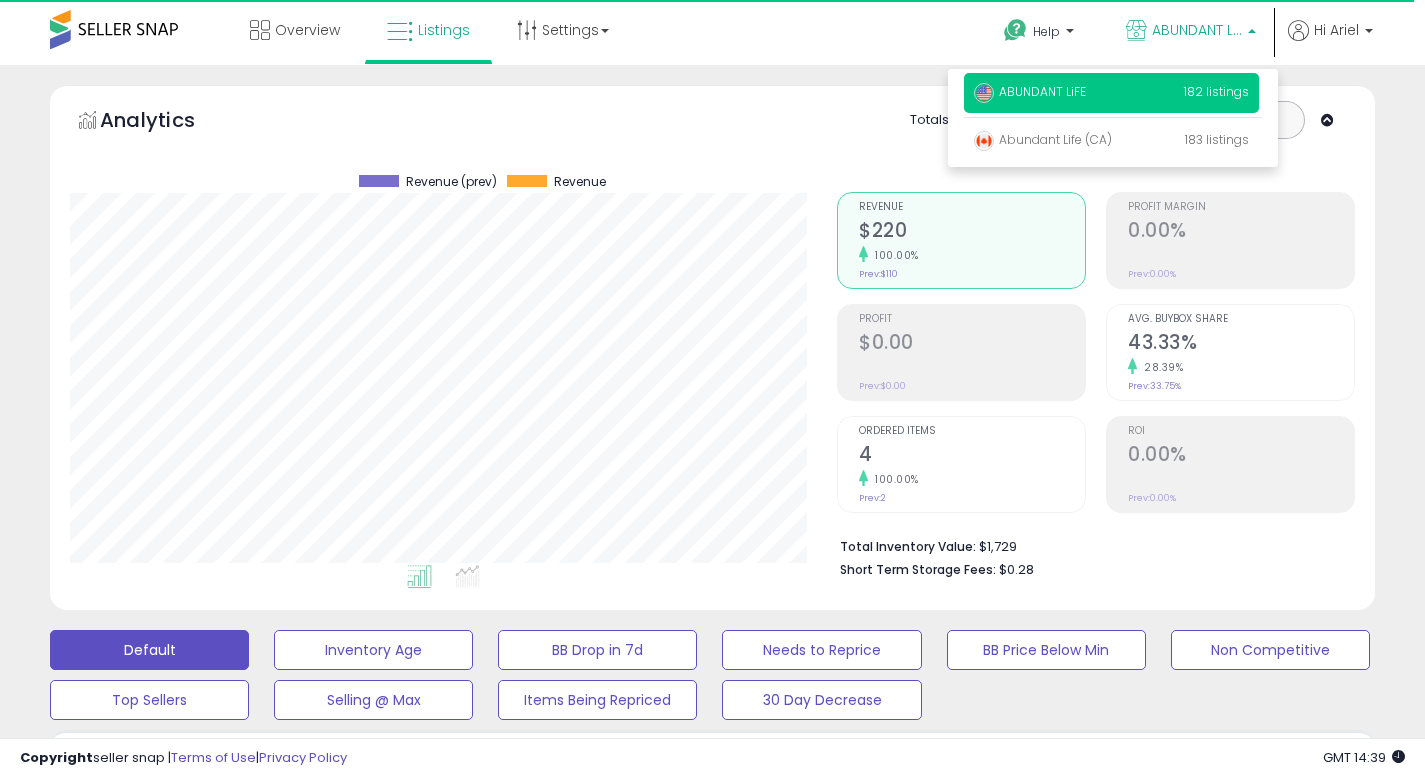 click on "Totals For
All Selected Listings
Listings With Cost
Include Returns" at bounding box center [1088, 136] 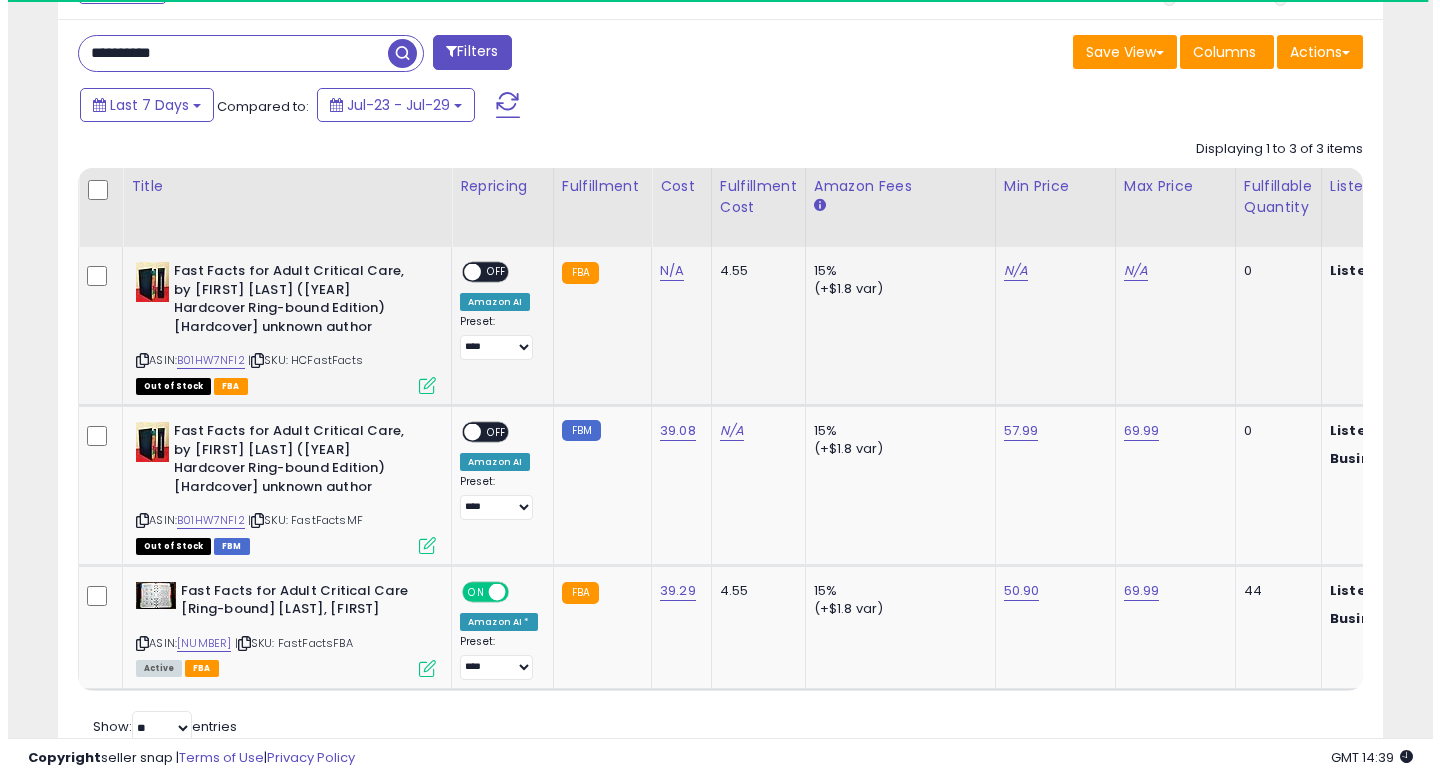 scroll, scrollTop: 885, scrollLeft: 0, axis: vertical 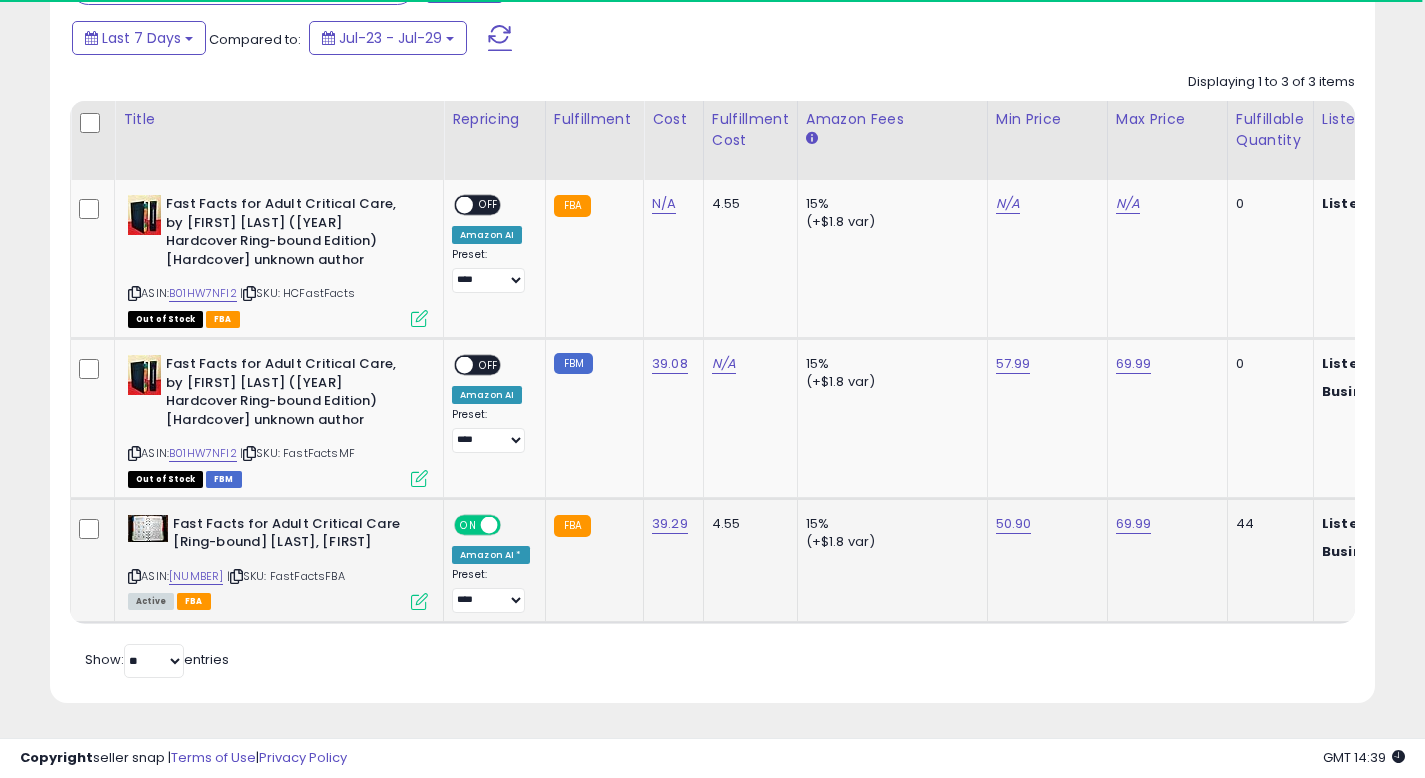click at bounding box center [419, 601] 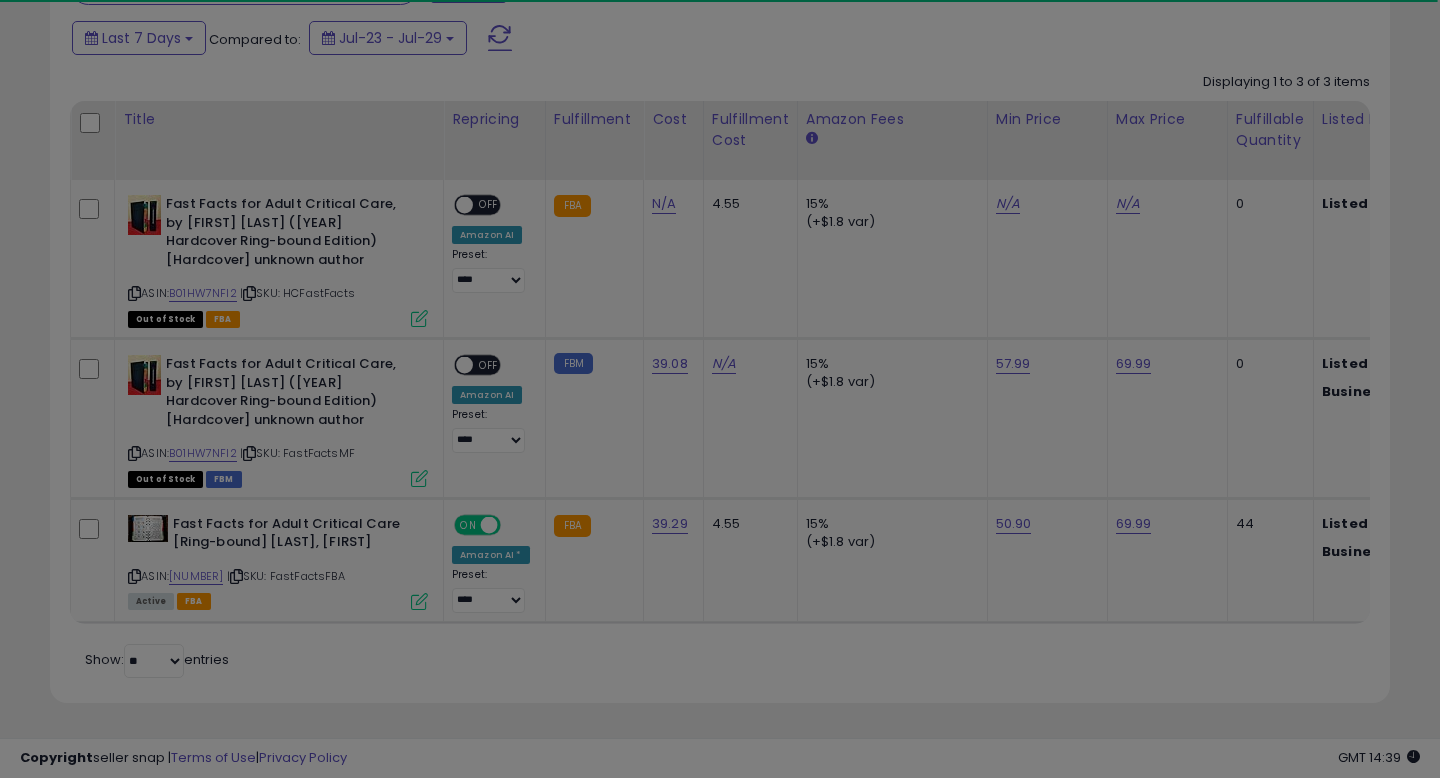 scroll, scrollTop: 999590, scrollLeft: 999224, axis: both 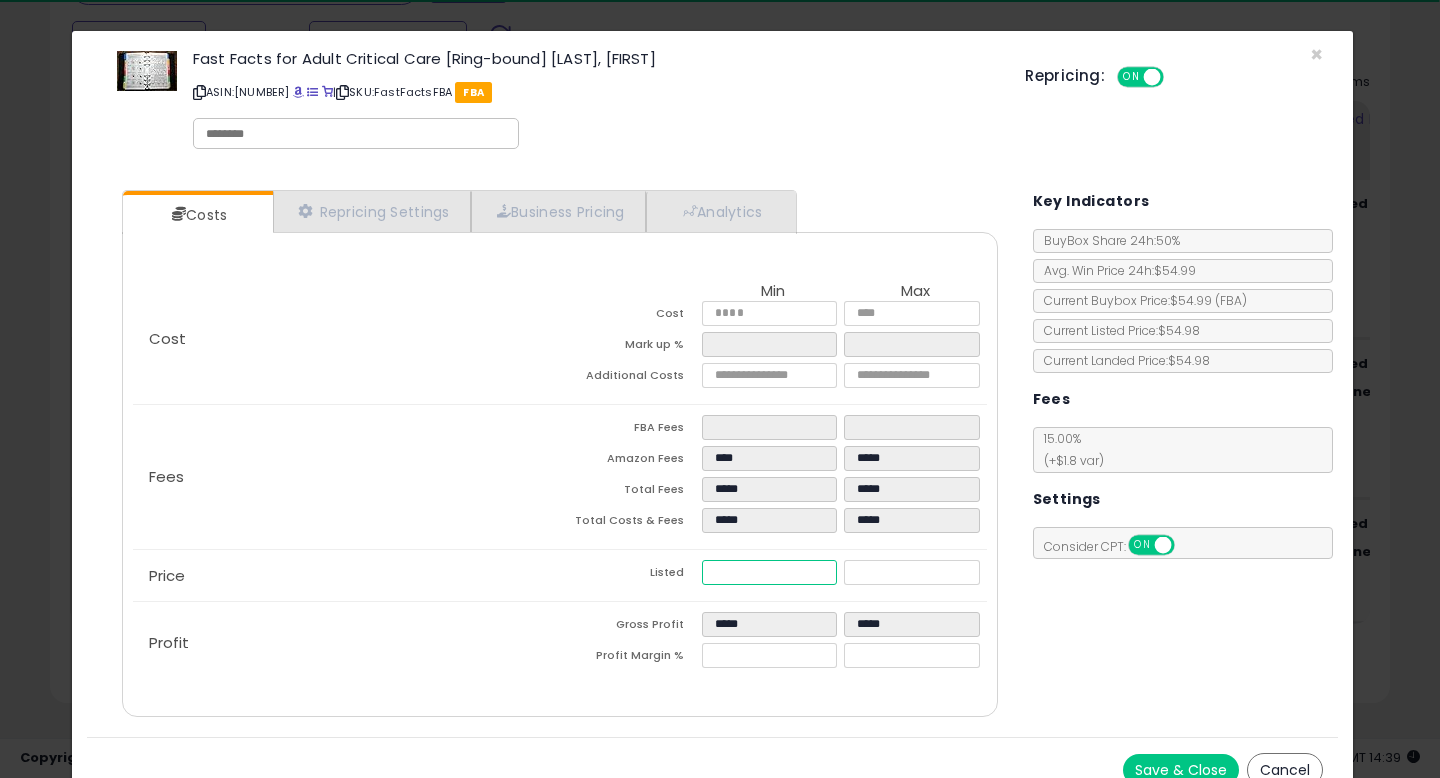 drag, startPoint x: 760, startPoint y: 566, endPoint x: 697, endPoint y: 566, distance: 63 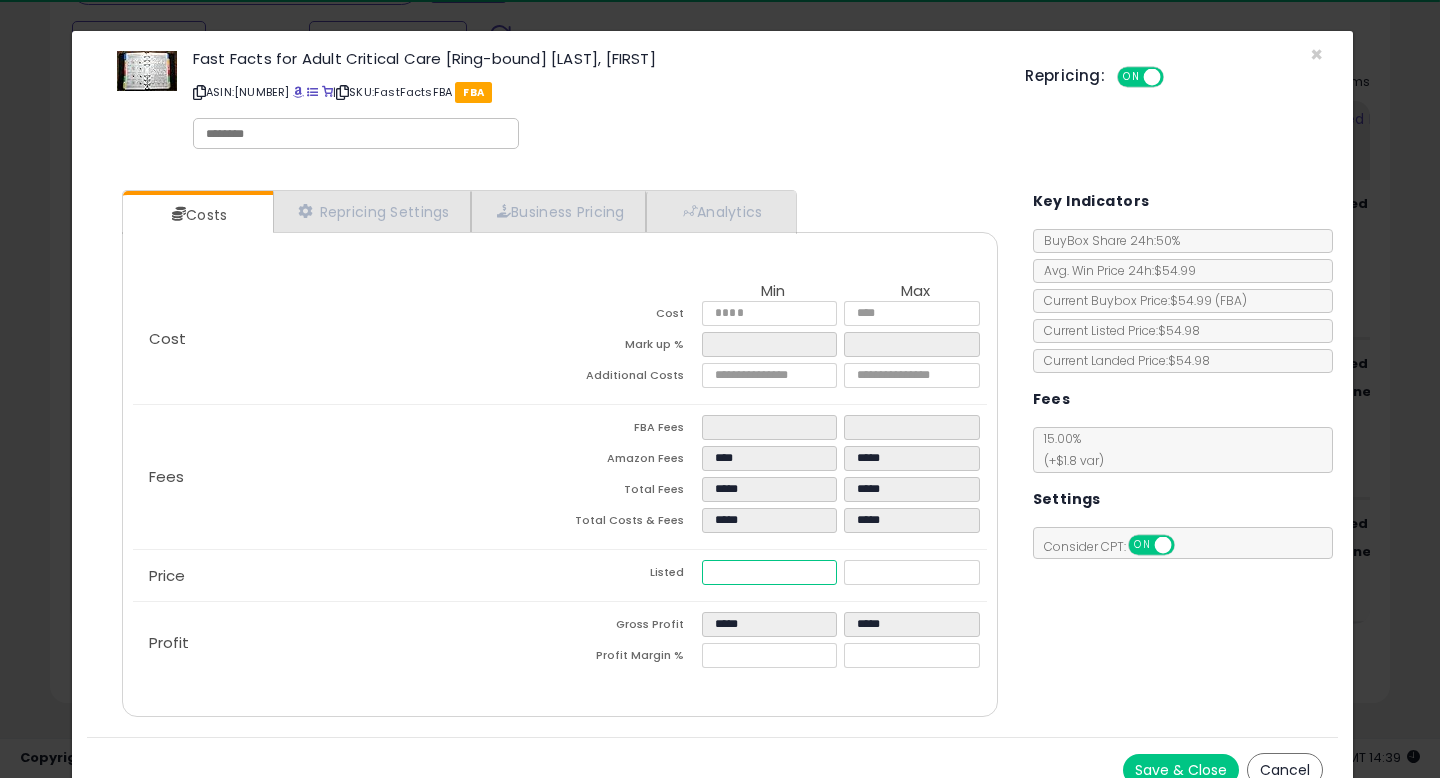 type on "****" 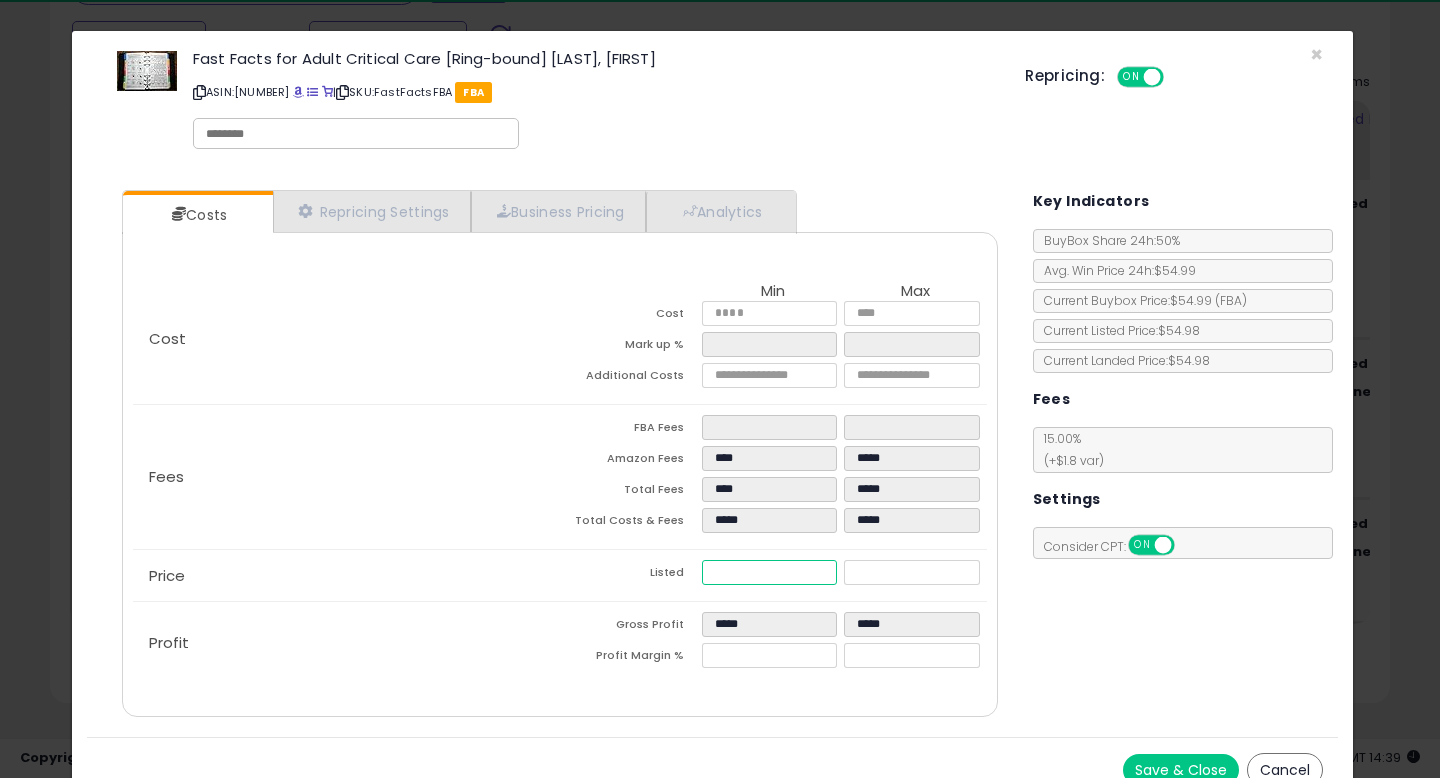 type on "****" 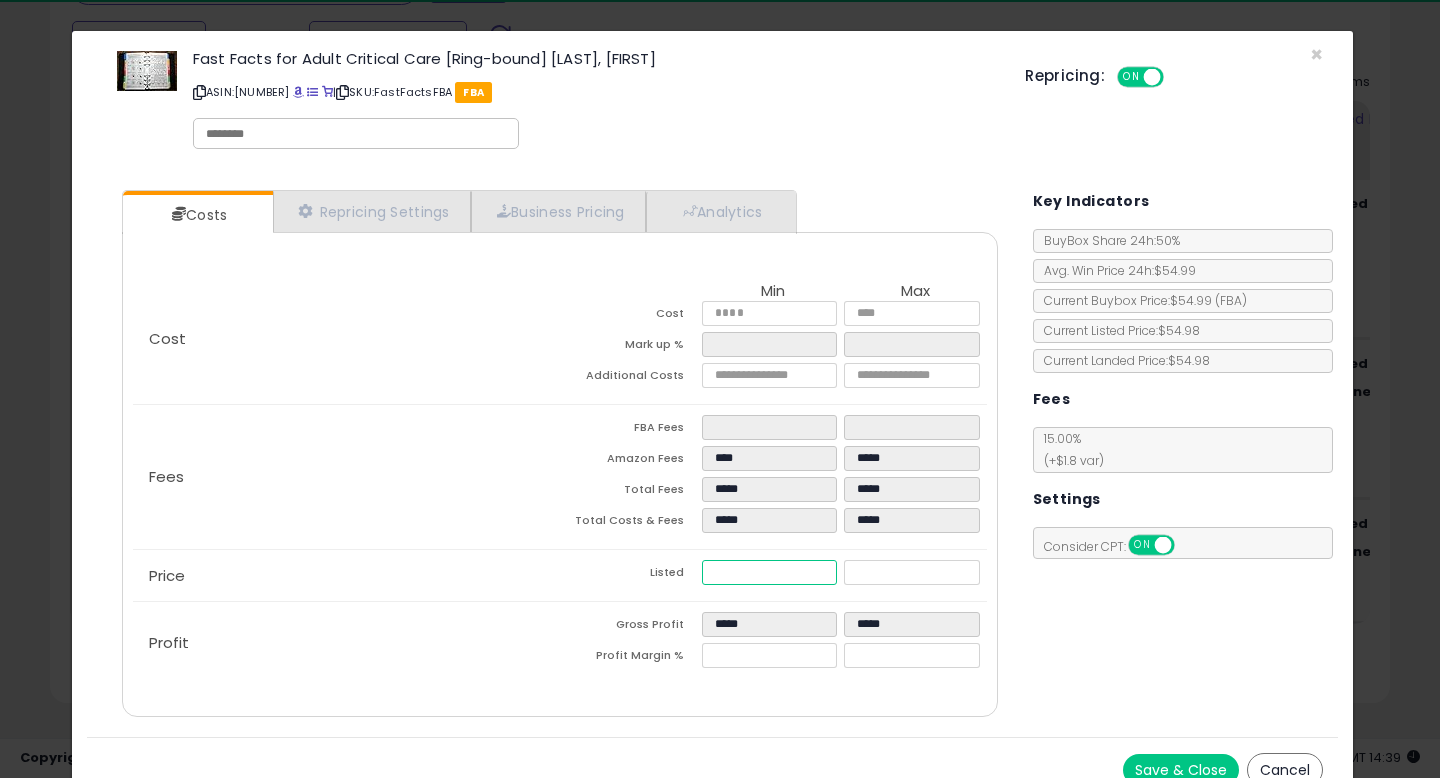 type on "****" 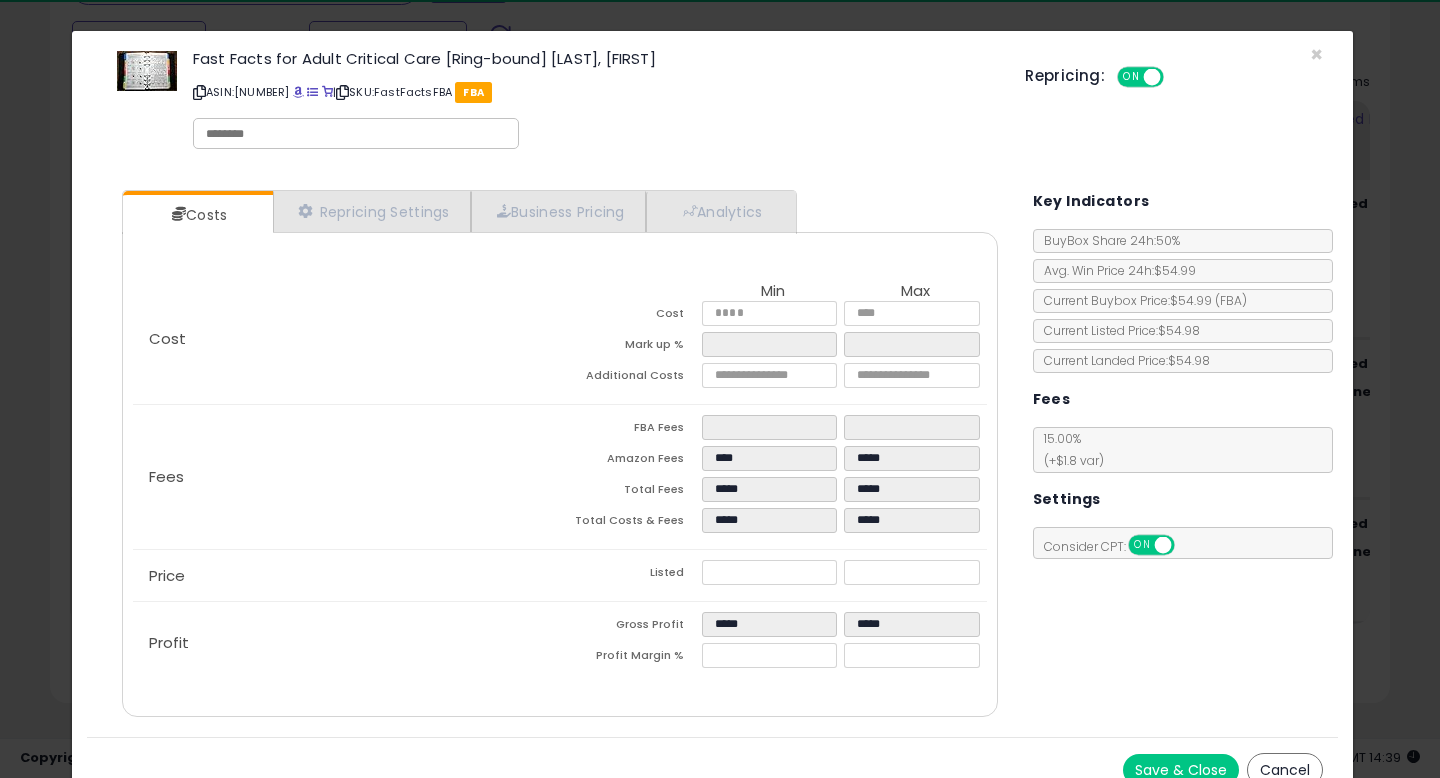 type on "*****" 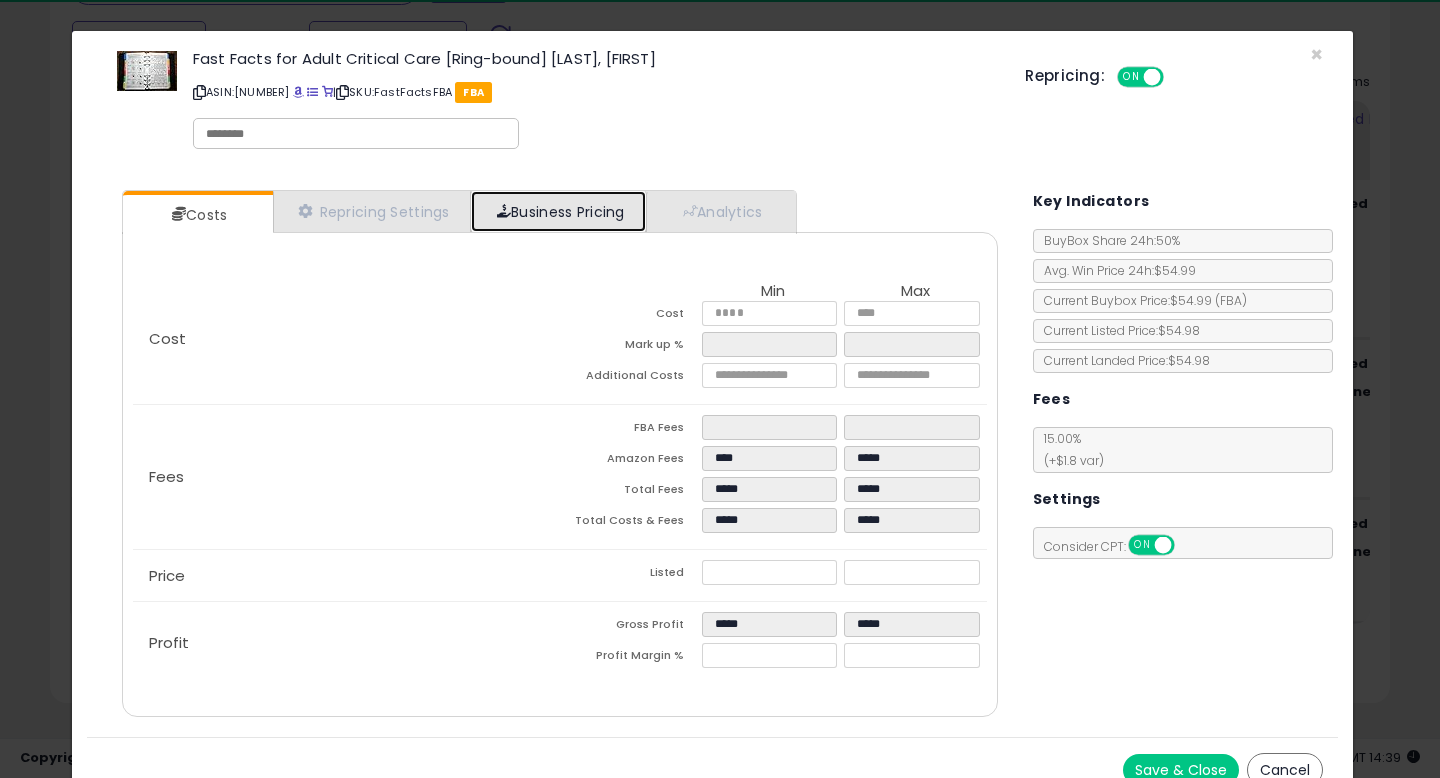 click on "Business Pricing" at bounding box center (558, 211) 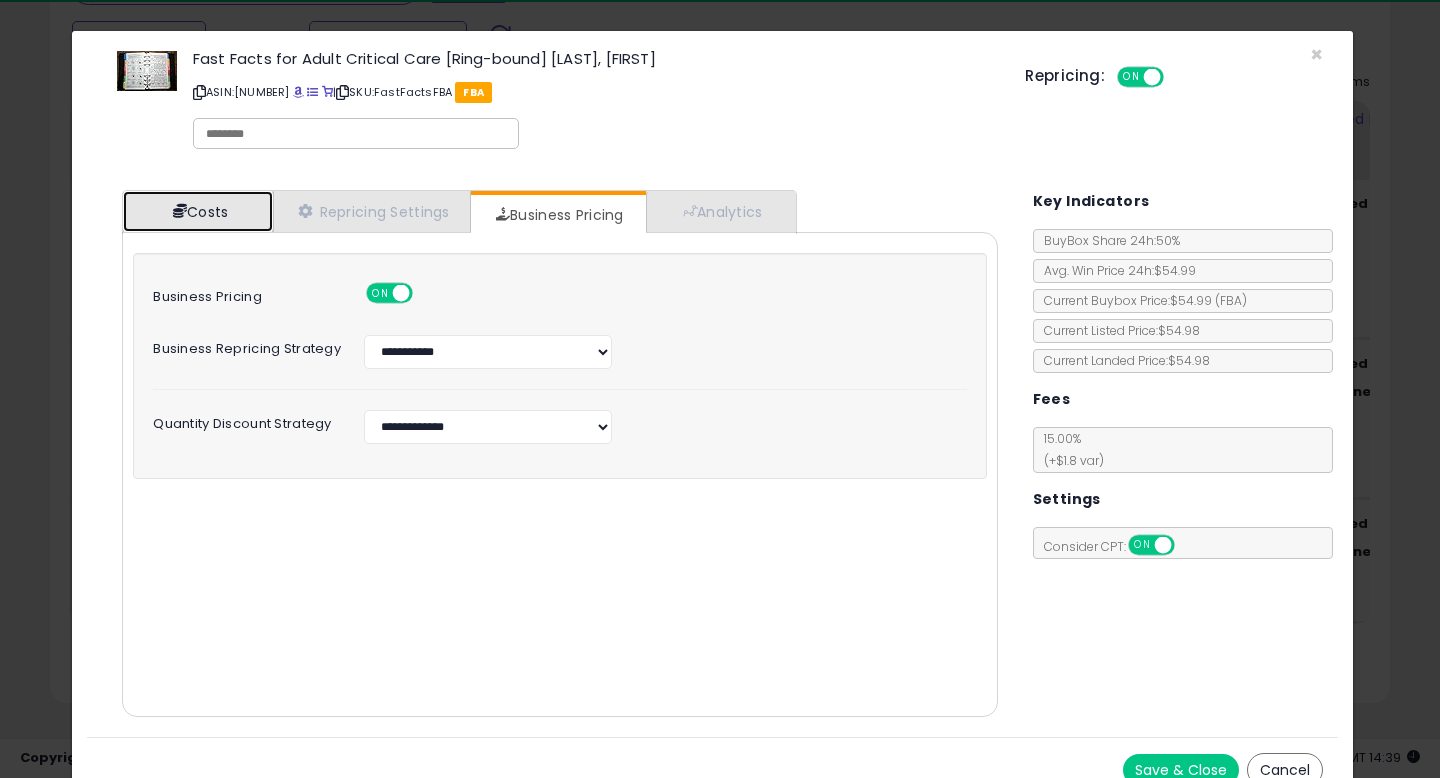click on "Costs" at bounding box center (198, 211) 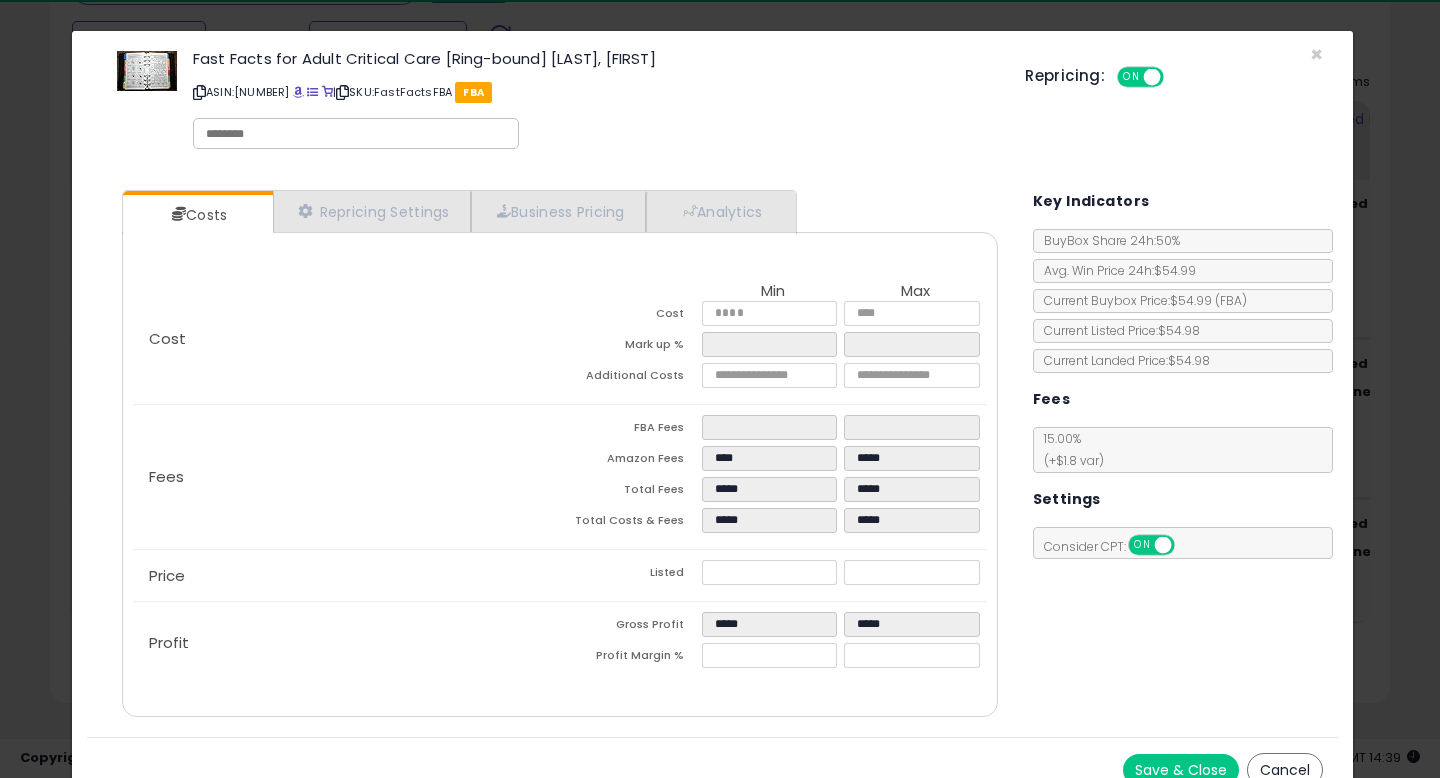click on "Cancel" at bounding box center (1285, 770) 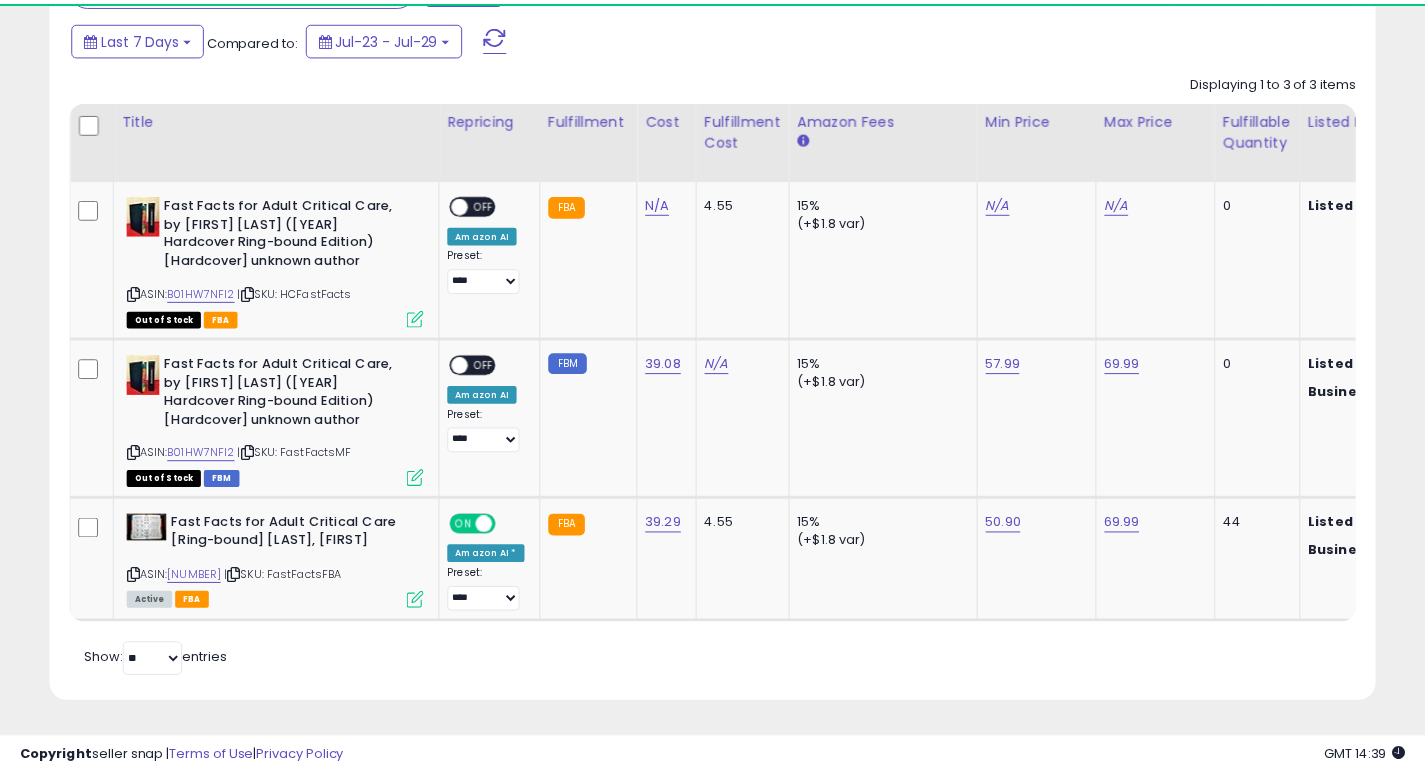 scroll, scrollTop: 410, scrollLeft: 767, axis: both 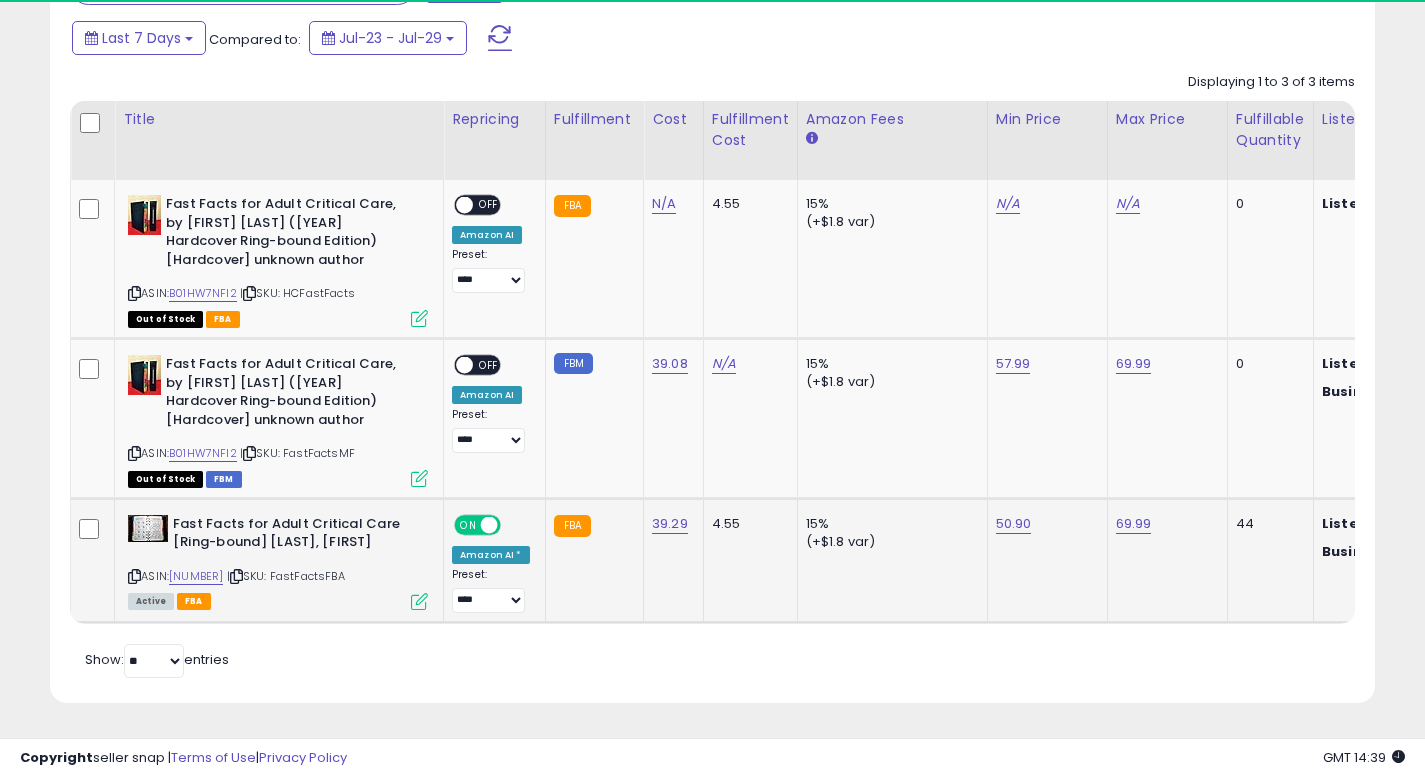 click at bounding box center (419, 601) 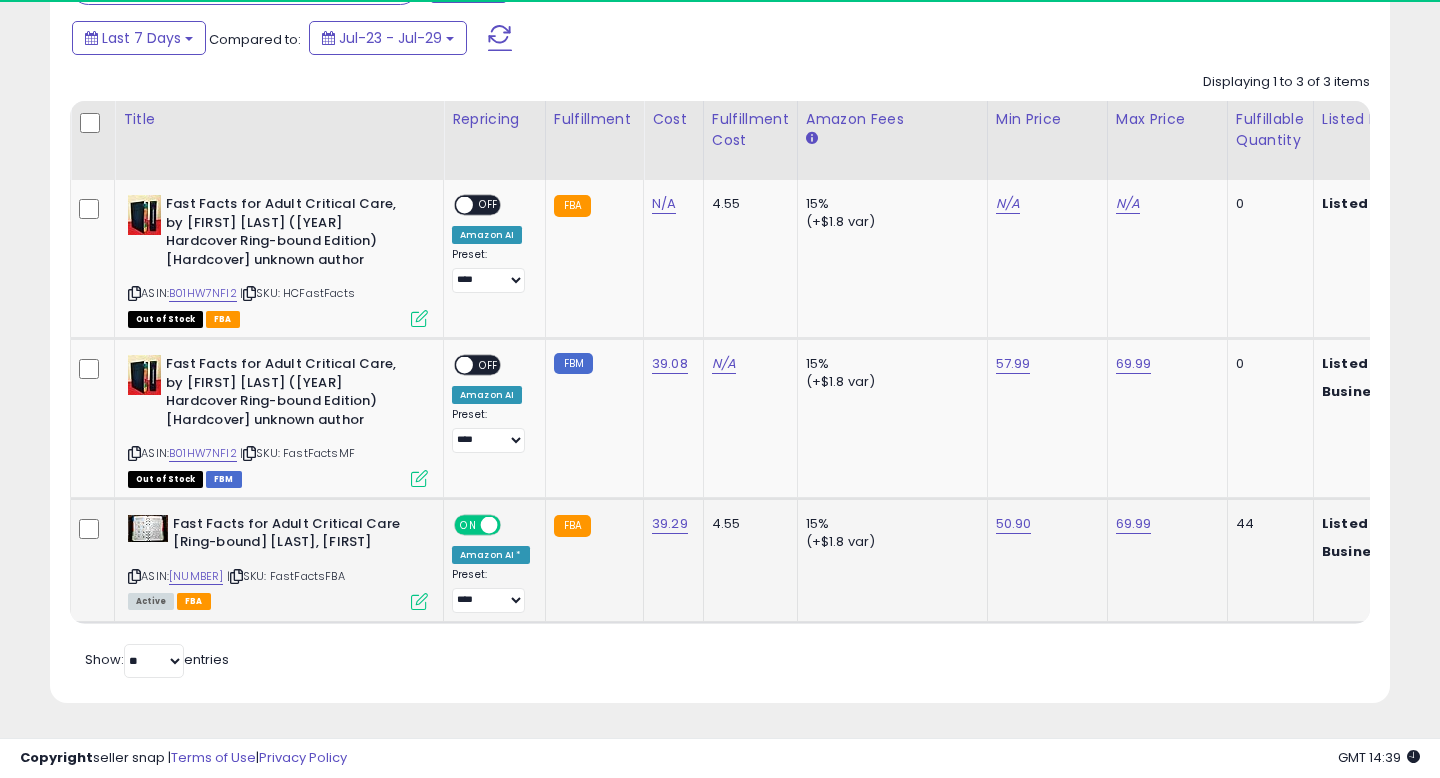 scroll, scrollTop: 999590, scrollLeft: 999224, axis: both 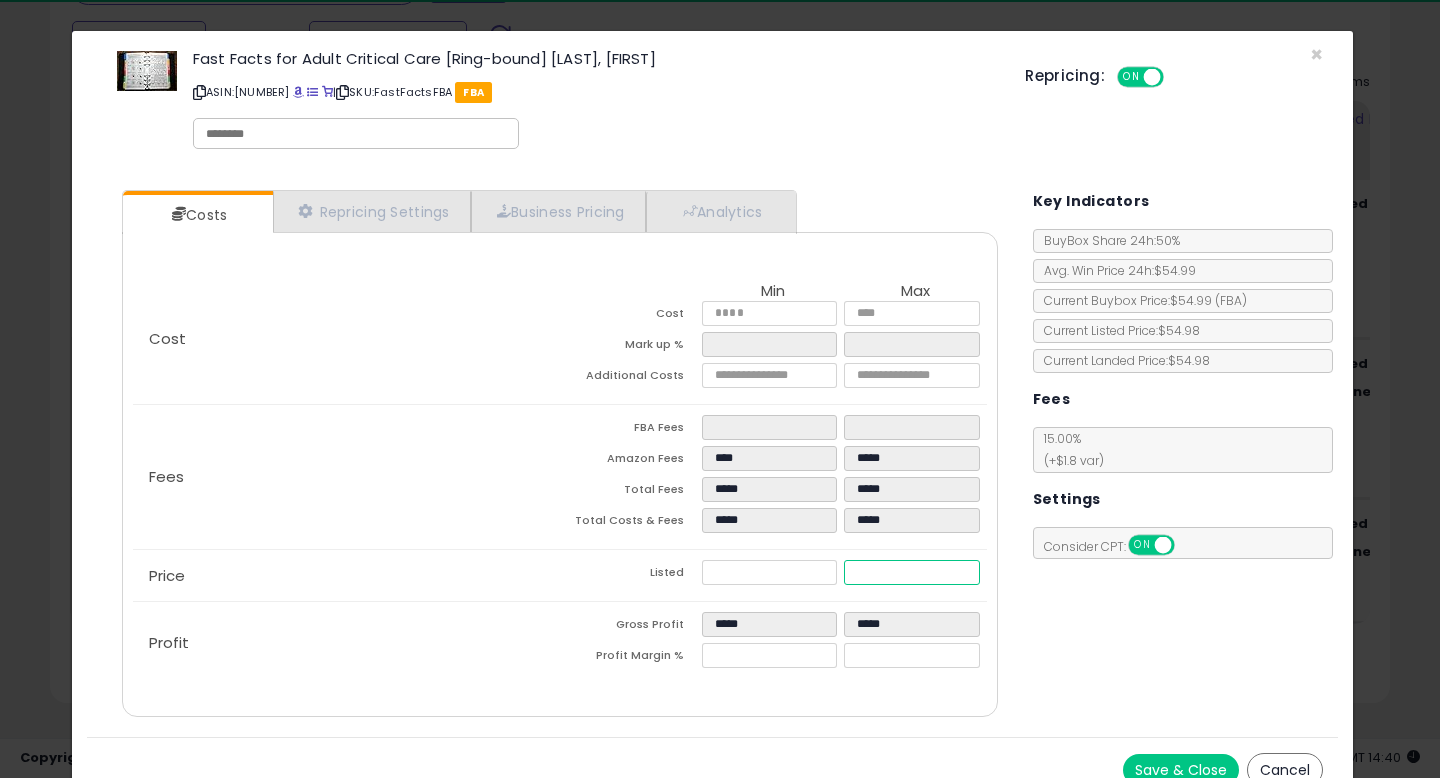 click on "*****" at bounding box center (911, 572) 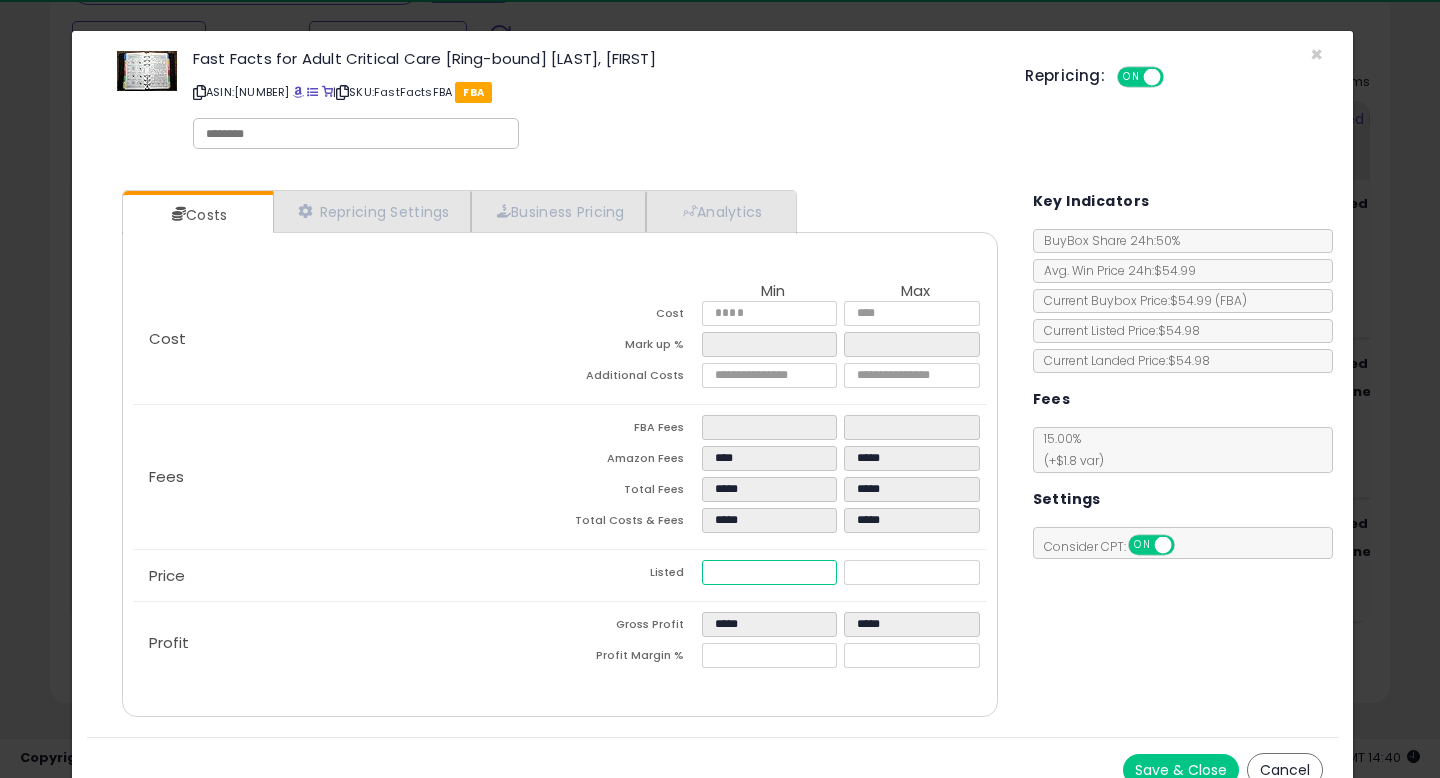drag, startPoint x: 793, startPoint y: 576, endPoint x: 494, endPoint y: 565, distance: 299.20227 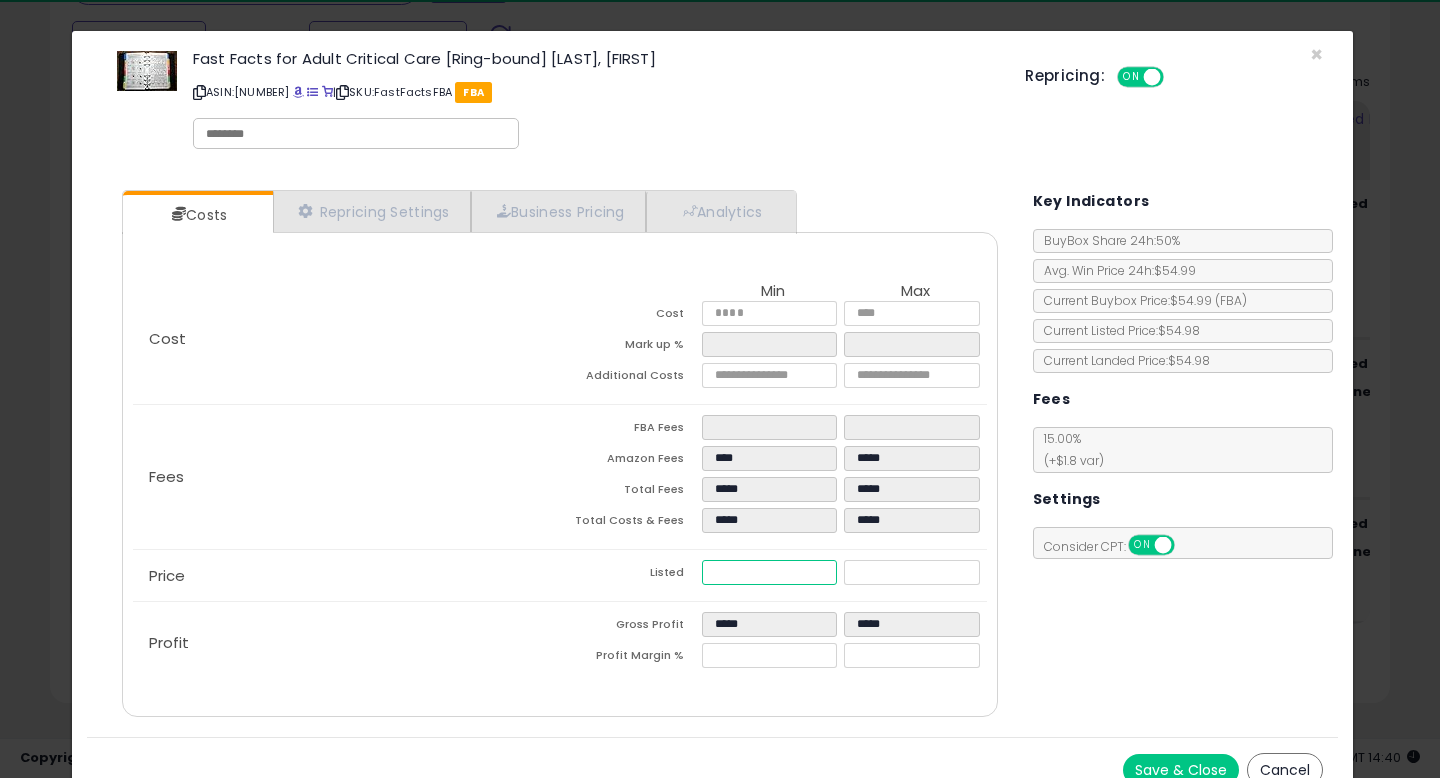 type on "****" 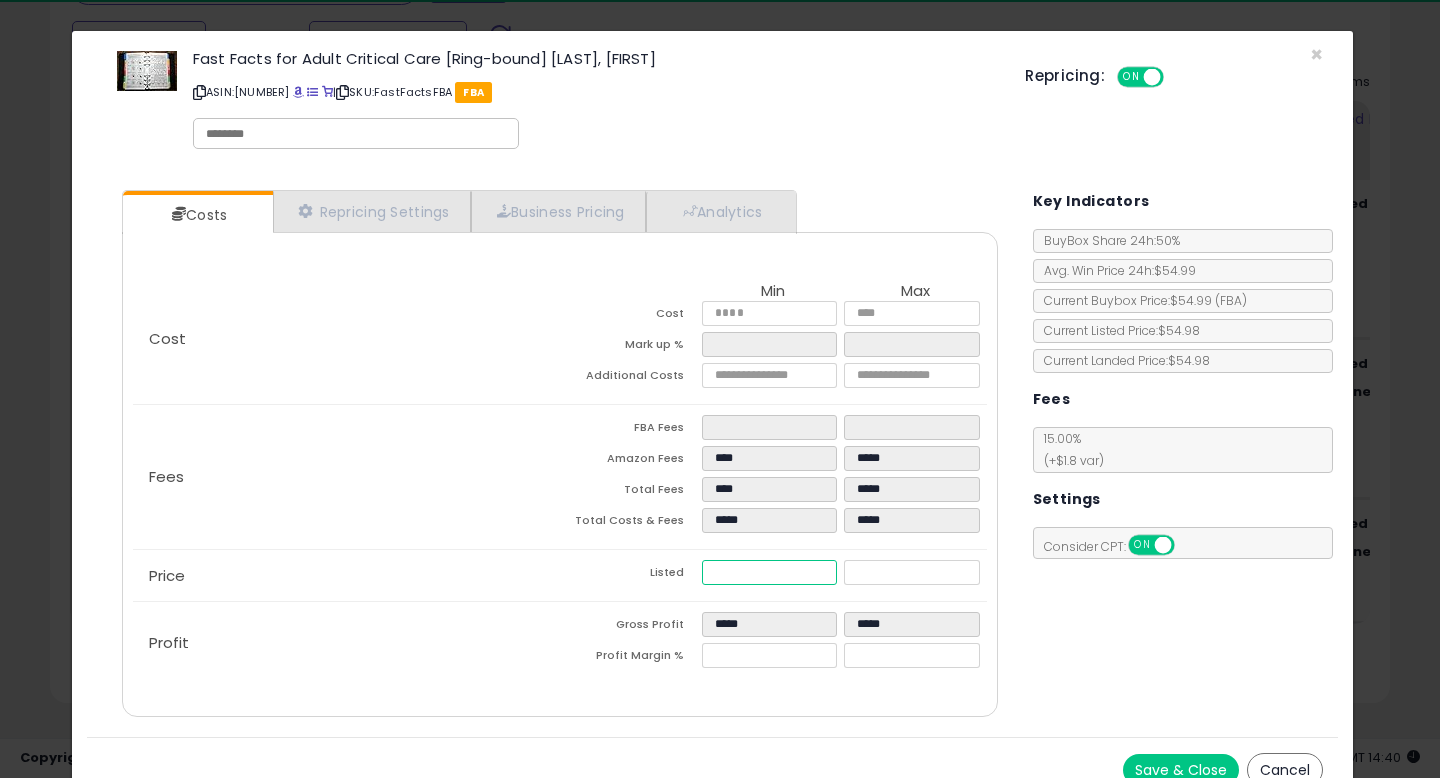 type on "****" 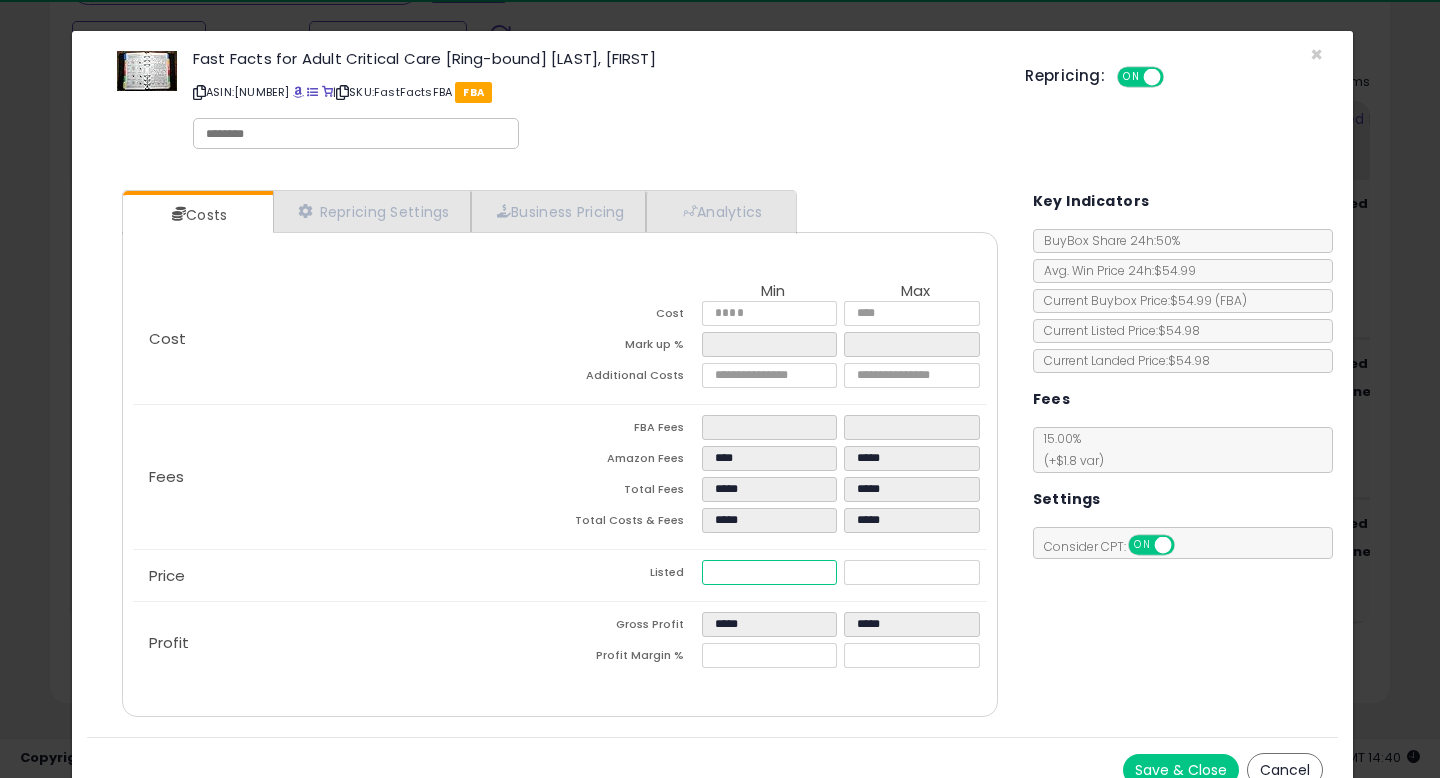 type on "****" 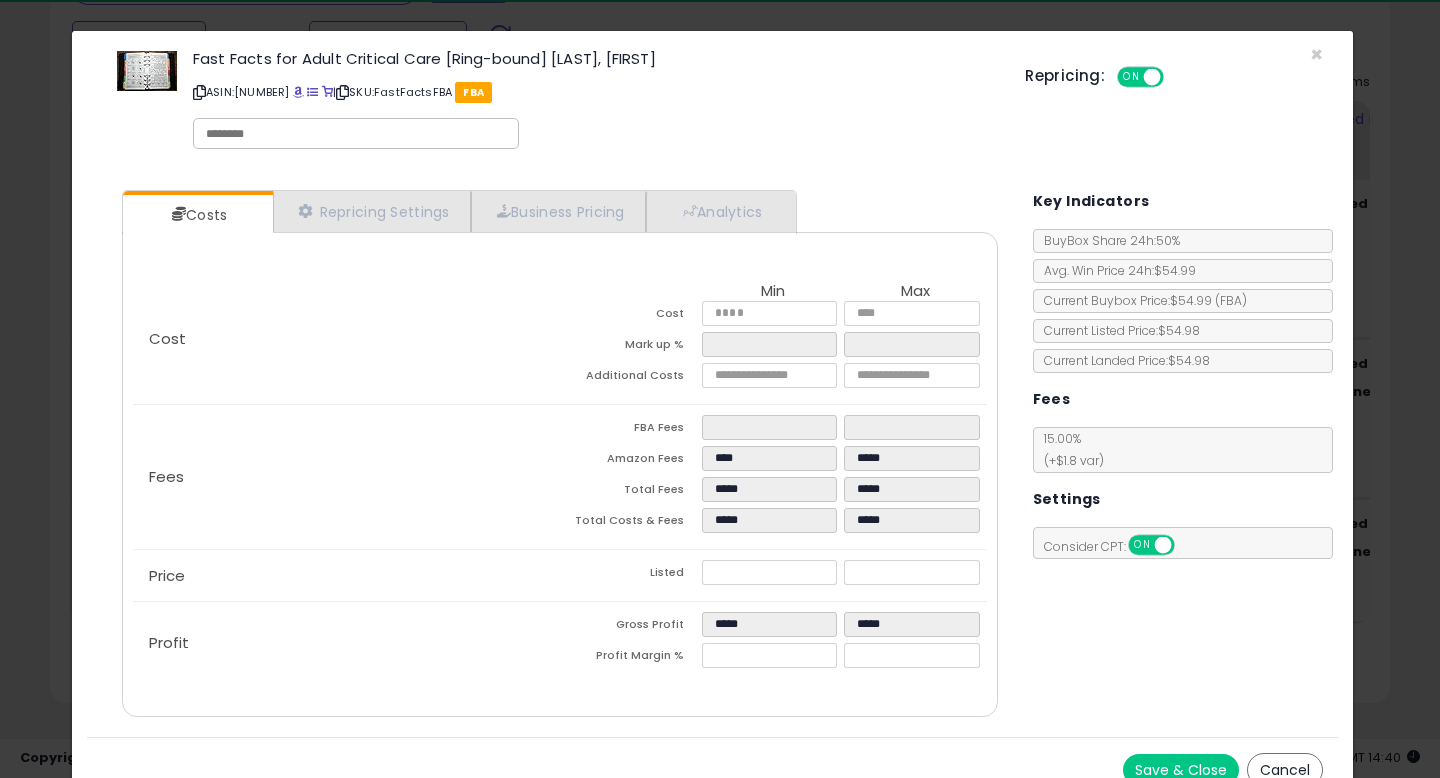 type on "*****" 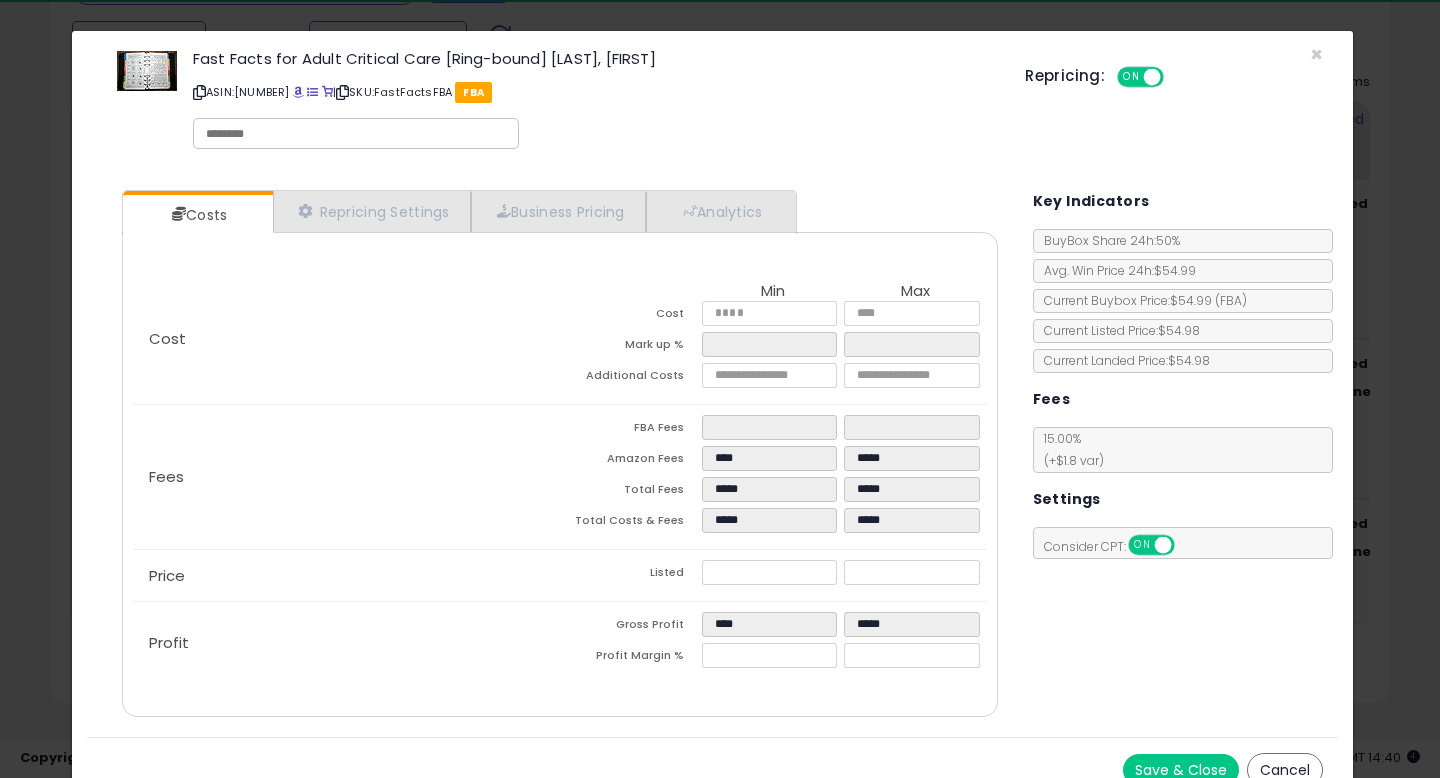 click on "Costs
Repricing Settings
Business Pricing
Analytics
Cost" at bounding box center (712, 456) 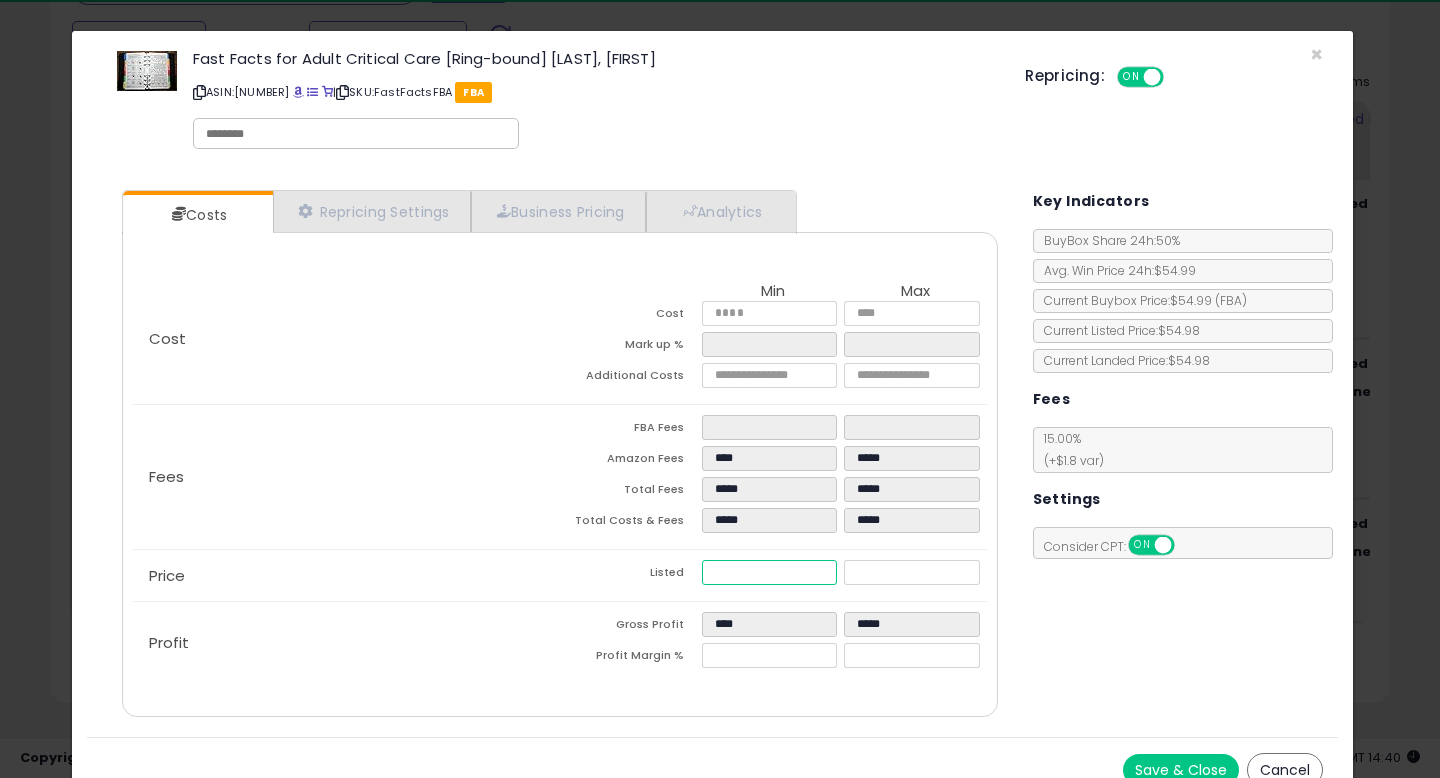 drag, startPoint x: 762, startPoint y: 573, endPoint x: 592, endPoint y: 573, distance: 170 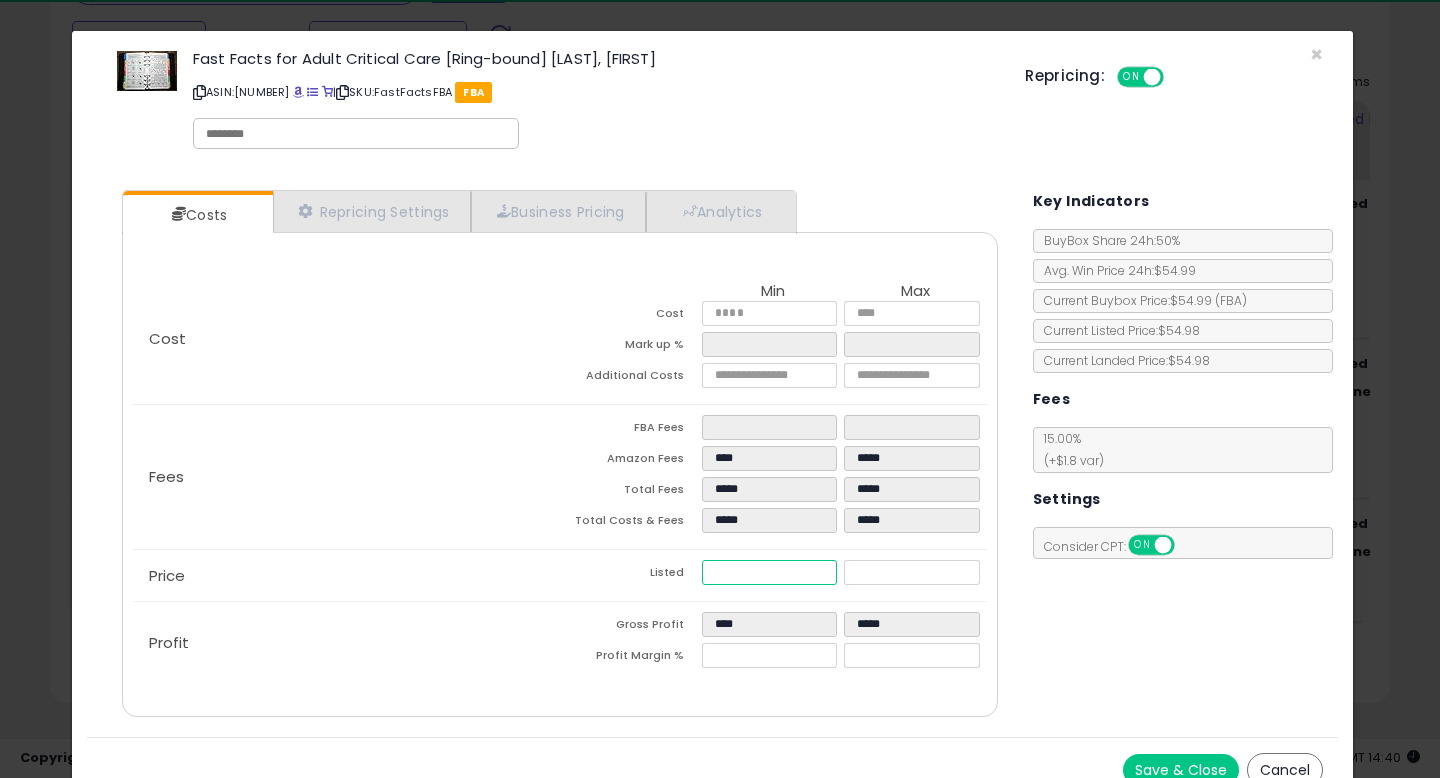 type on "****" 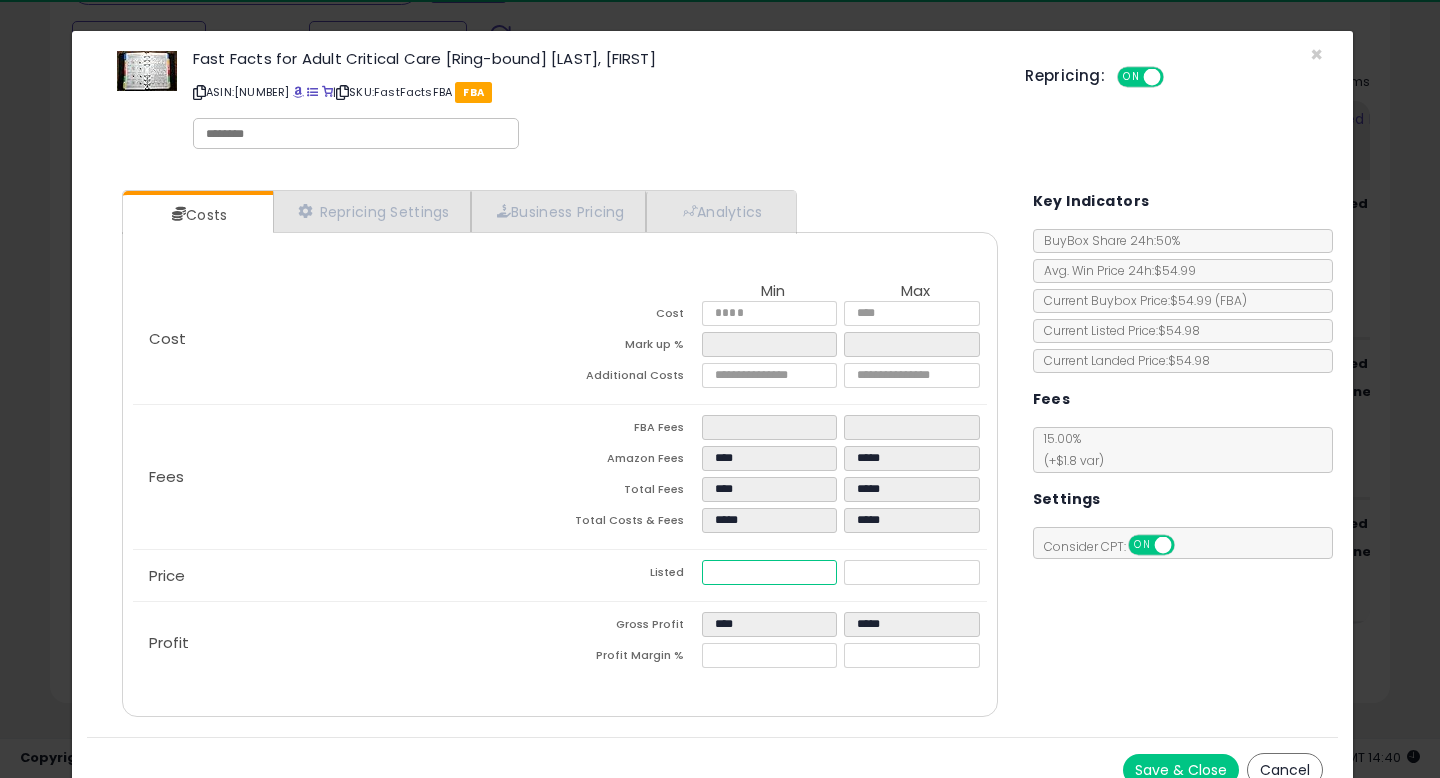 type on "****" 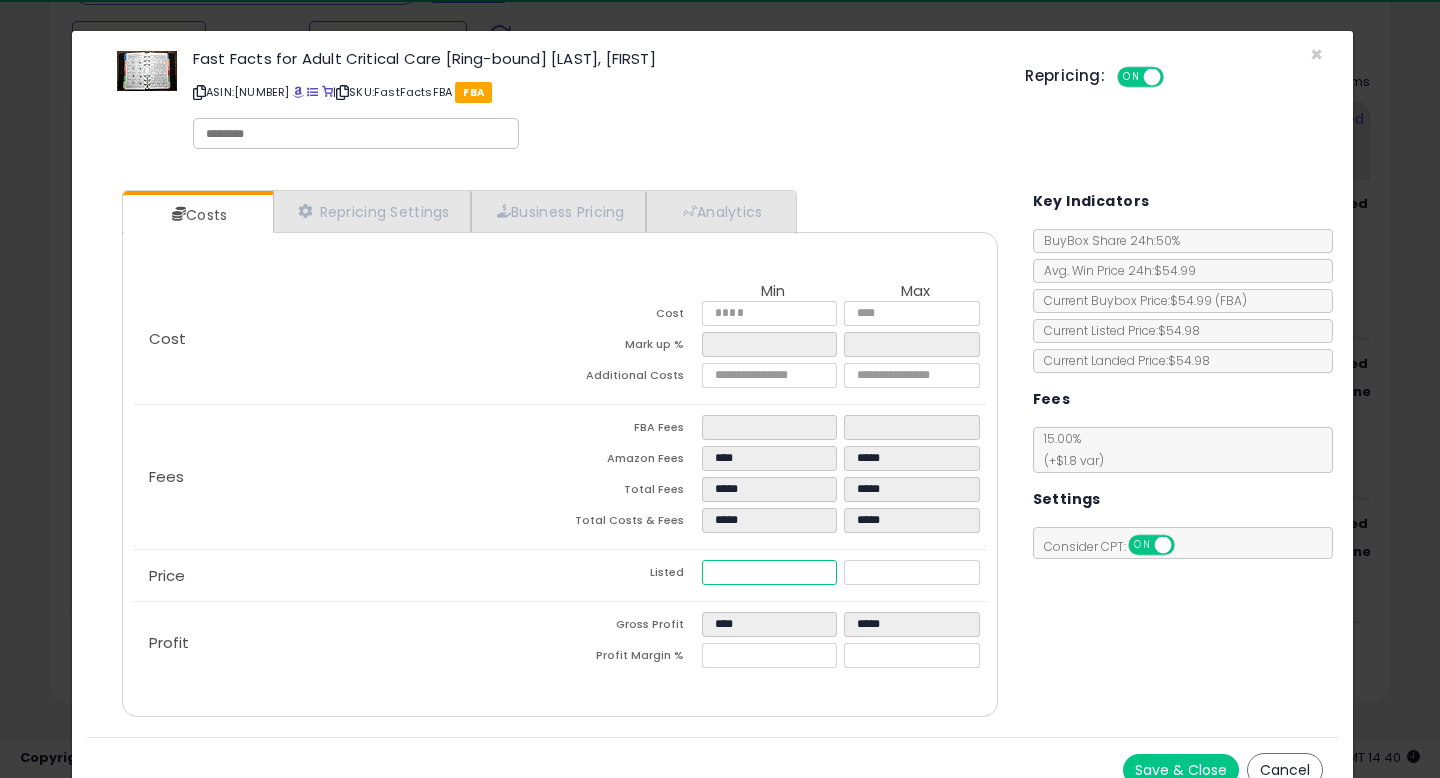 type on "****" 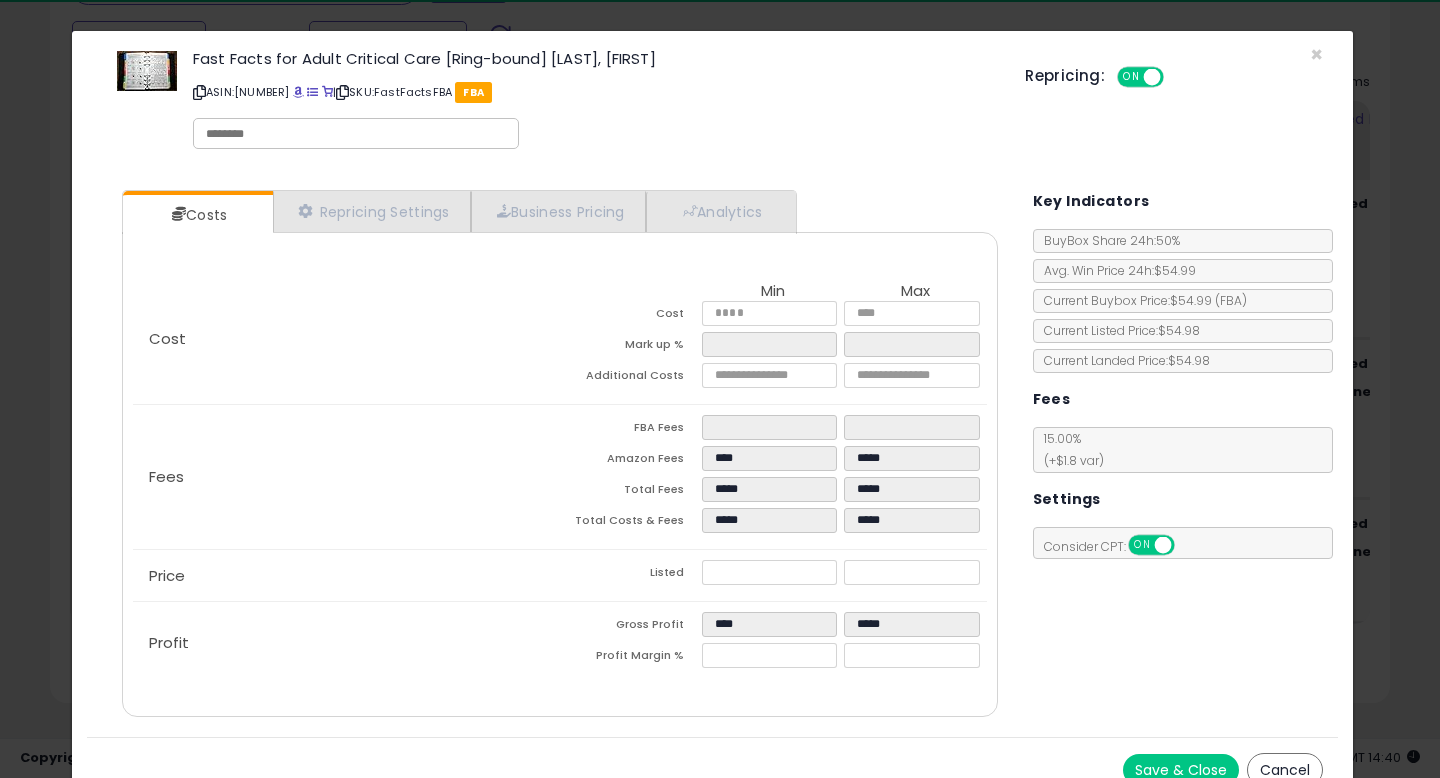 type on "*****" 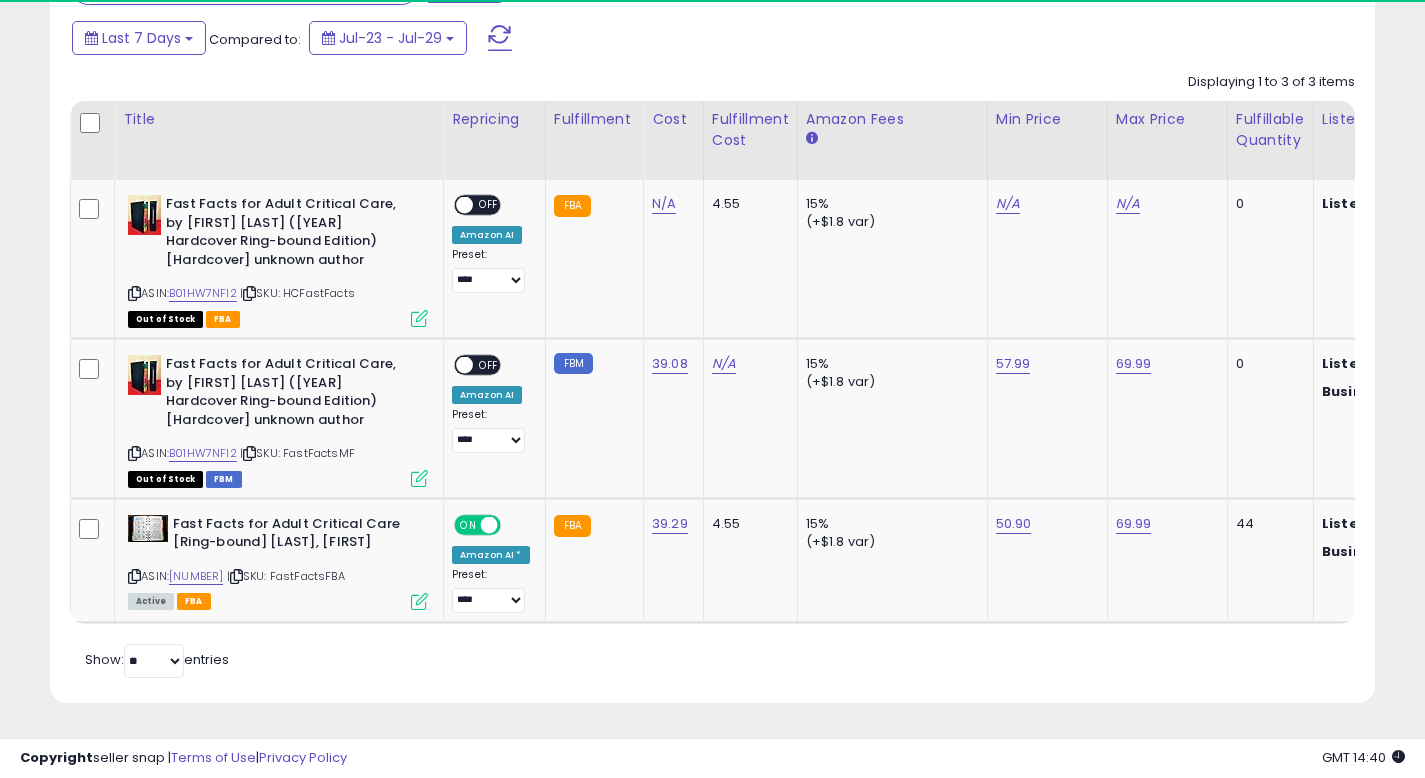 scroll, scrollTop: 410, scrollLeft: 767, axis: both 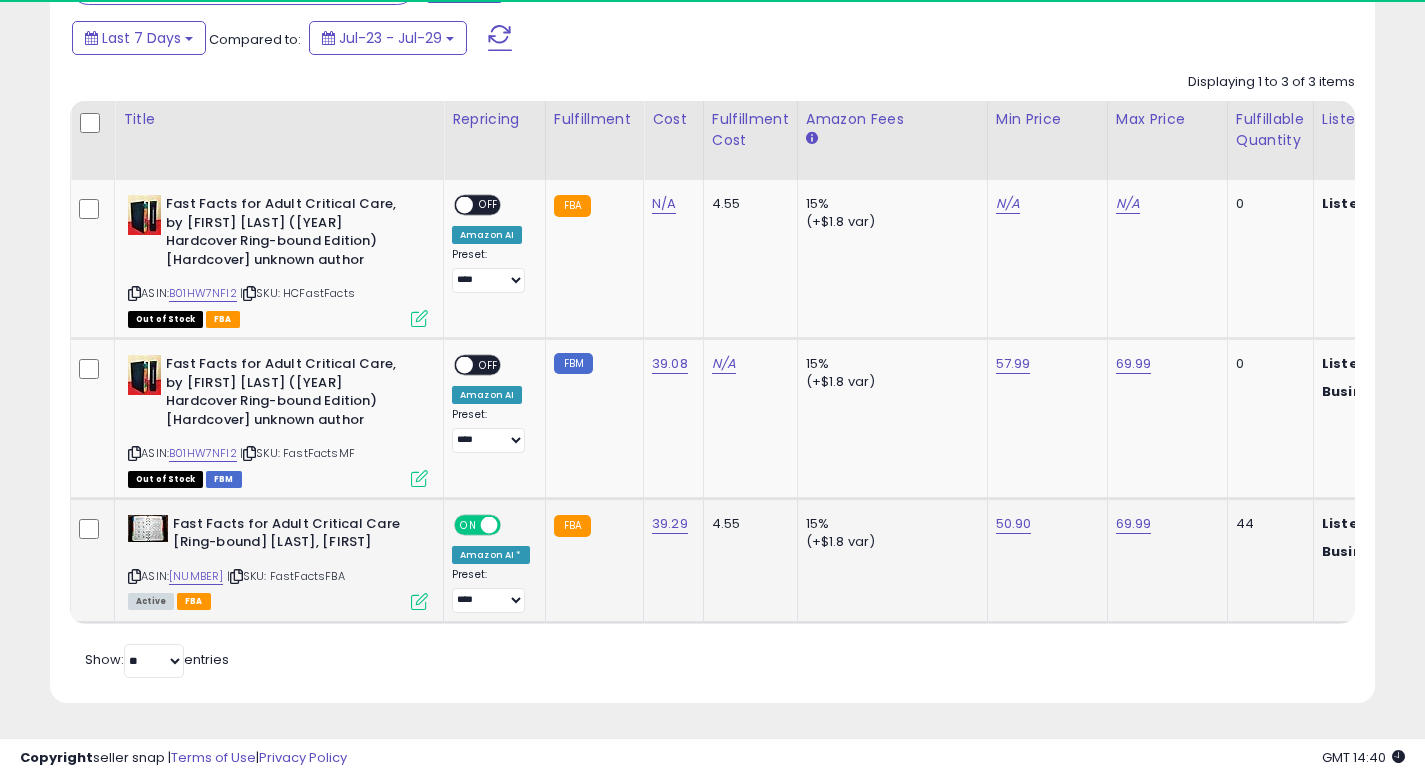 click at bounding box center (419, 601) 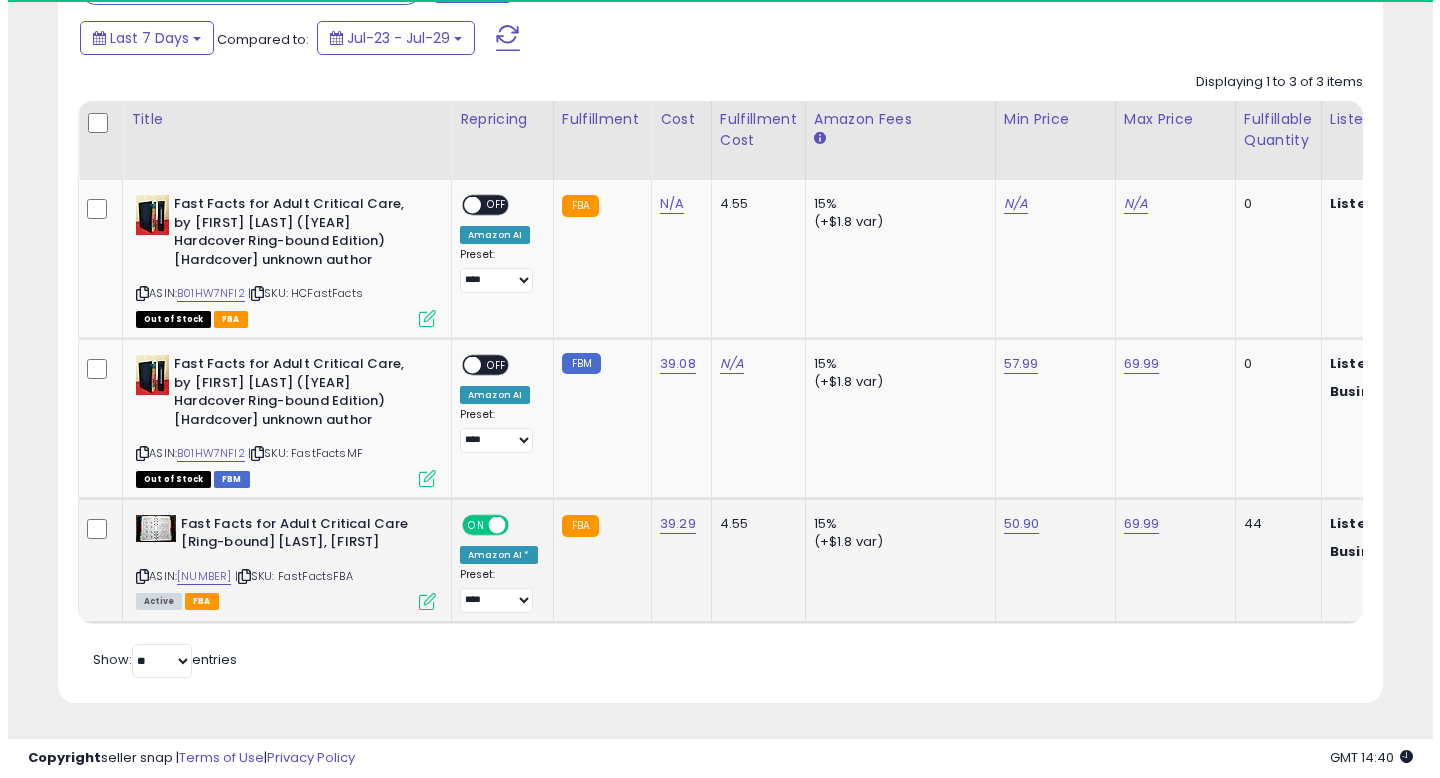 scroll, scrollTop: 999590, scrollLeft: 999224, axis: both 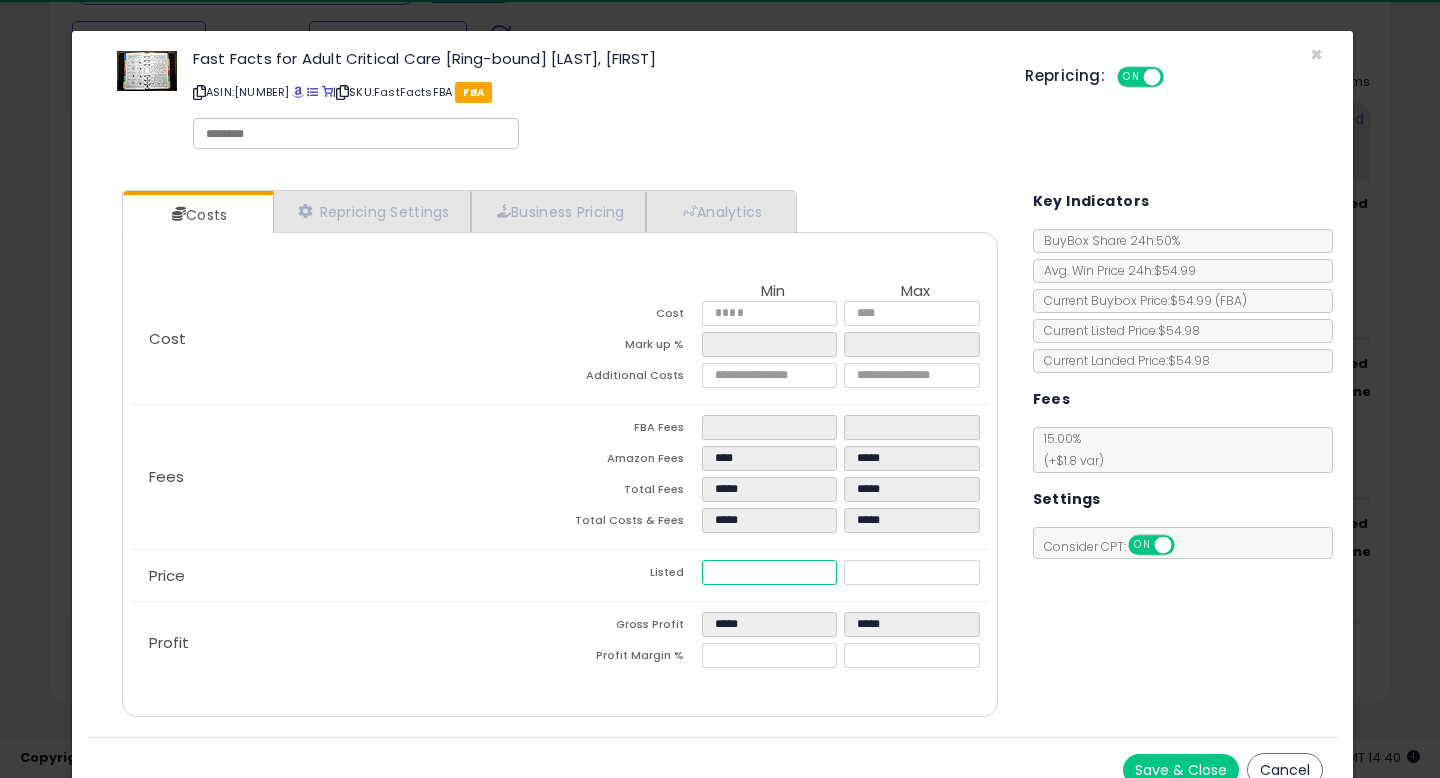 drag, startPoint x: 743, startPoint y: 575, endPoint x: 565, endPoint y: 553, distance: 179.3544 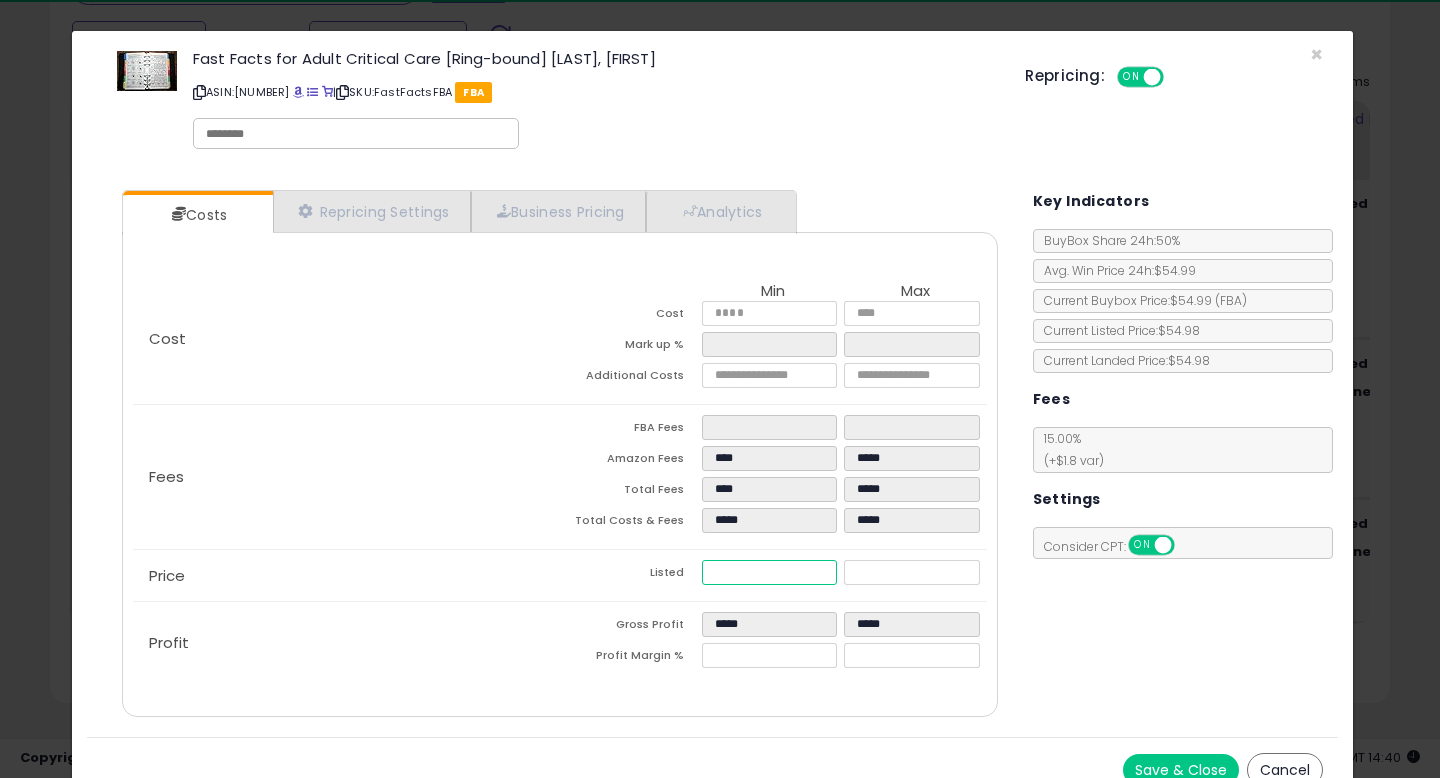 type on "****" 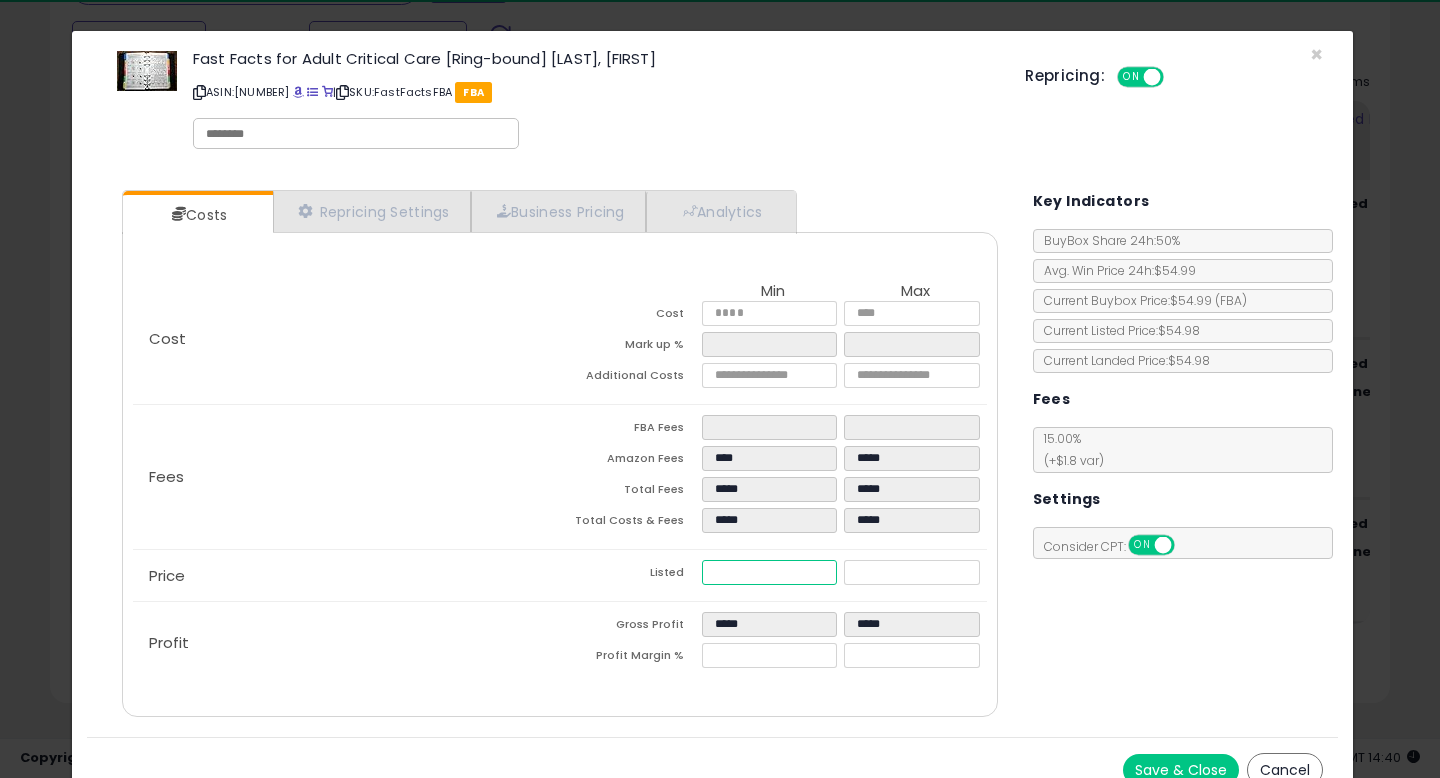 type on "****" 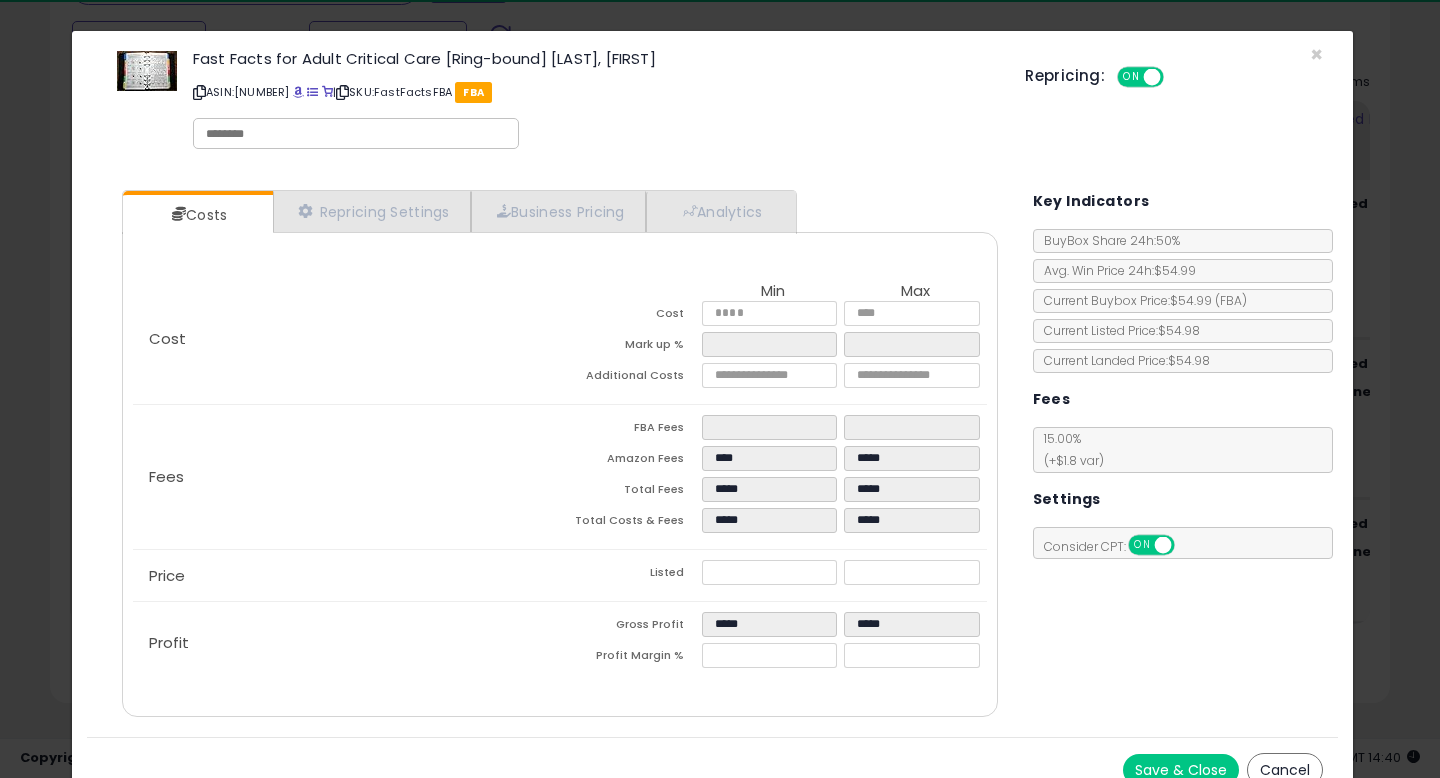 type on "*****" 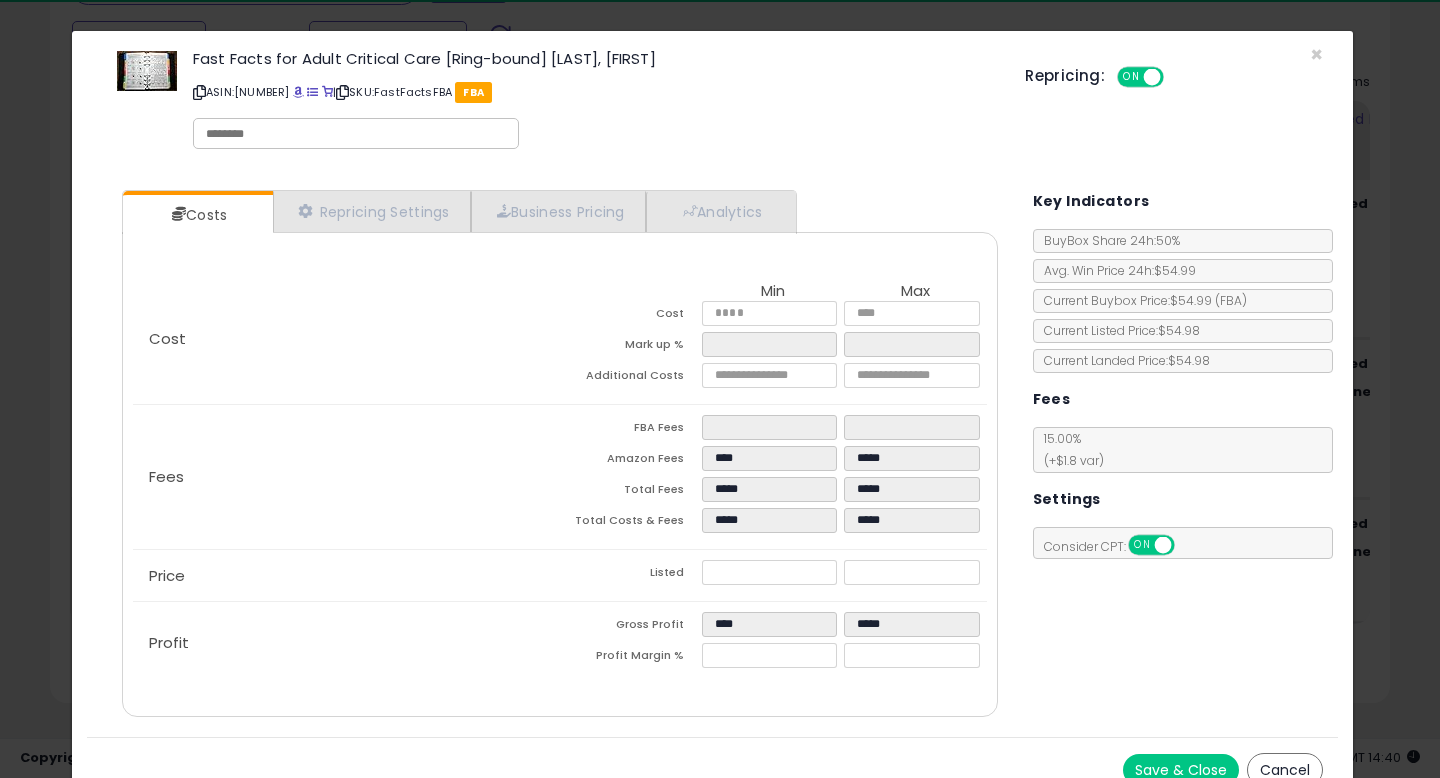 click on "Costs
Repricing Settings
Business Pricing
Analytics
Cost" at bounding box center (712, 456) 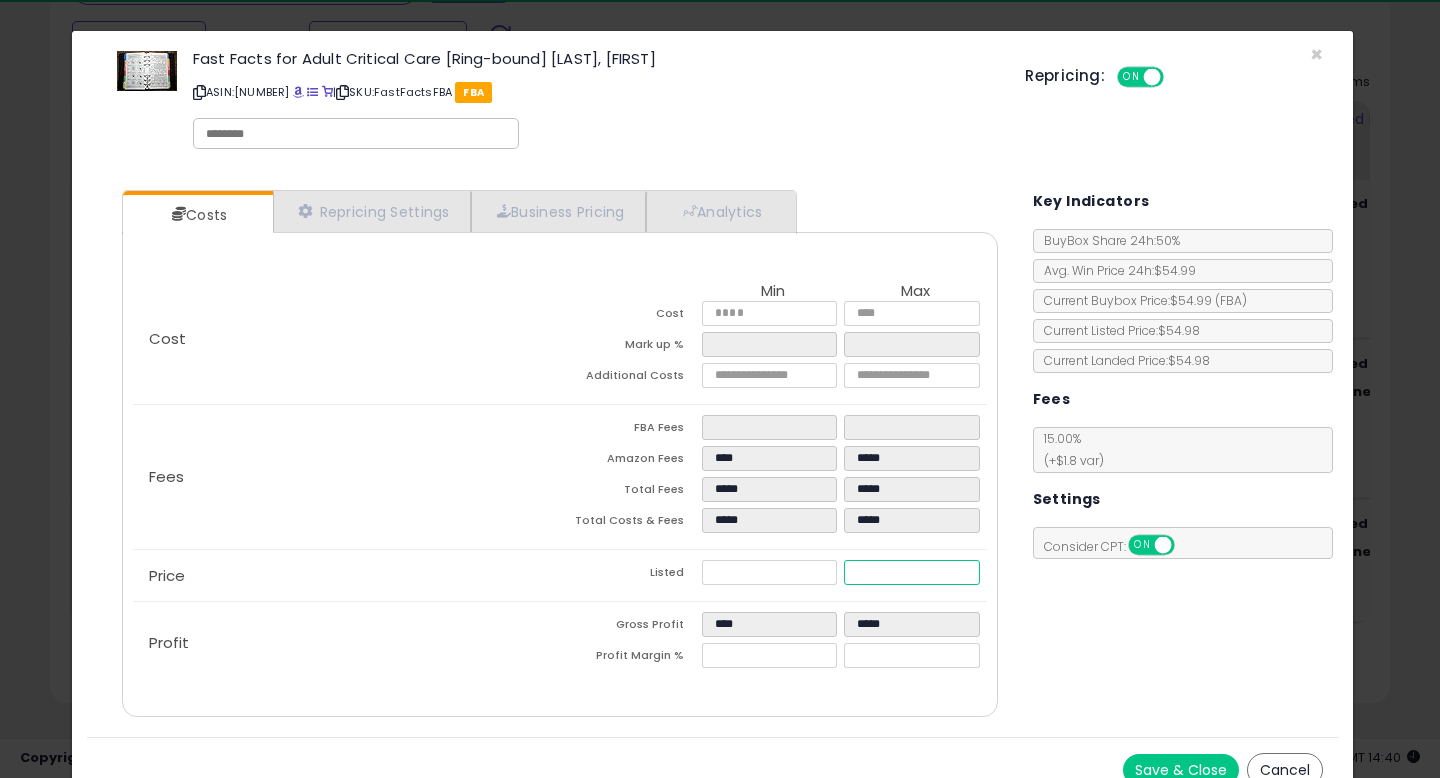 drag, startPoint x: 919, startPoint y: 573, endPoint x: 664, endPoint y: 571, distance: 255.00784 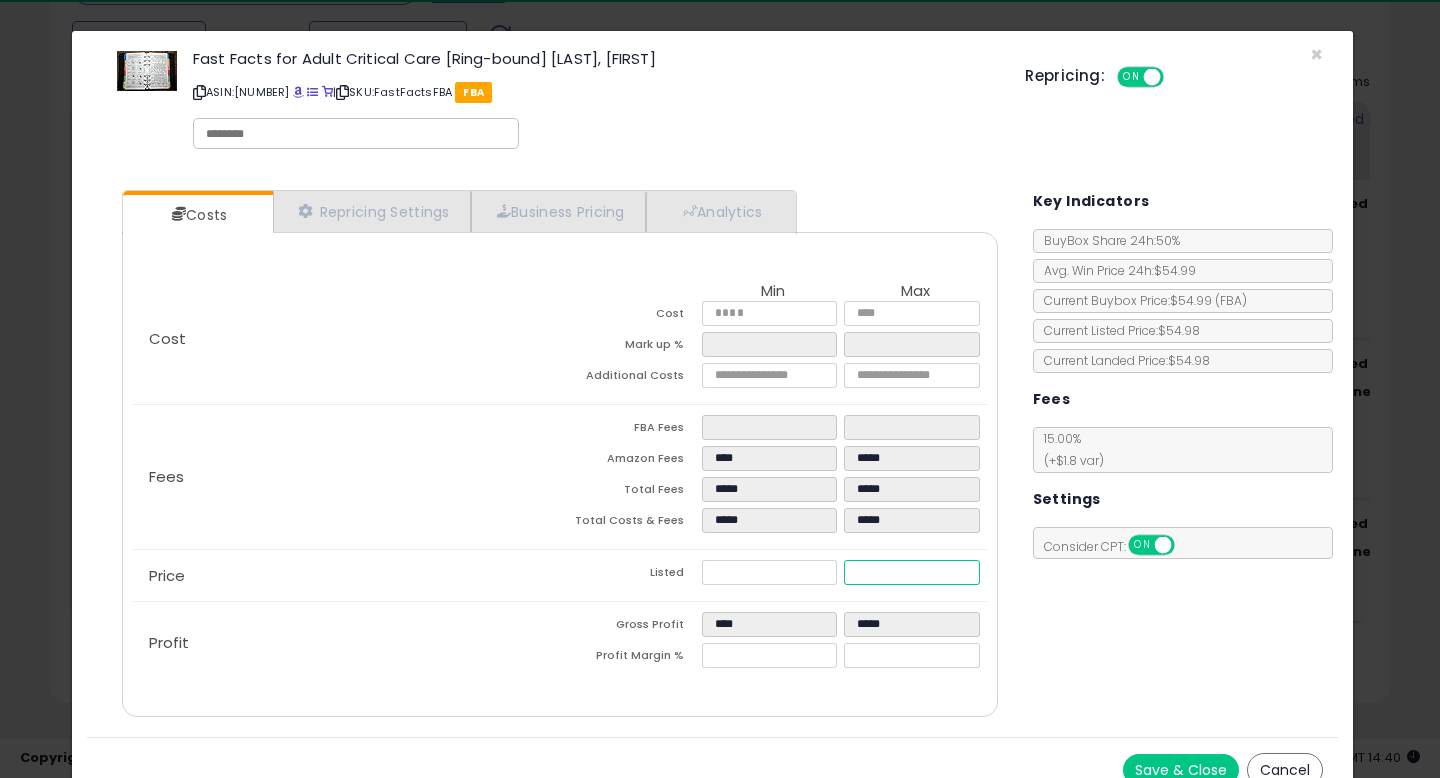 type on "****" 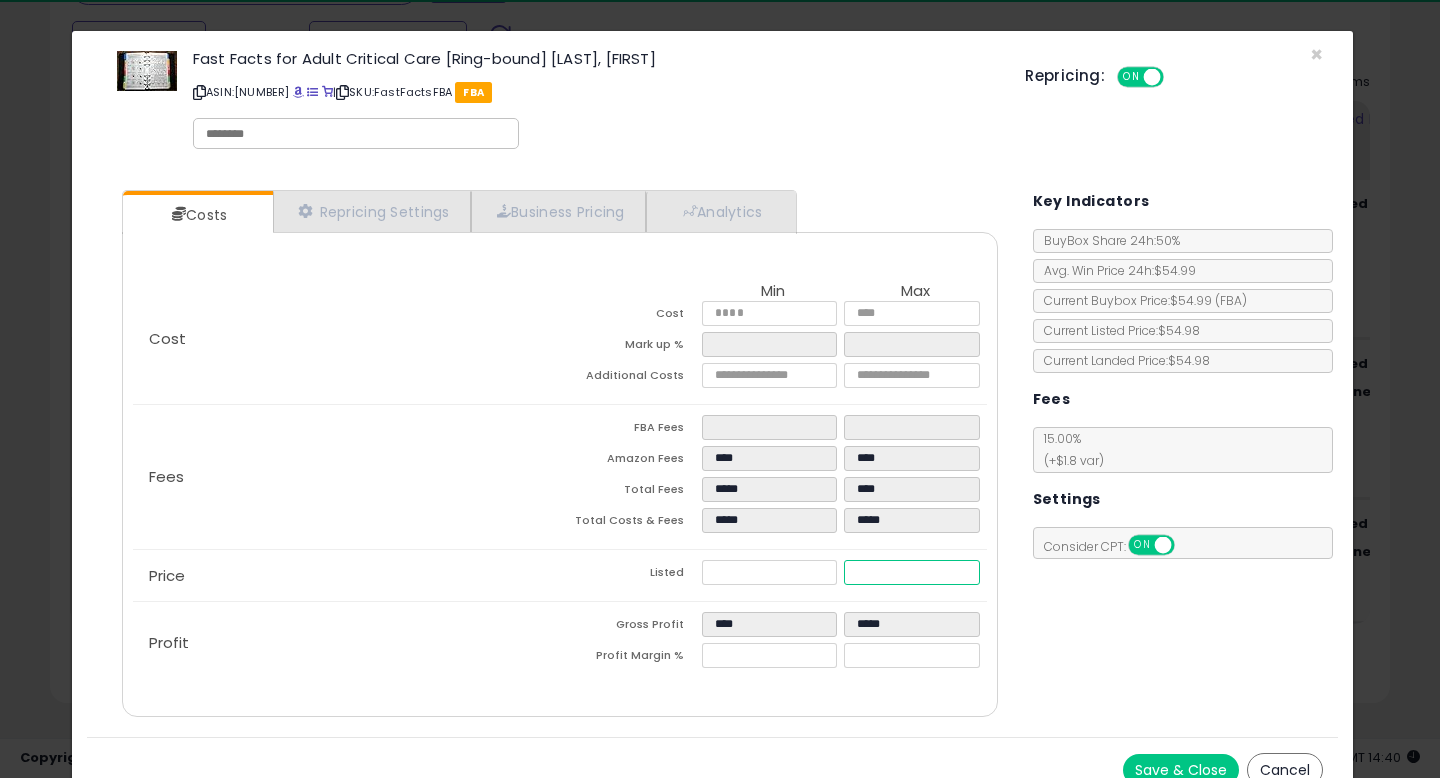 type on "****" 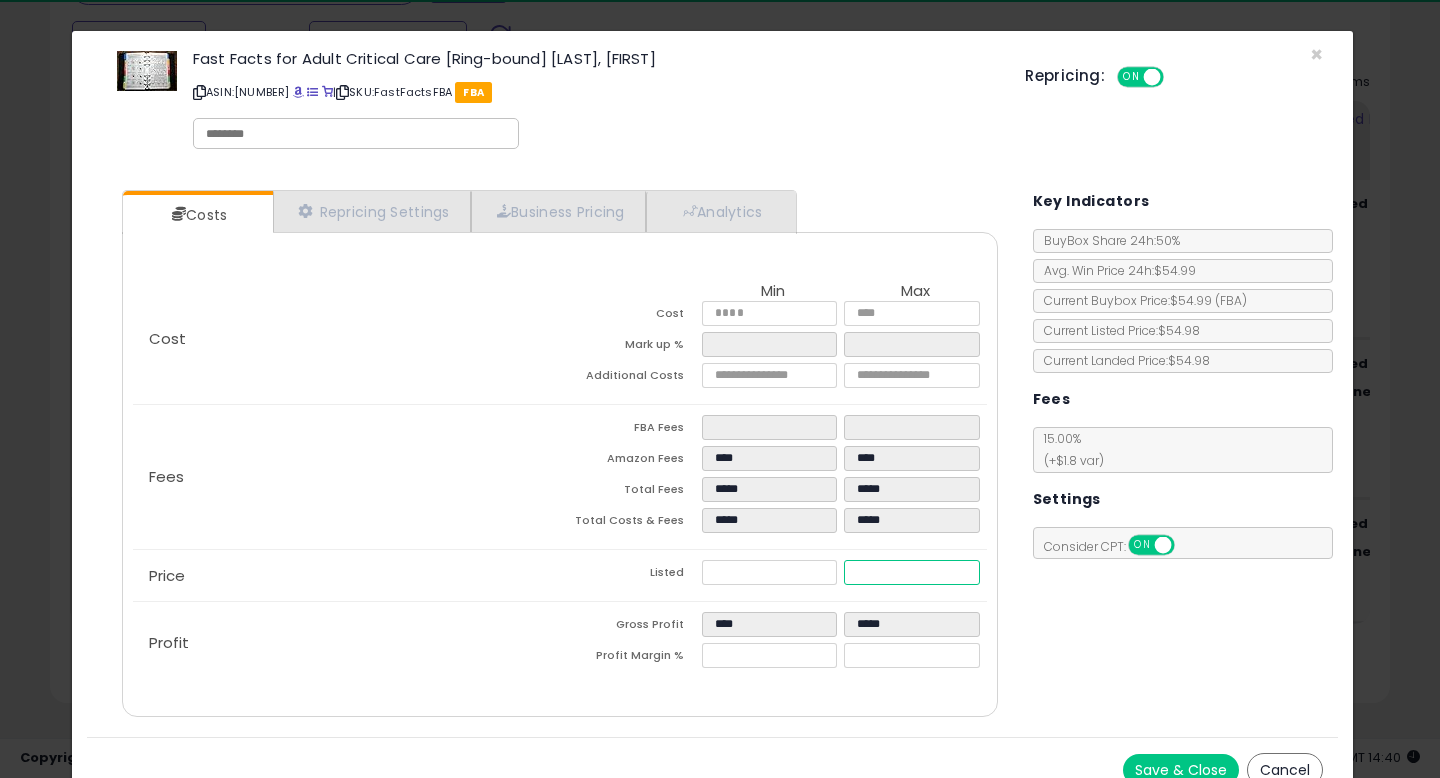 type on "****" 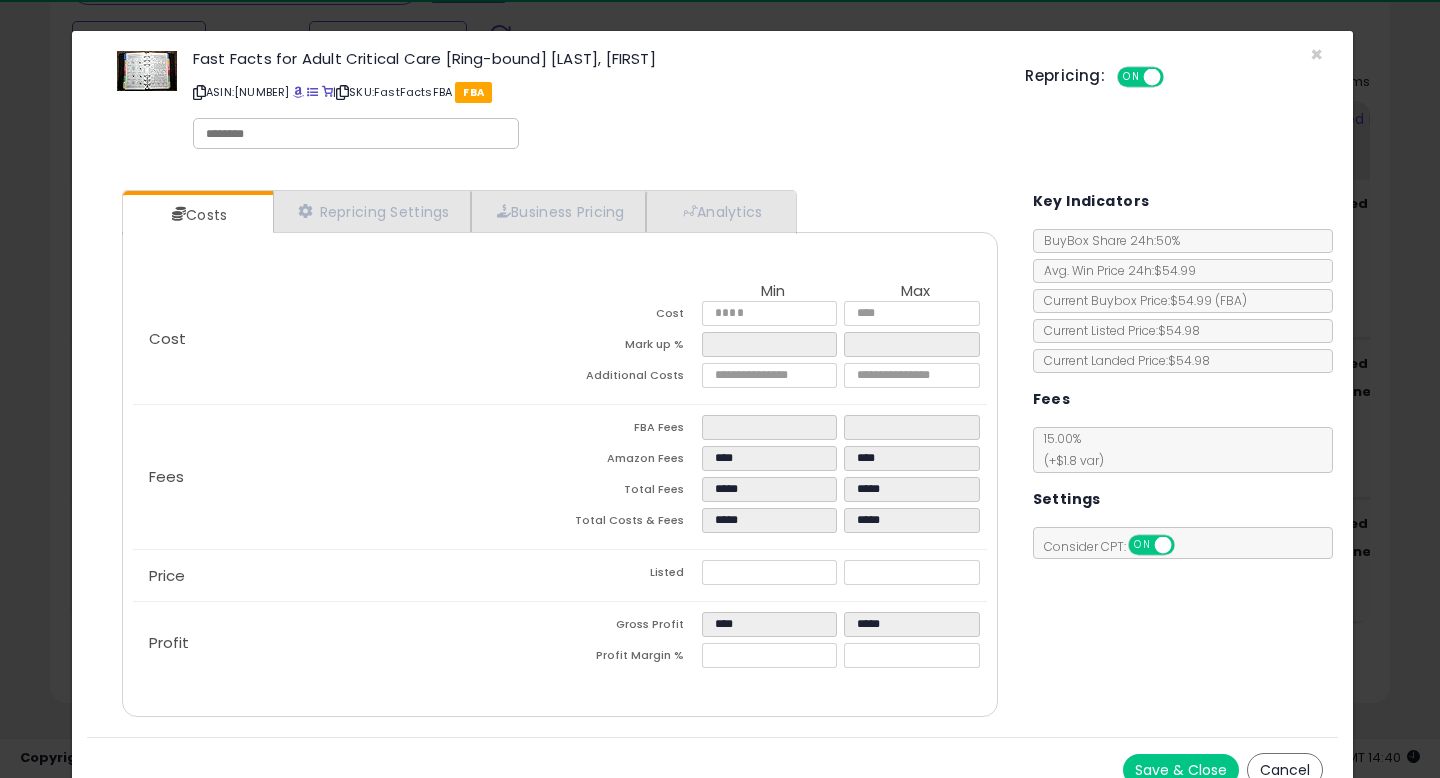type on "*****" 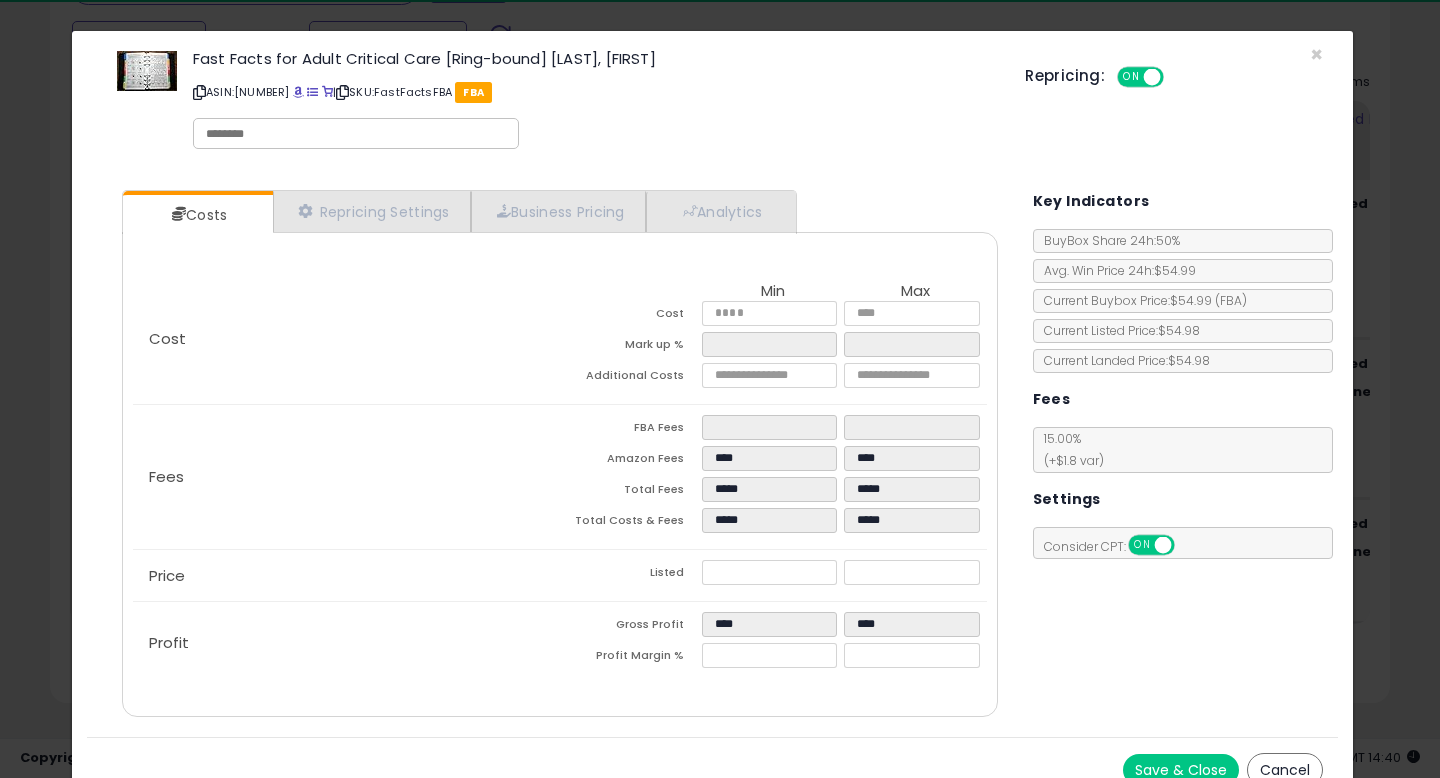 click on "Costs
Repricing Settings
Business Pricing
Analytics
Cost" at bounding box center [712, 456] 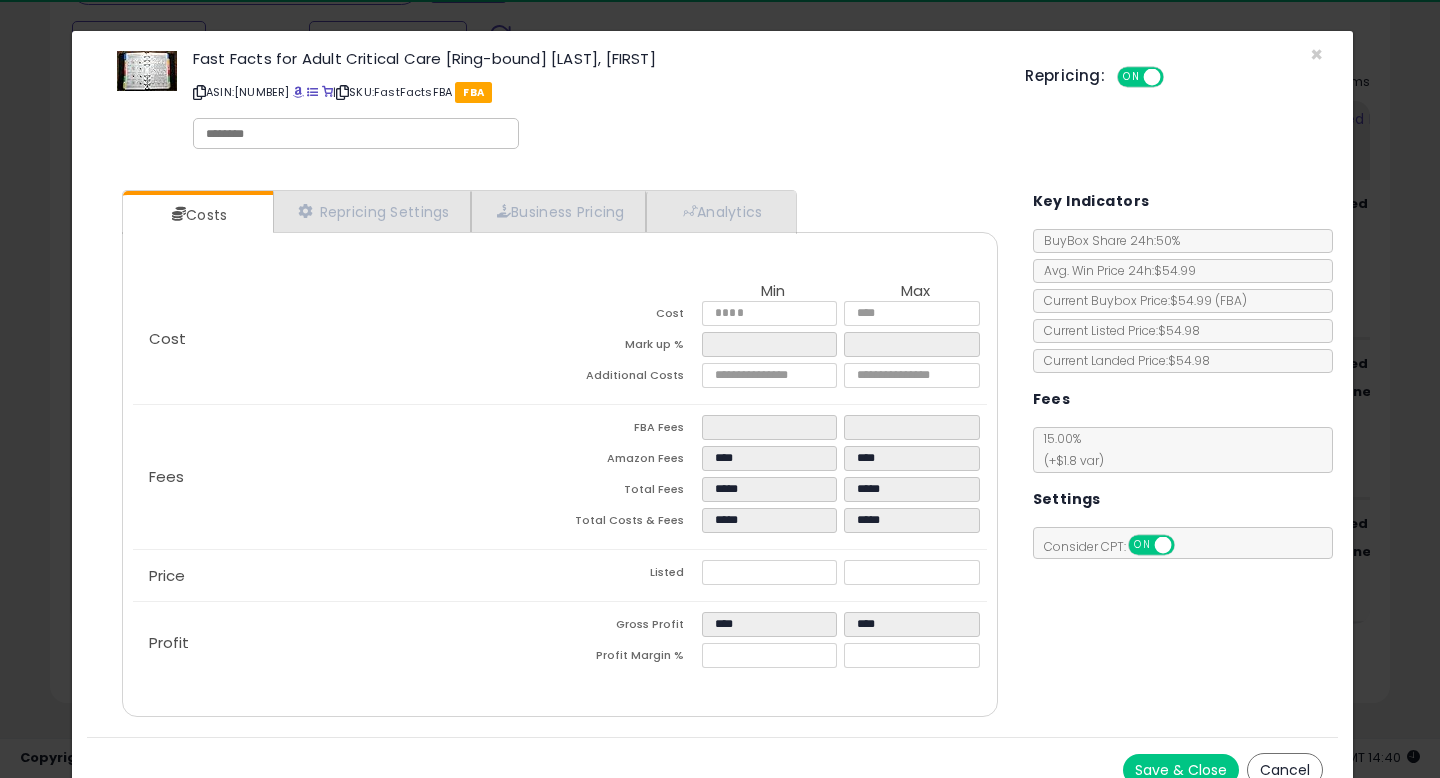 click on "Save & Close" at bounding box center (1181, 770) 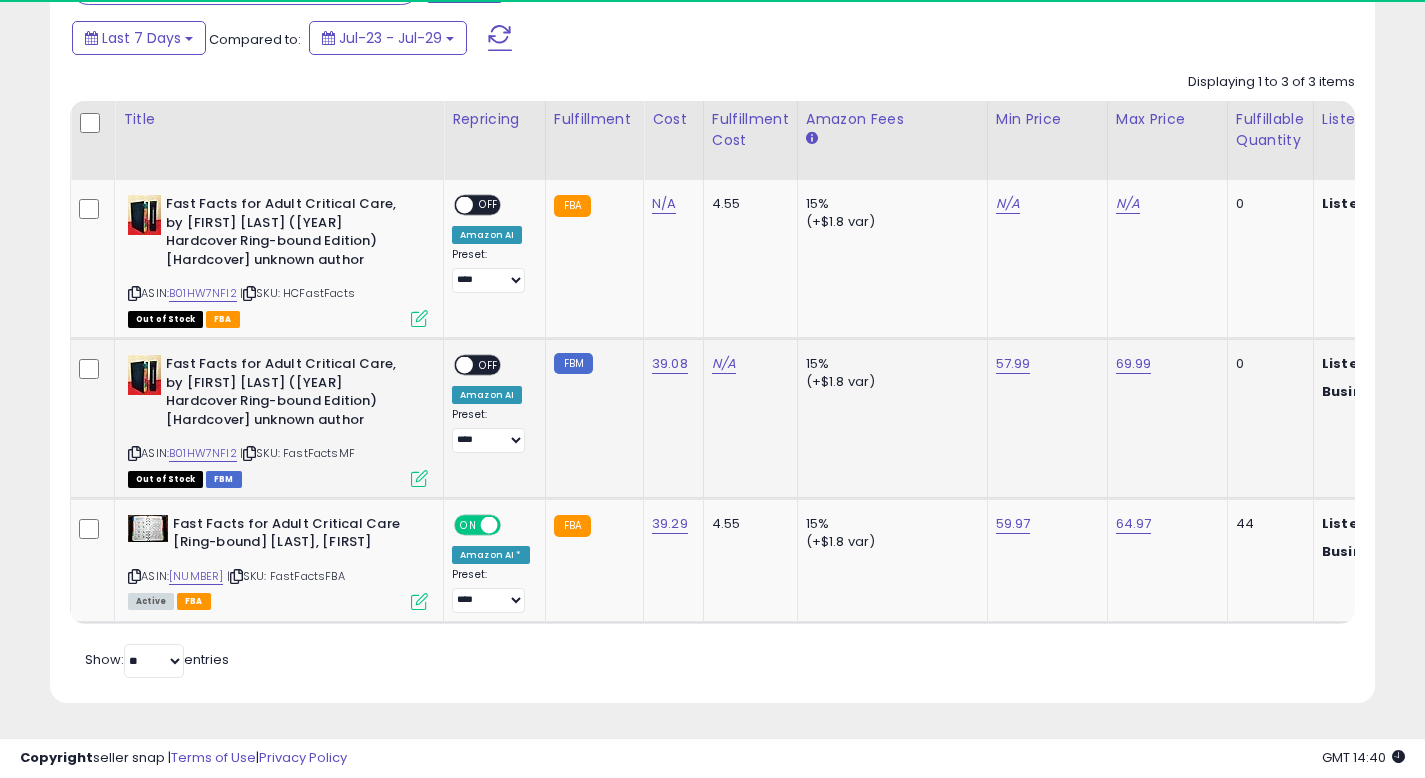scroll, scrollTop: 410, scrollLeft: 767, axis: both 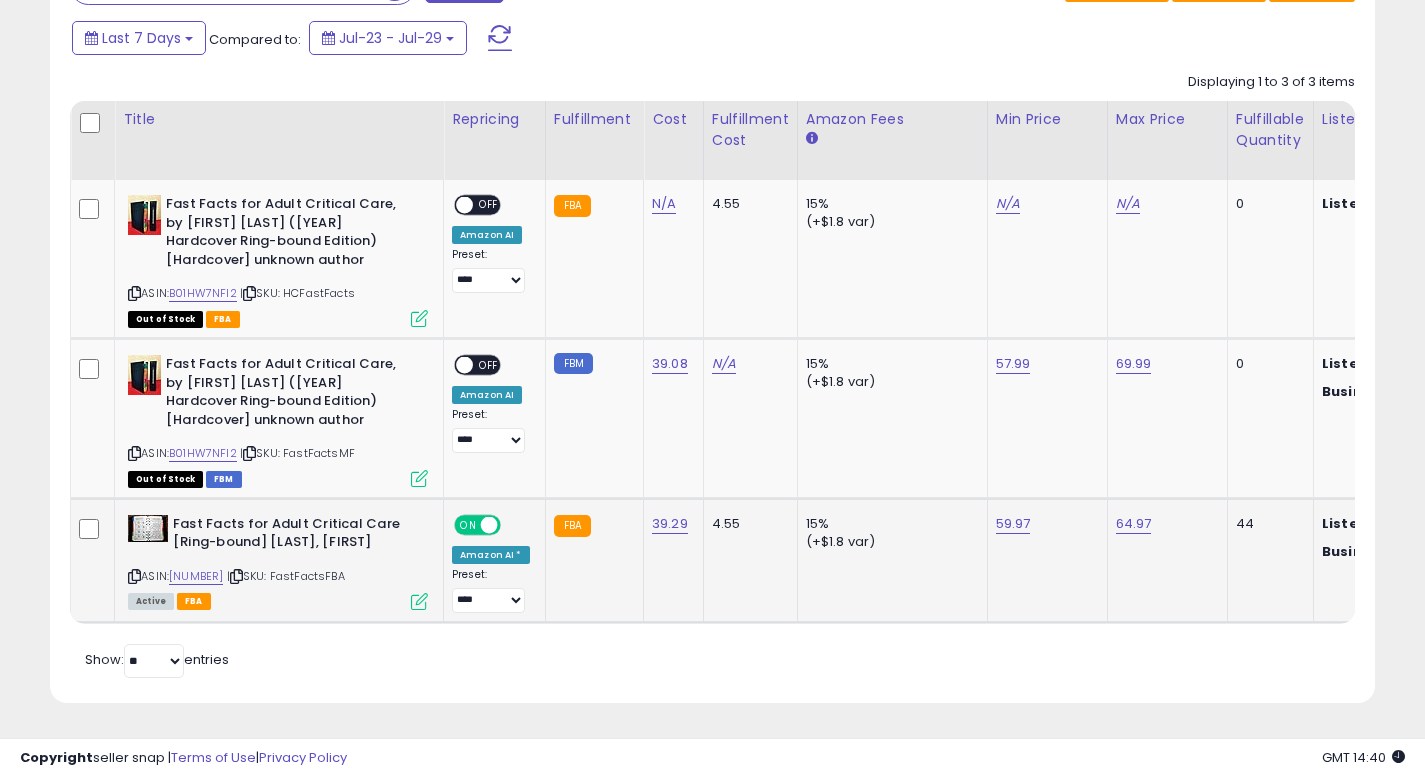 click at bounding box center (419, 601) 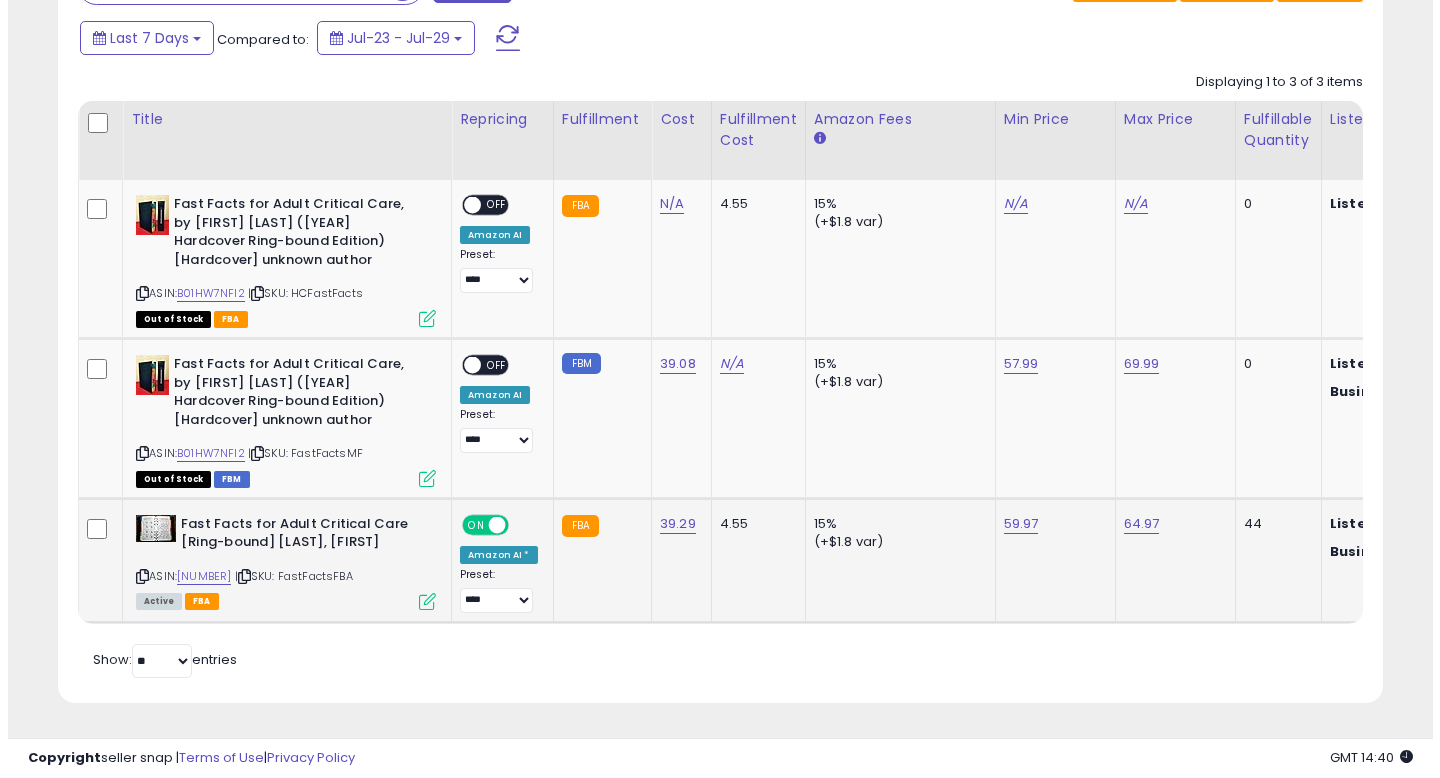 scroll, scrollTop: 999590, scrollLeft: 999224, axis: both 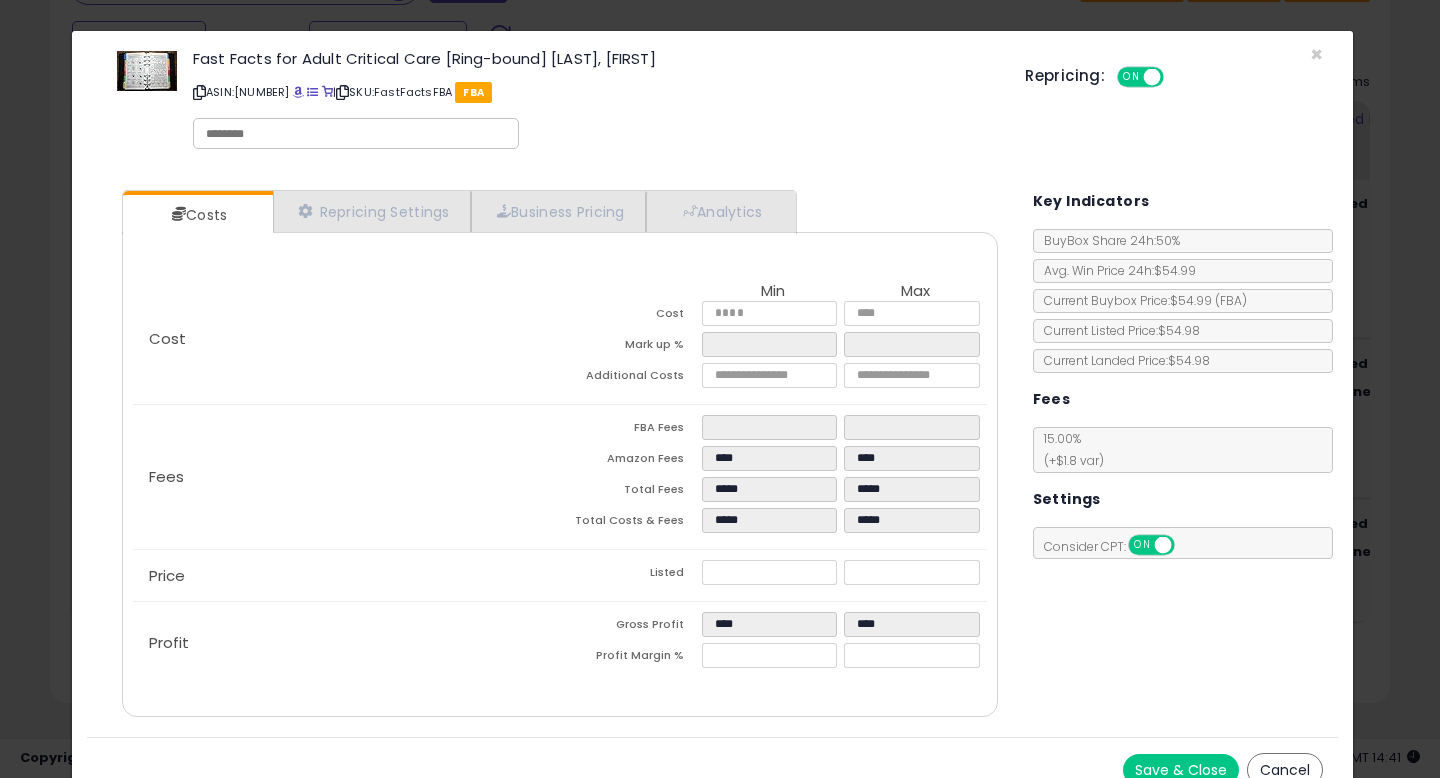 click on "Cancel" at bounding box center (1285, 770) 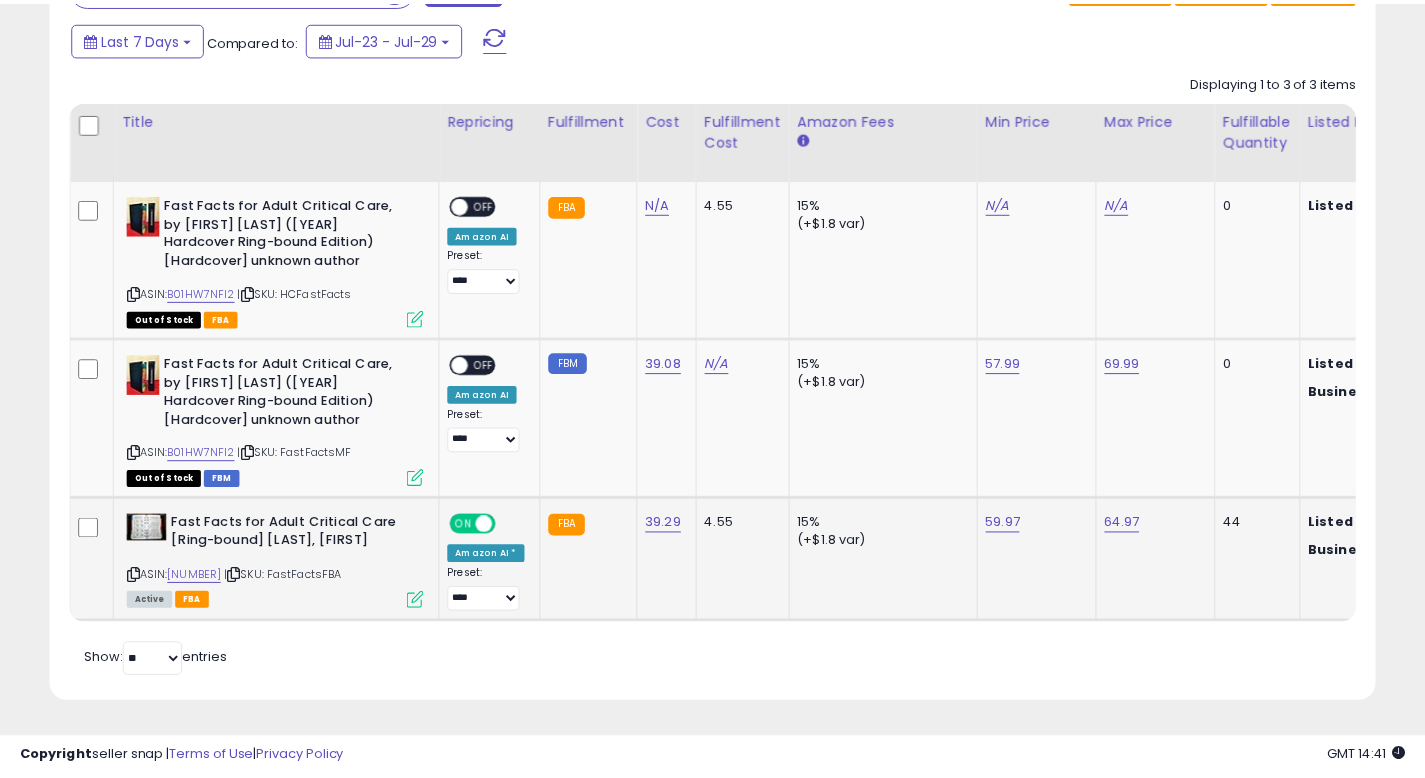 scroll, scrollTop: 410, scrollLeft: 767, axis: both 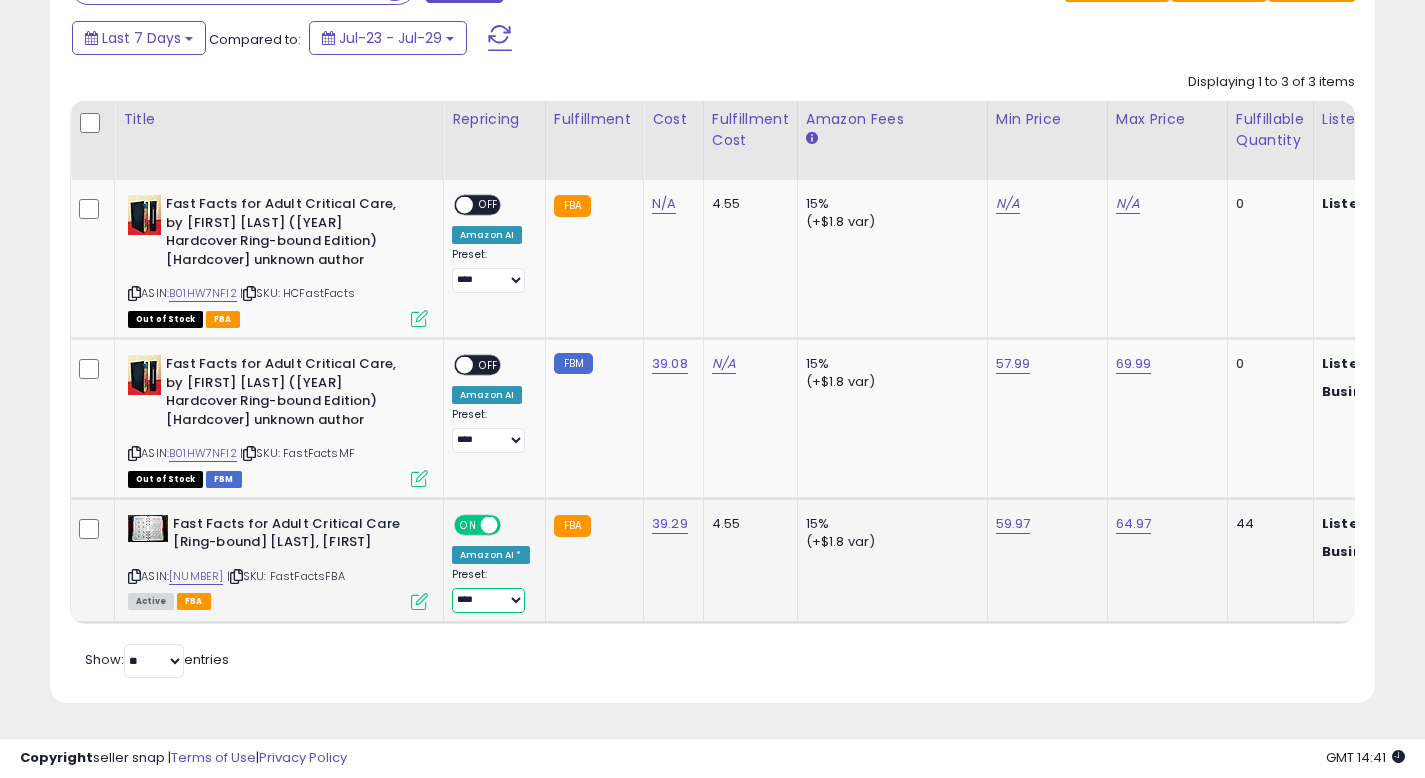 click on "**********" at bounding box center (488, 600) 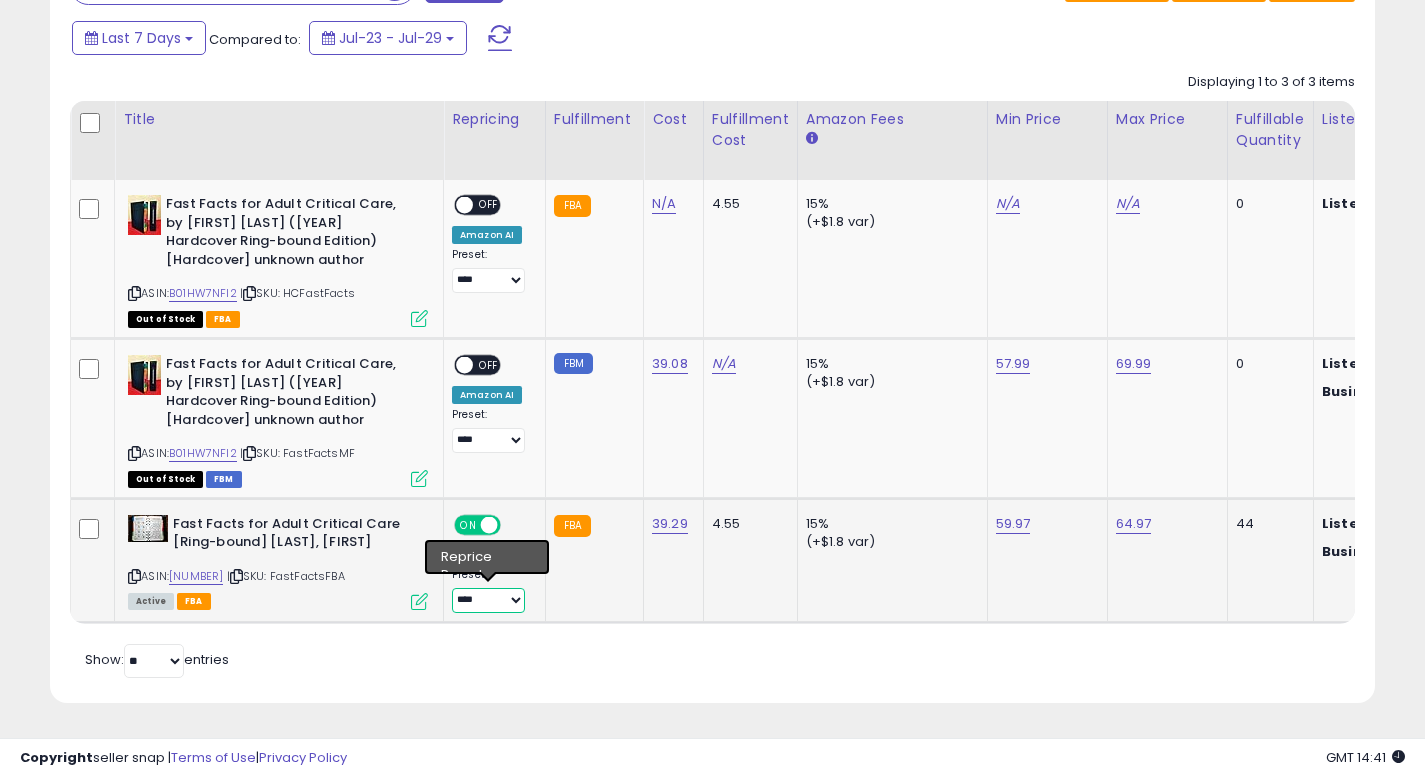 select on "**********" 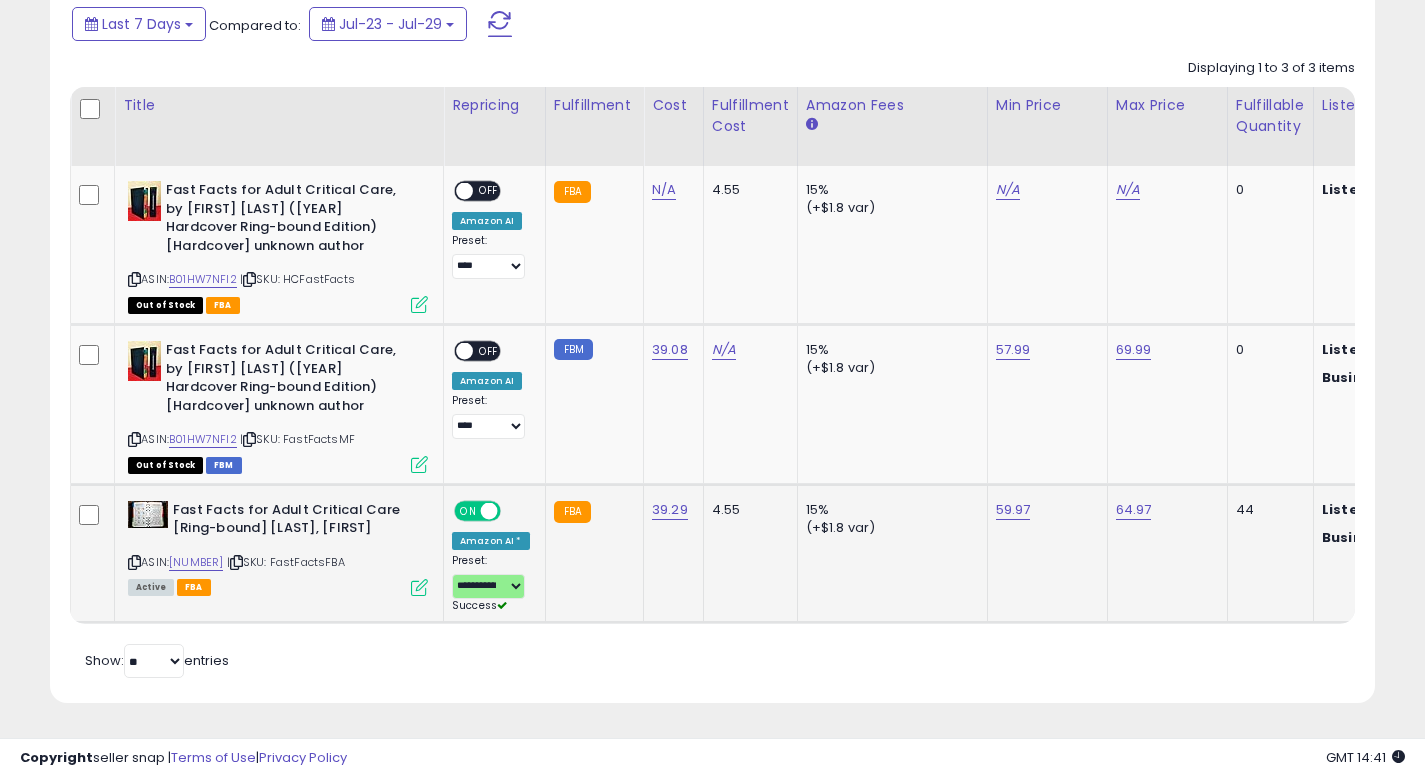 click at bounding box center (419, 587) 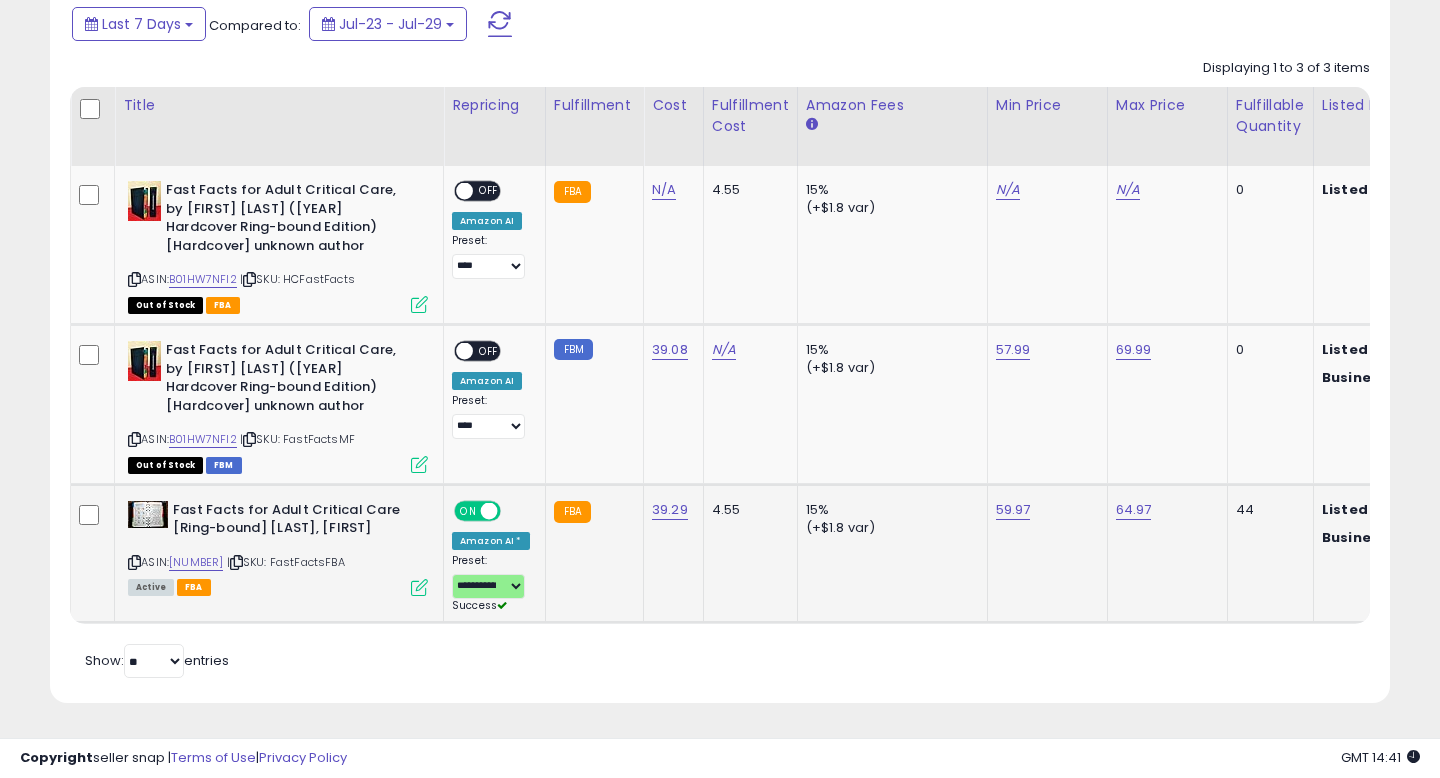 scroll, scrollTop: 999590, scrollLeft: 999224, axis: both 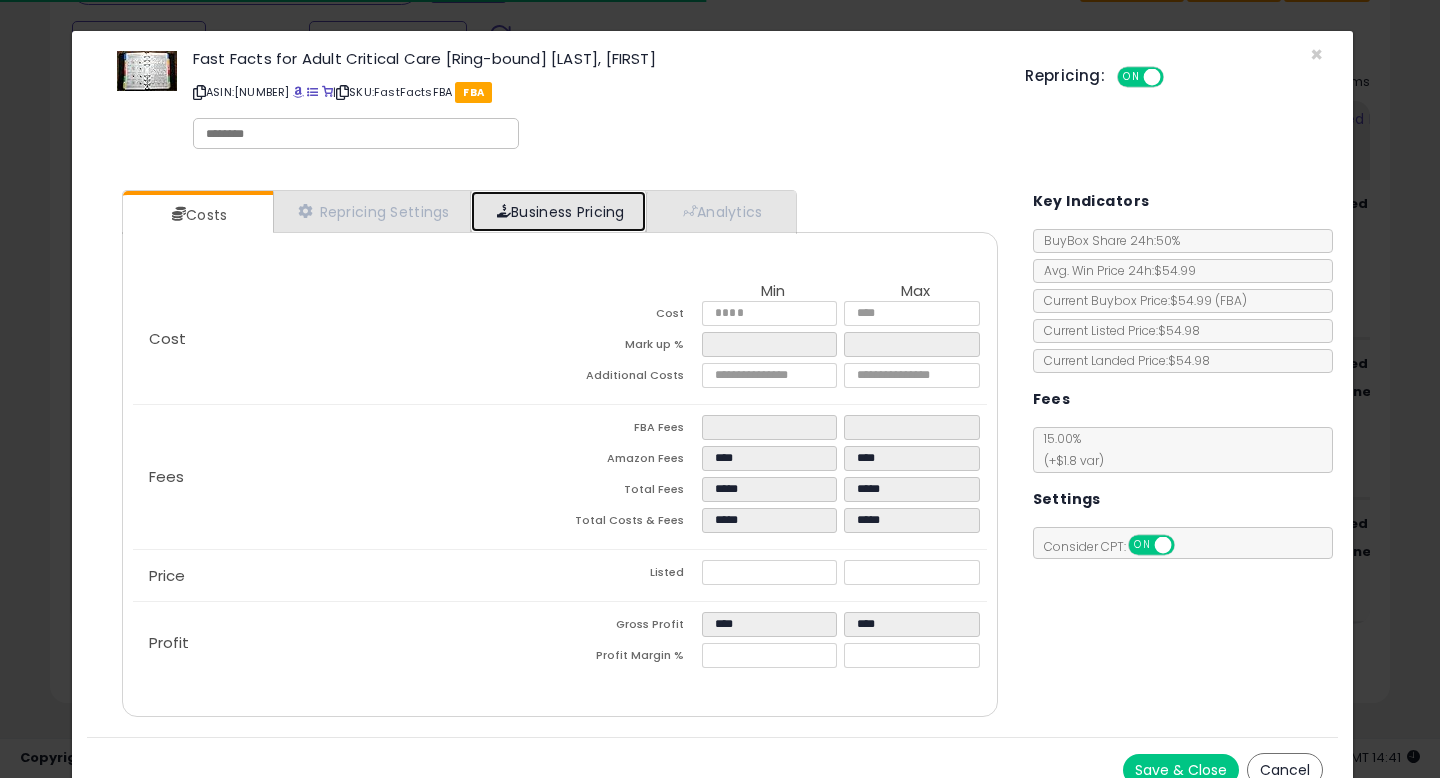 click on "Business Pricing" at bounding box center (558, 211) 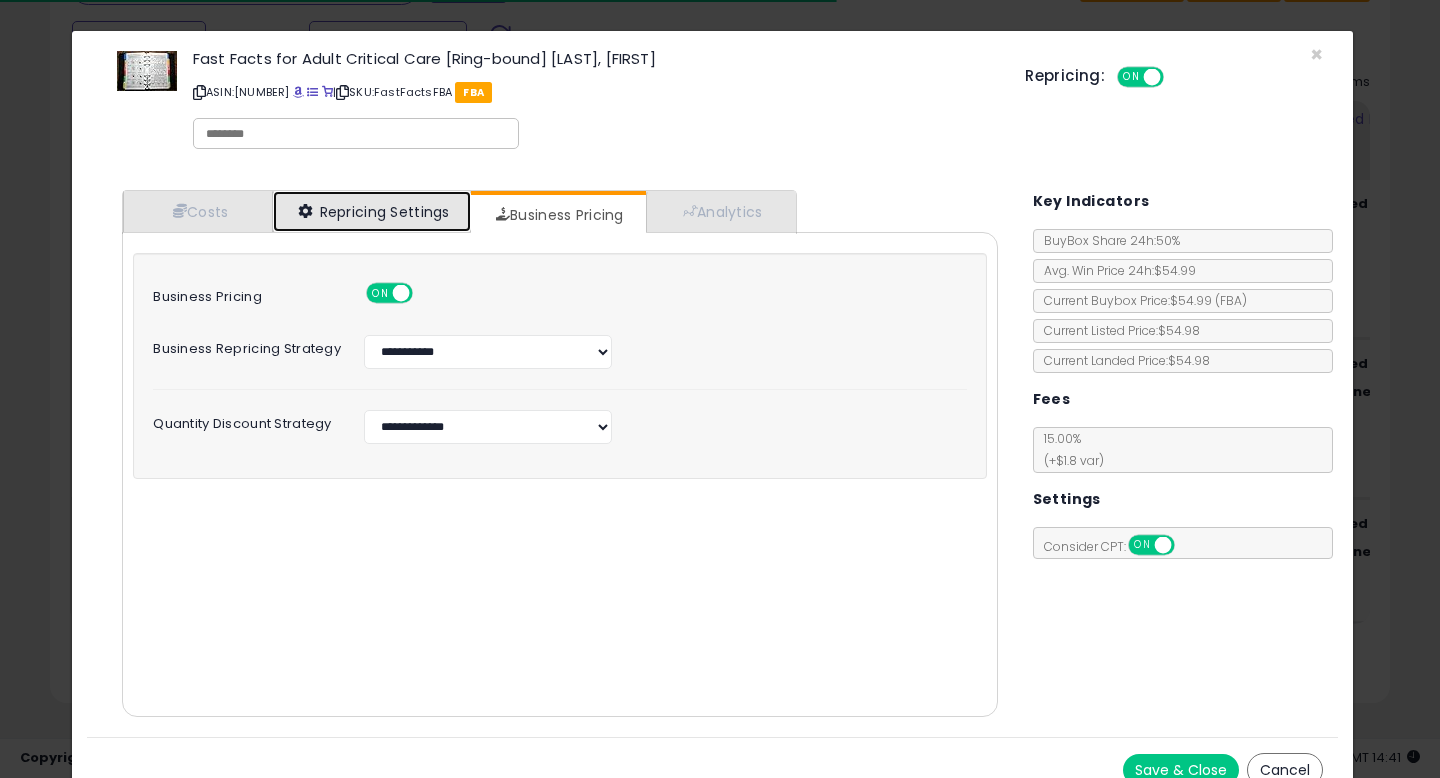 click on "Repricing Settings" at bounding box center [372, 211] 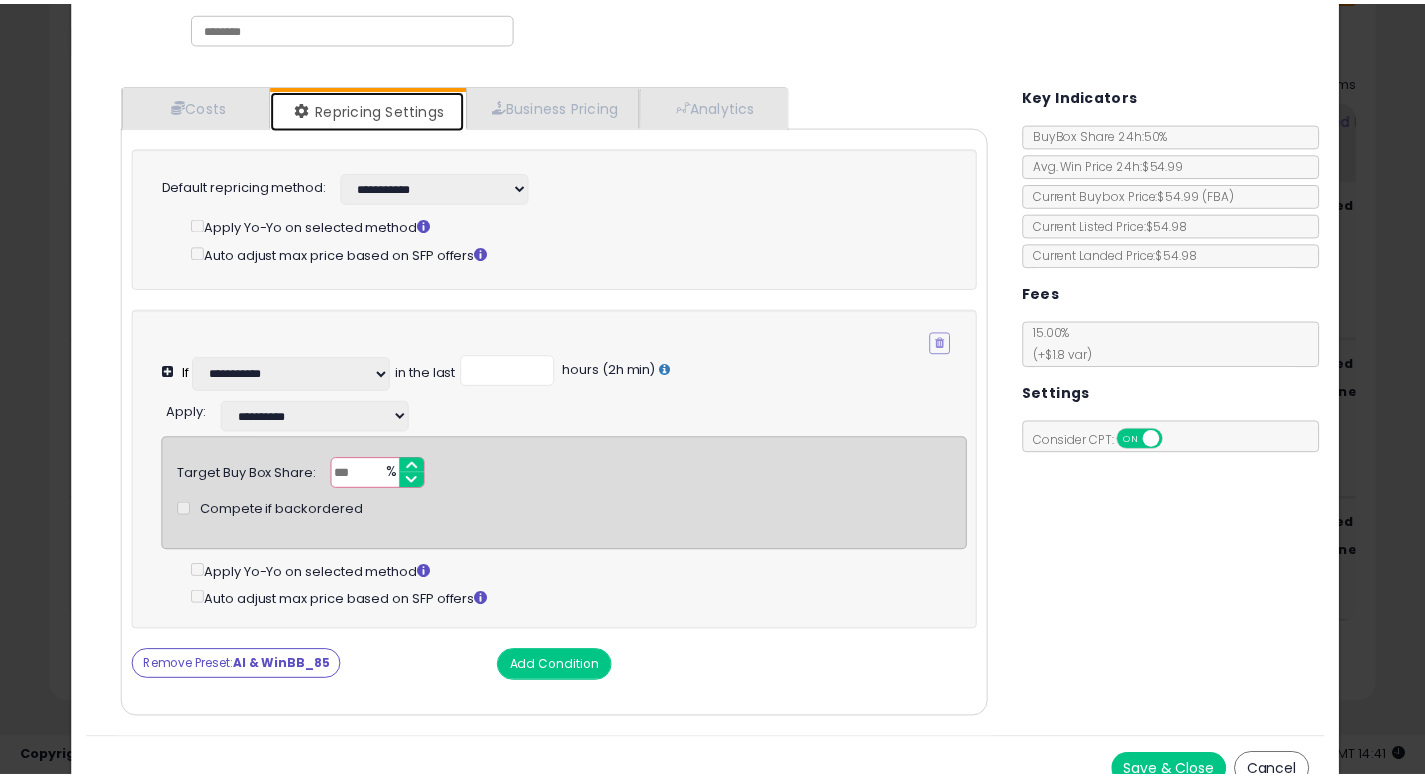scroll, scrollTop: 143, scrollLeft: 0, axis: vertical 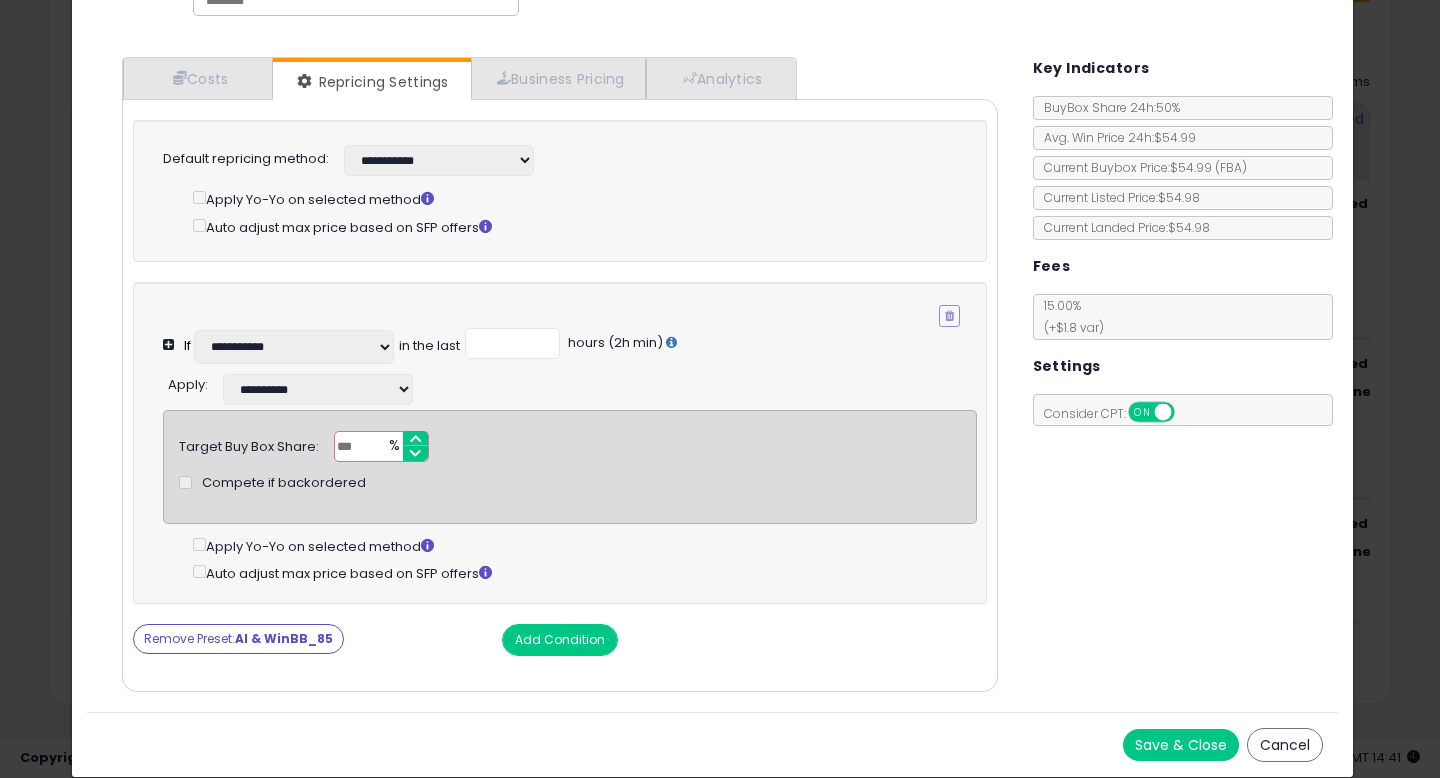 click on "Cancel" at bounding box center (1285, 745) 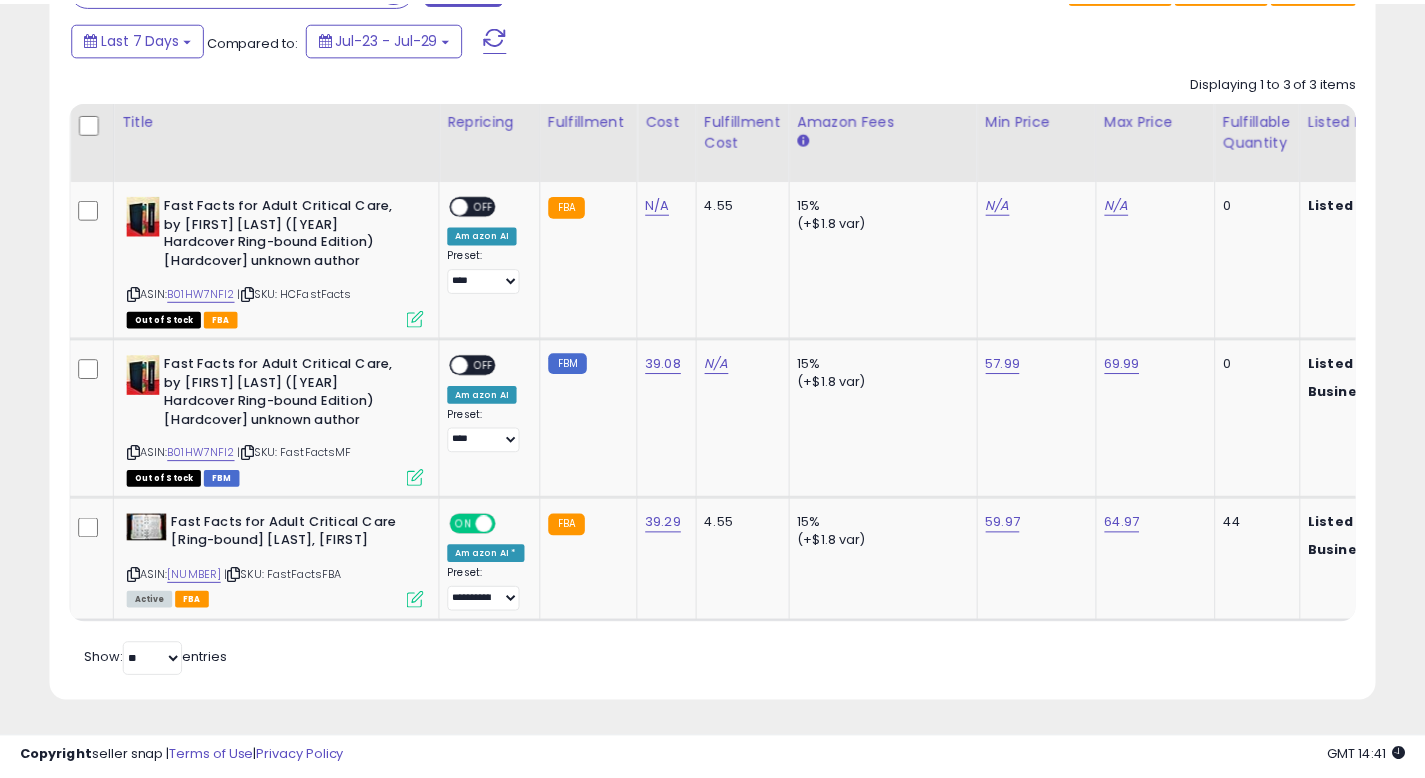 scroll, scrollTop: 410, scrollLeft: 767, axis: both 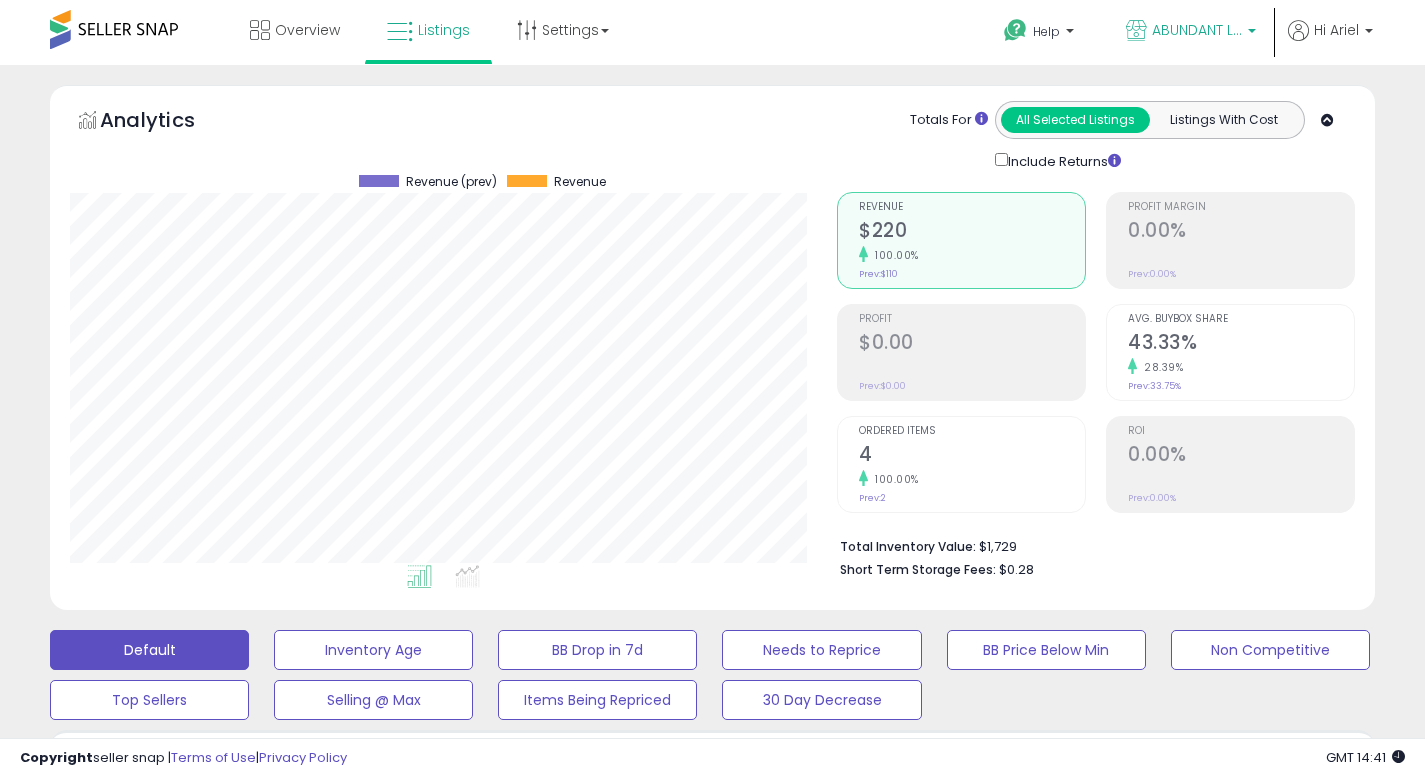 click on "ABUNDANT LiFE" at bounding box center [1197, 30] 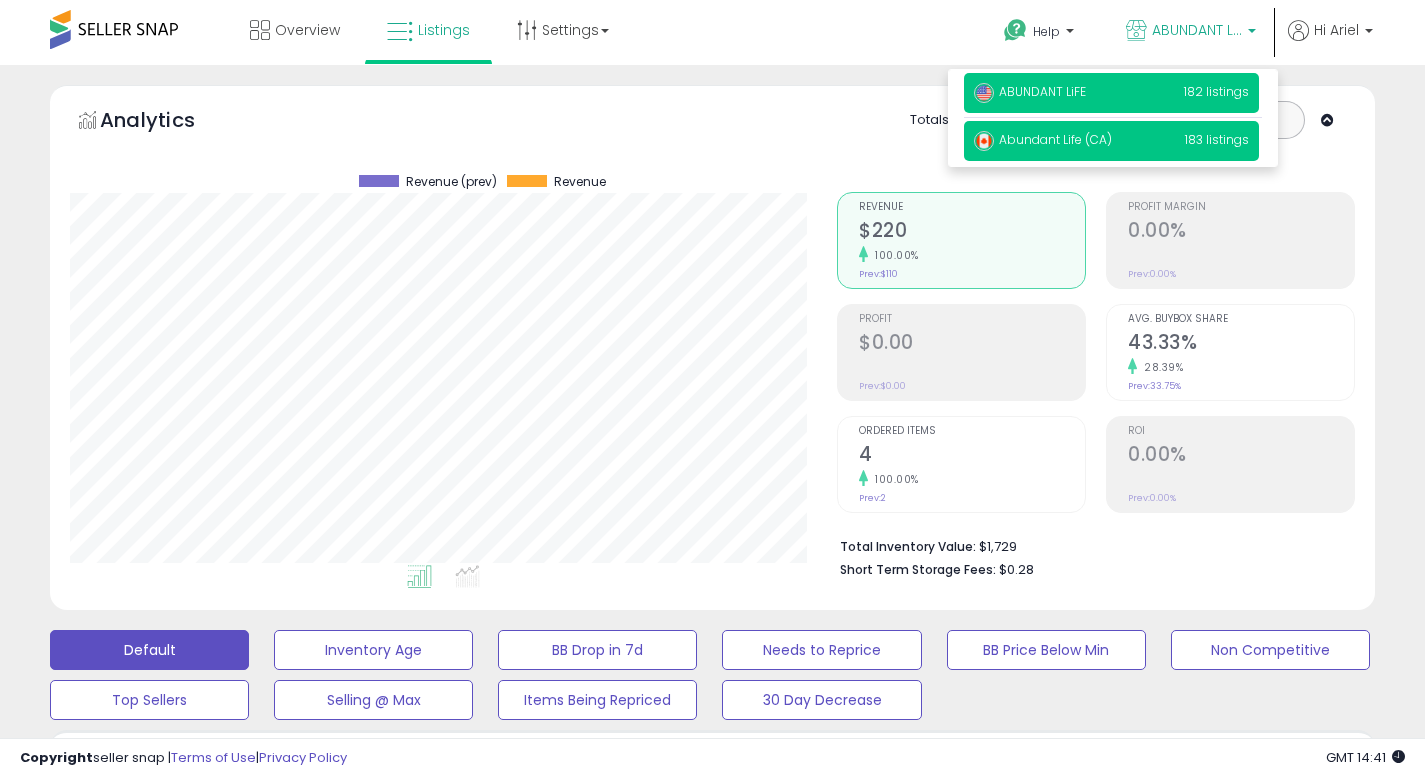 click on "Abundant Life (CA)
183
listings" at bounding box center (1111, 141) 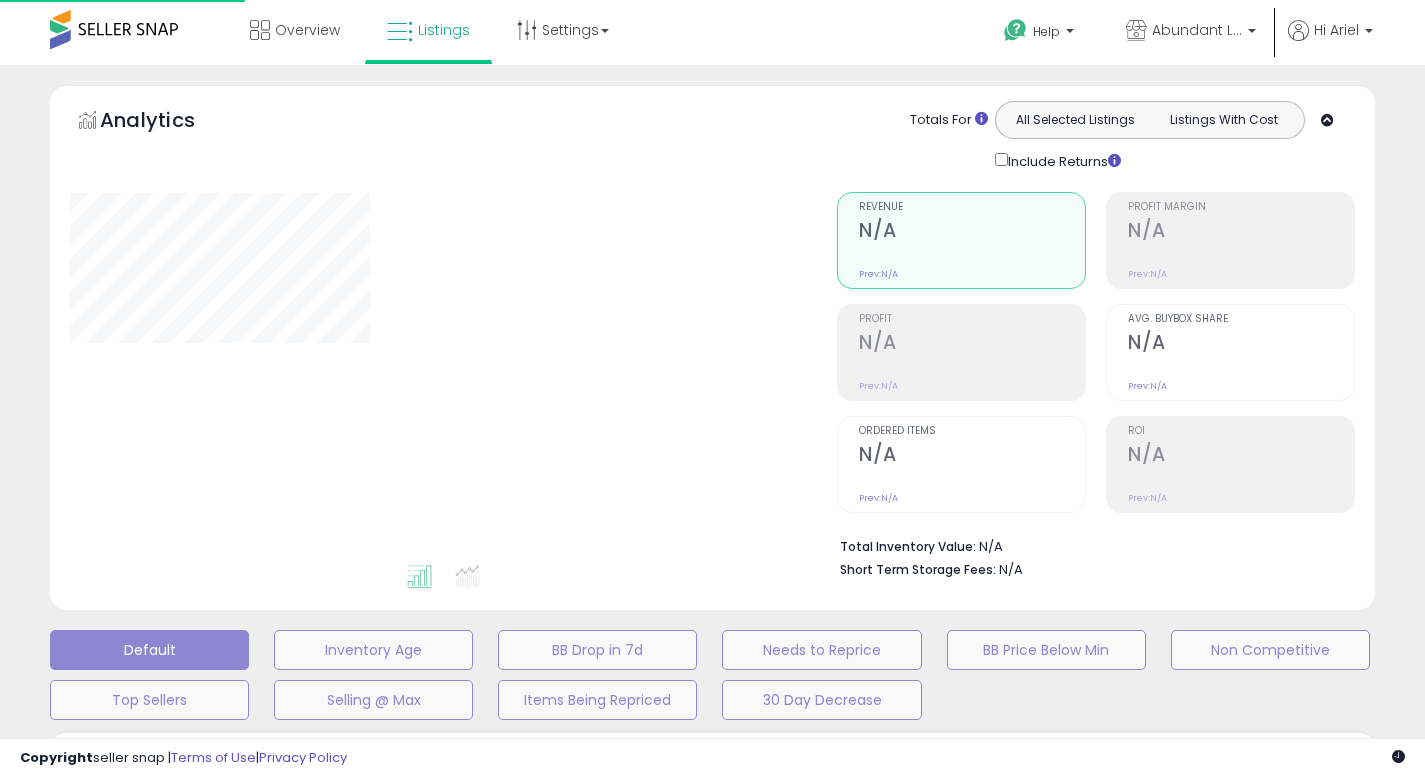 scroll, scrollTop: 0, scrollLeft: 0, axis: both 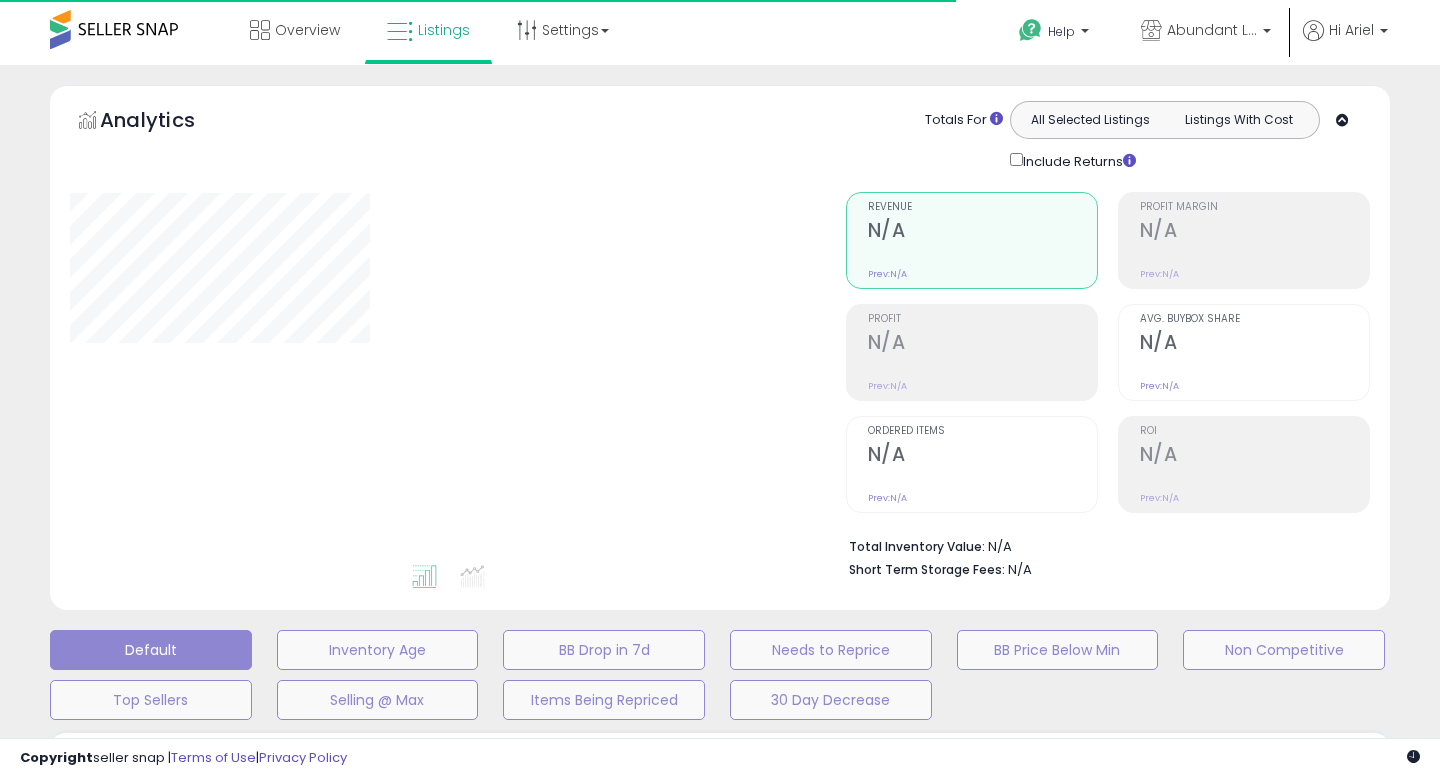 type on "**********" 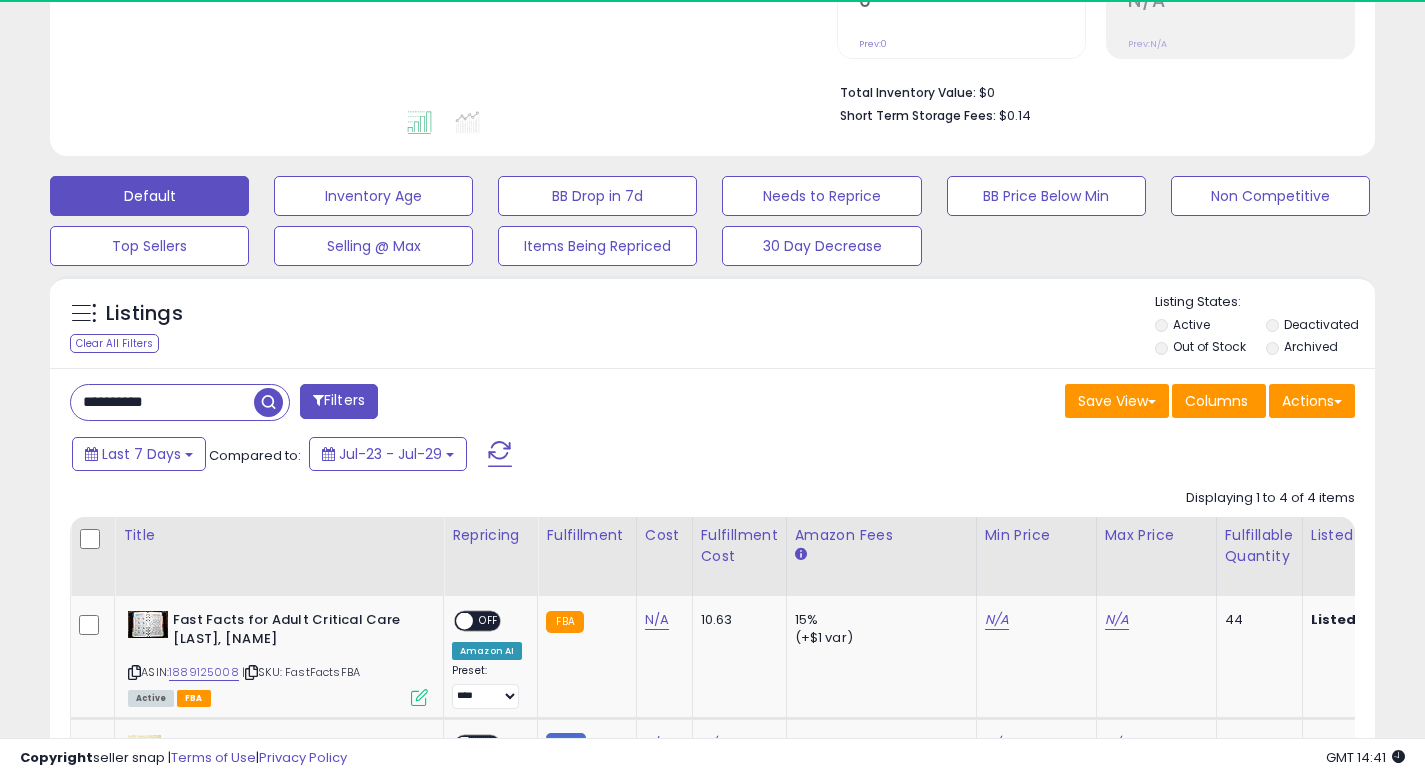 scroll, scrollTop: 456, scrollLeft: 0, axis: vertical 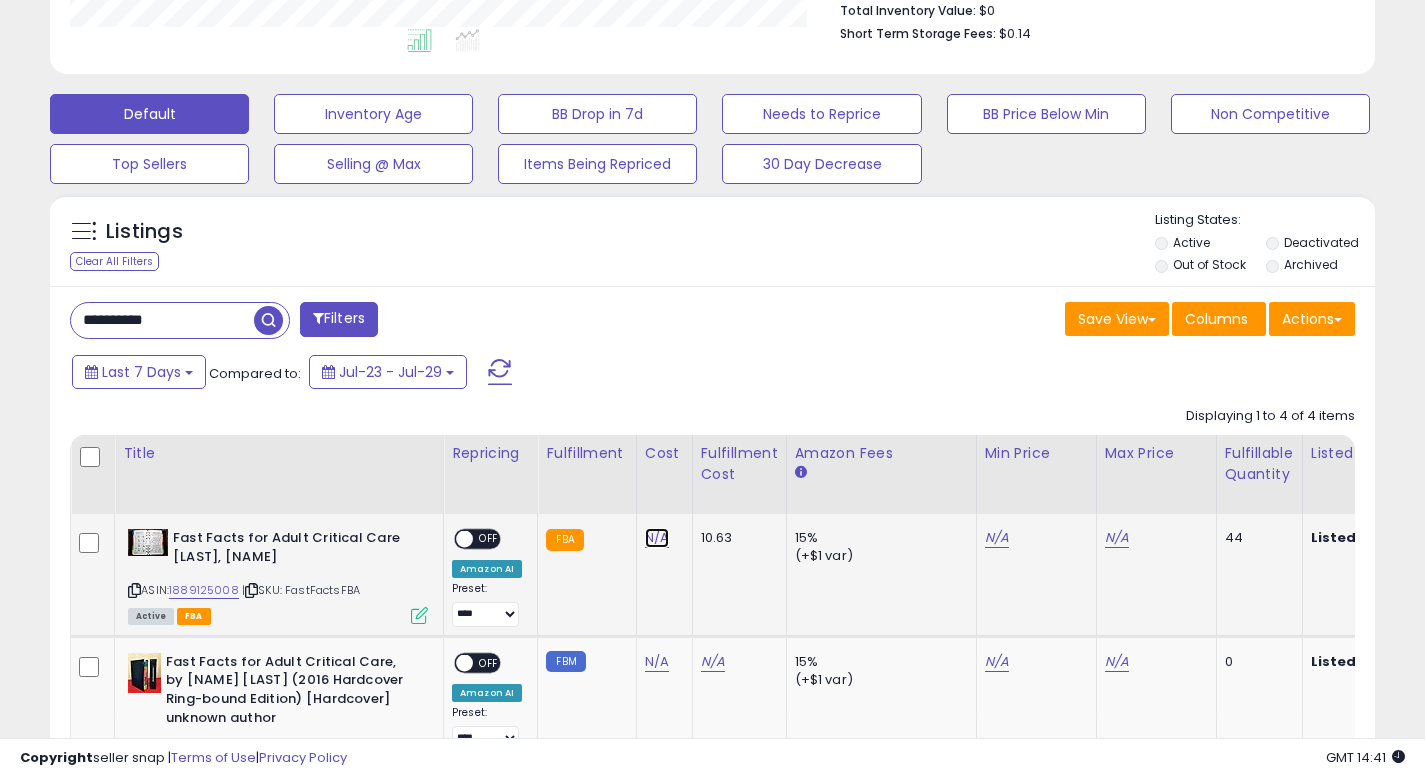 click on "N/A" at bounding box center (657, 538) 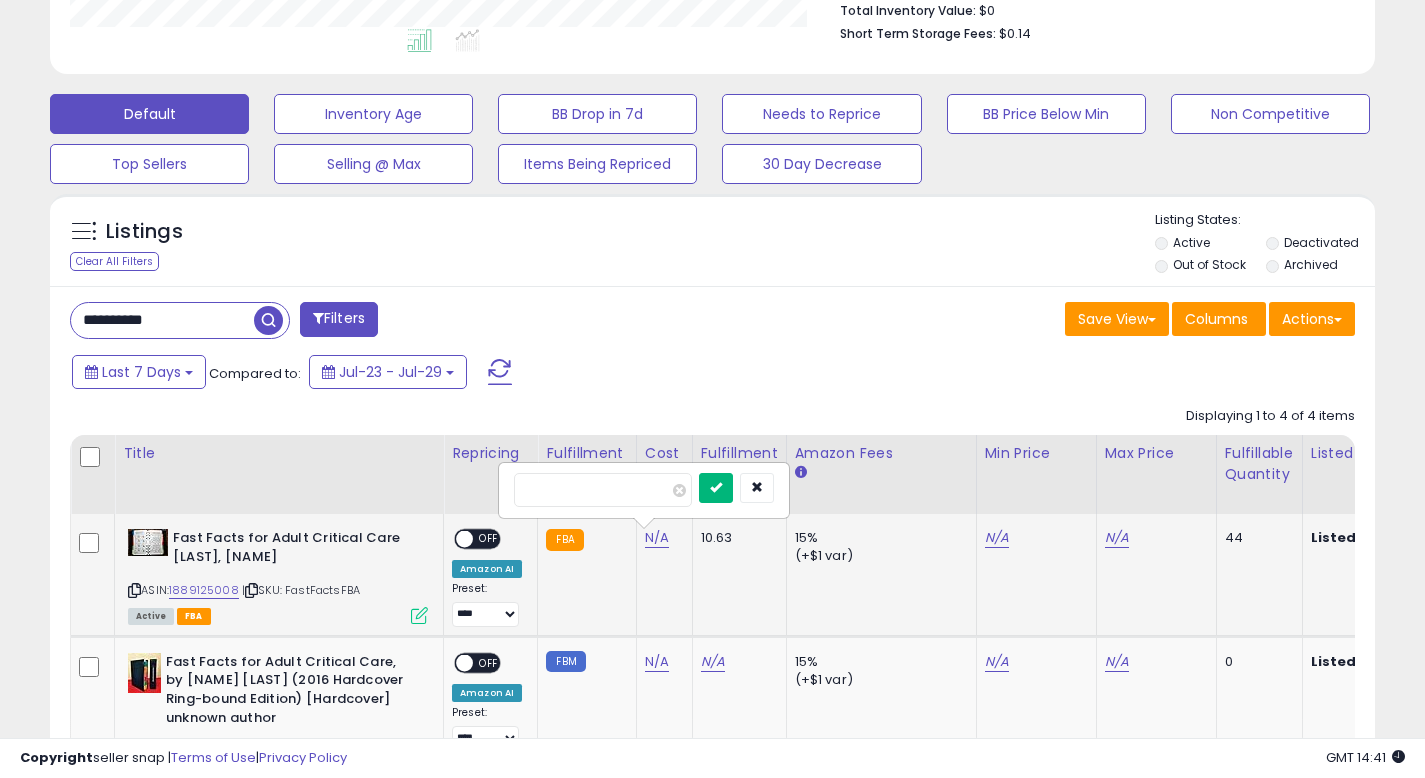 type on "**" 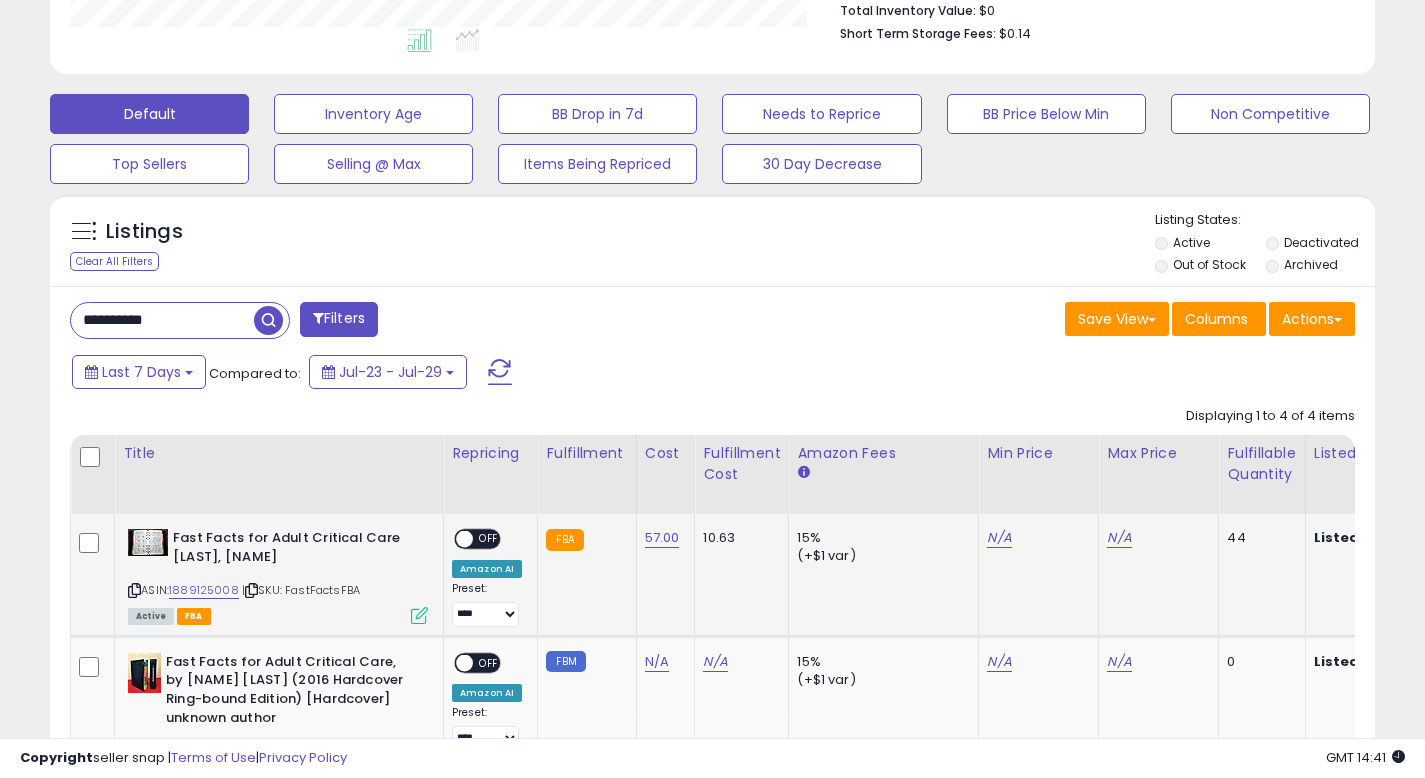 click at bounding box center (419, 615) 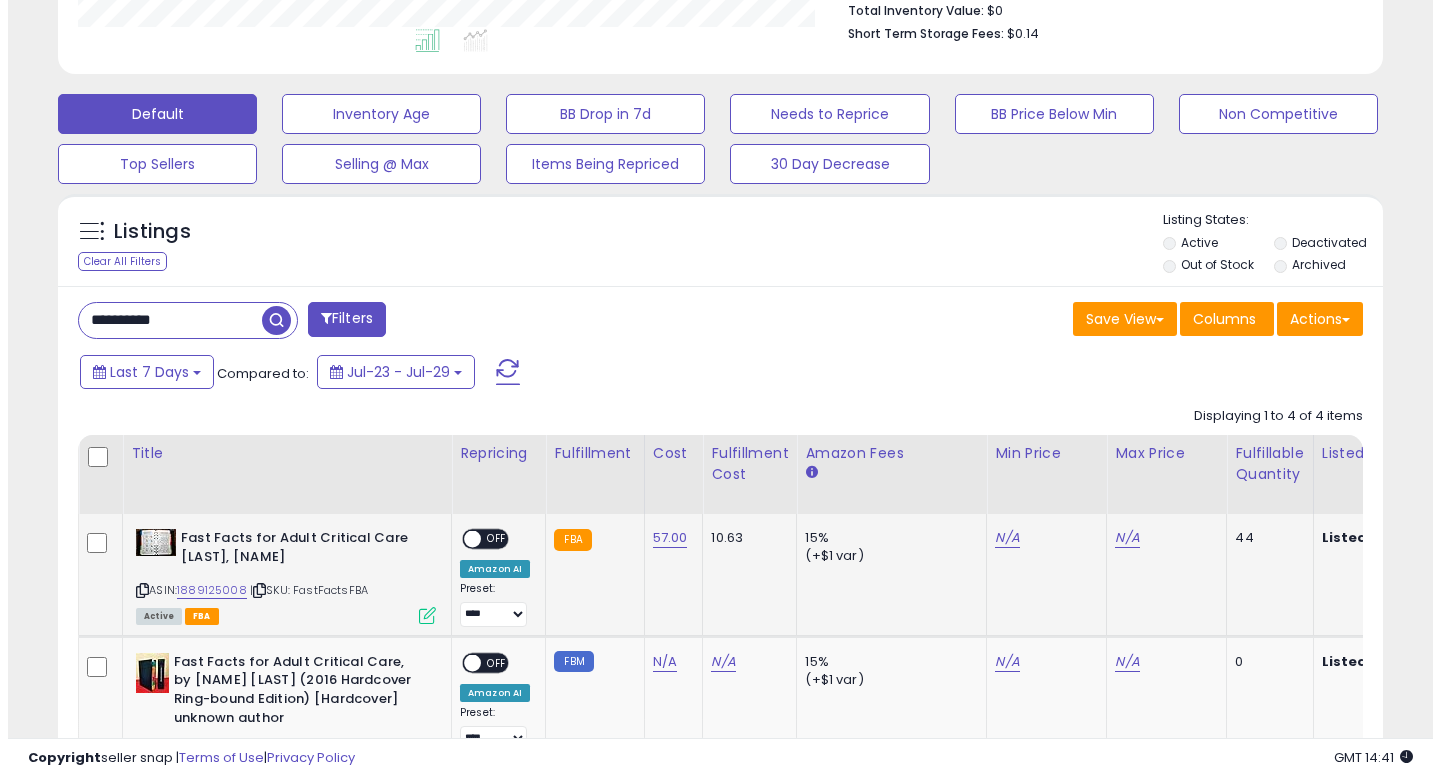 scroll, scrollTop: 999590, scrollLeft: 999224, axis: both 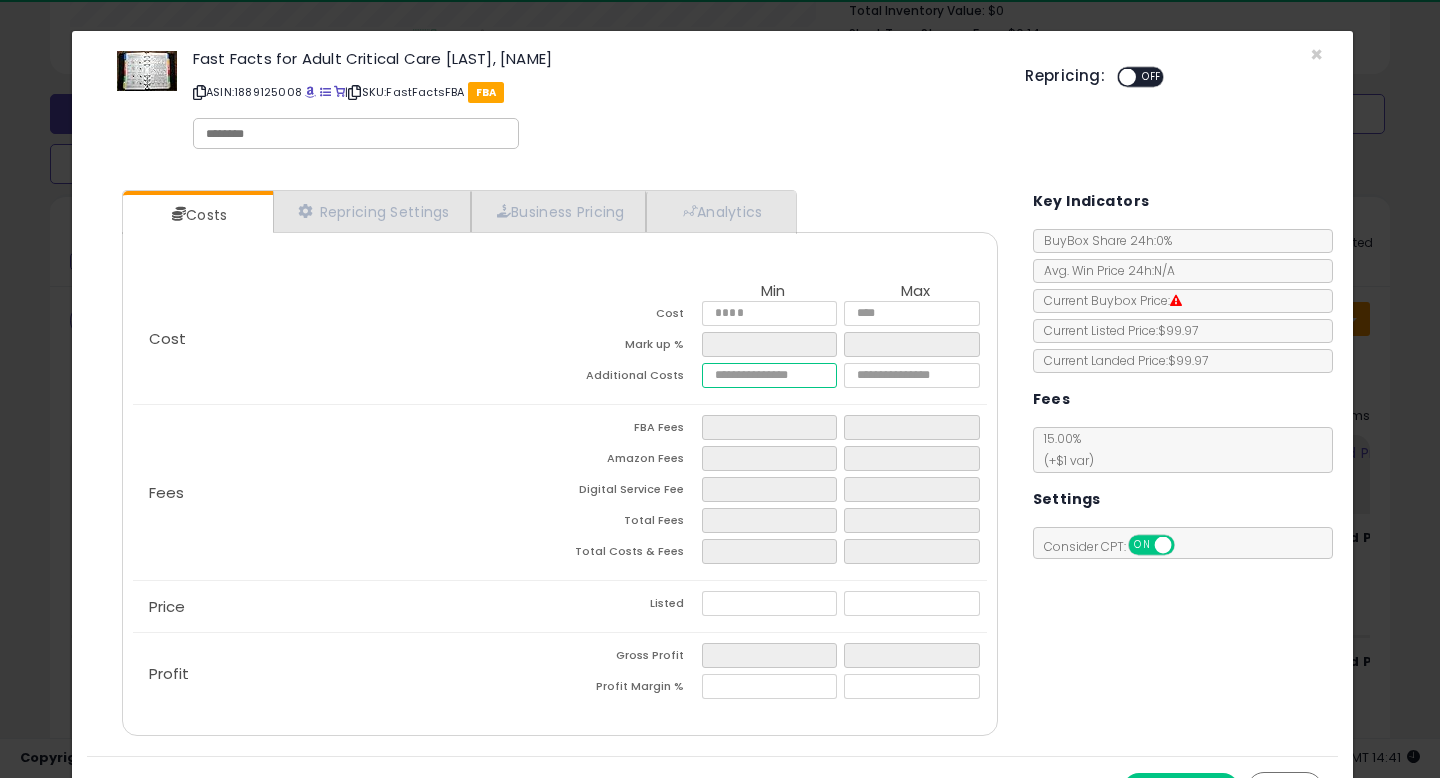 click at bounding box center (769, 375) 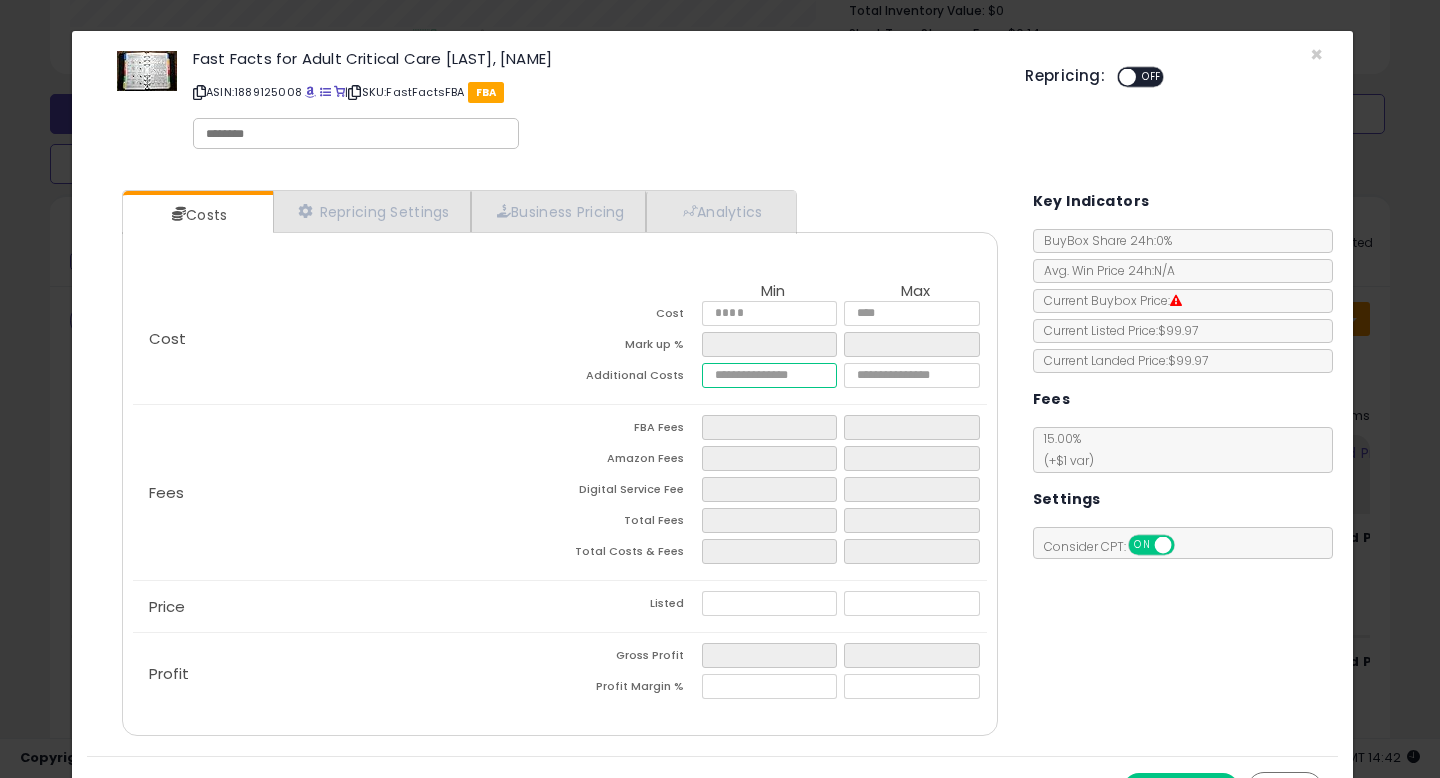 type on "*" 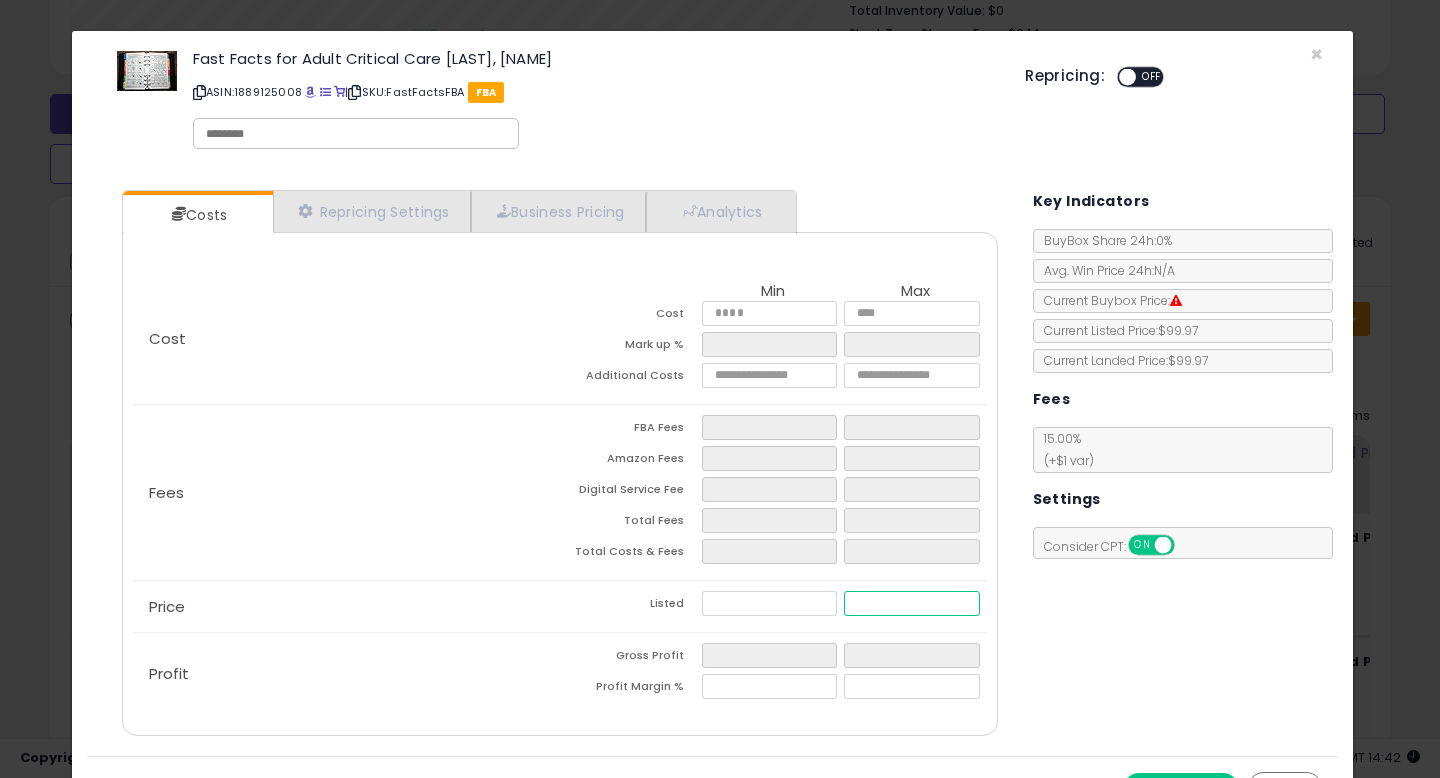 type on "****" 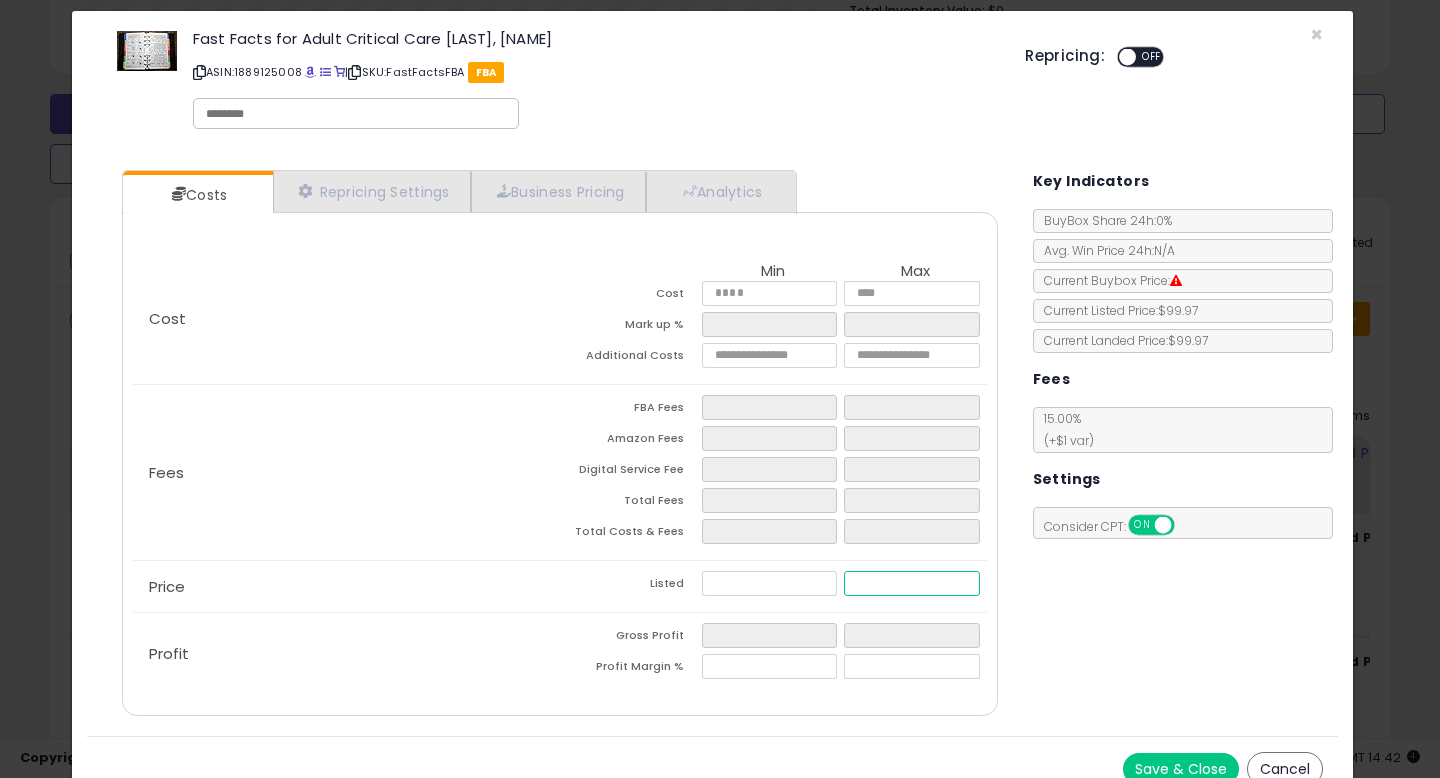 scroll, scrollTop: 42, scrollLeft: 0, axis: vertical 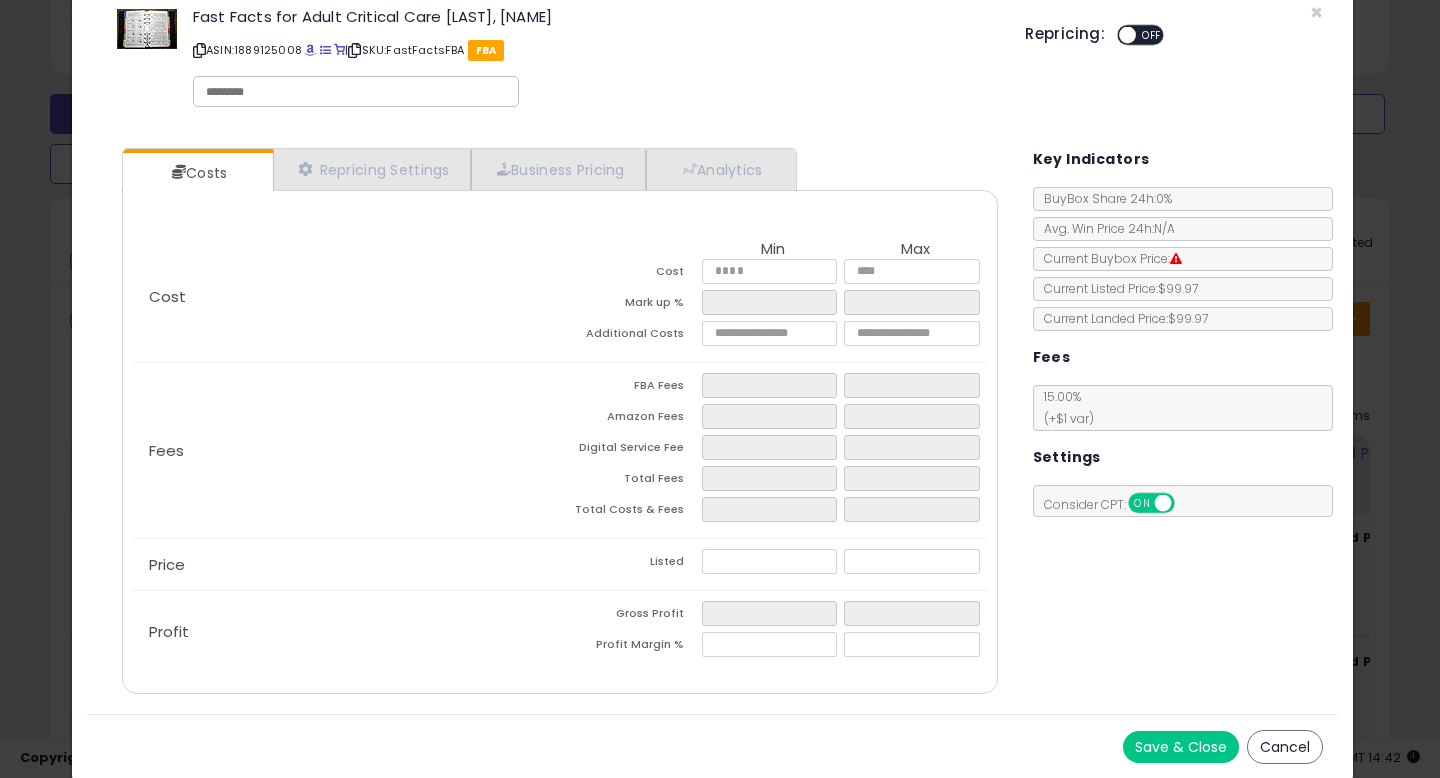 type on "****" 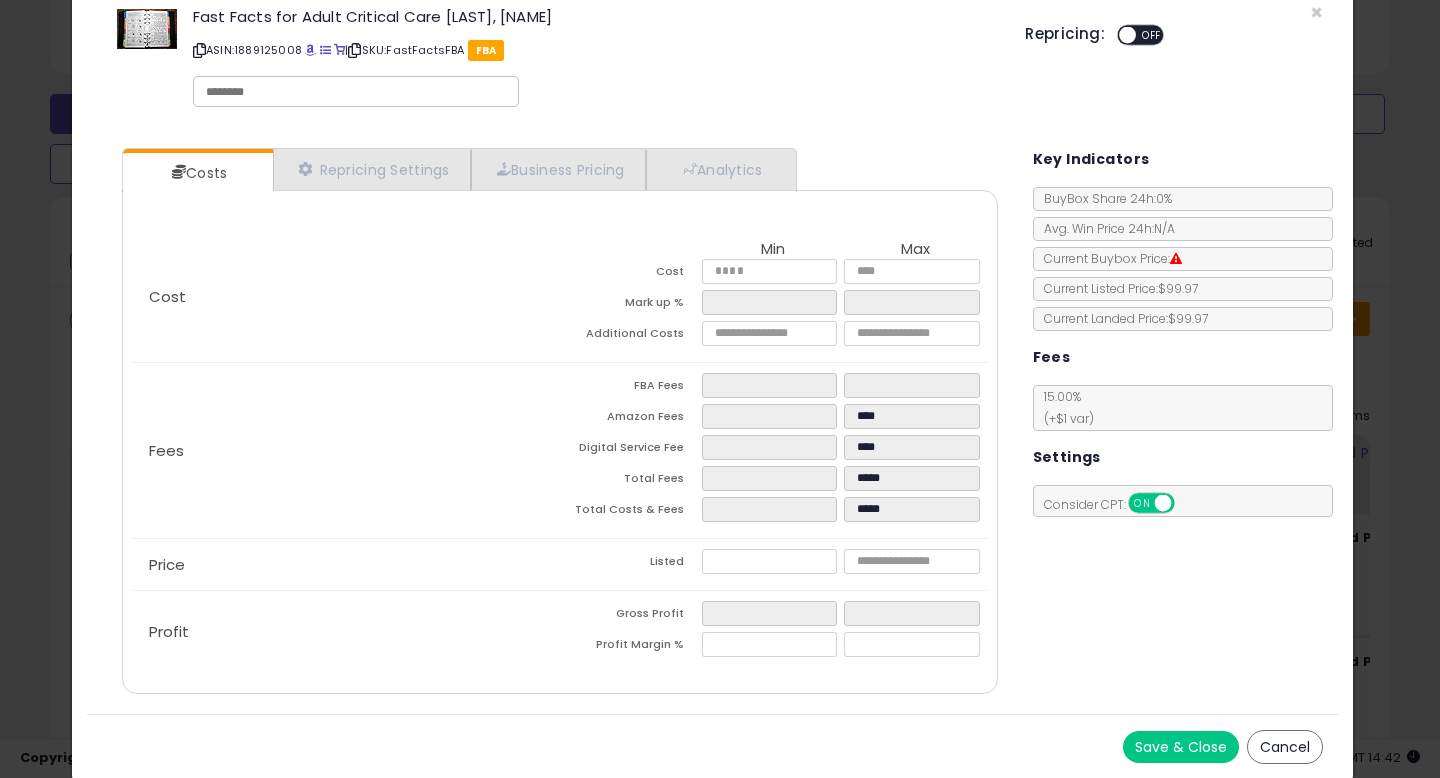 click on "Save & Close" at bounding box center (1181, 747) 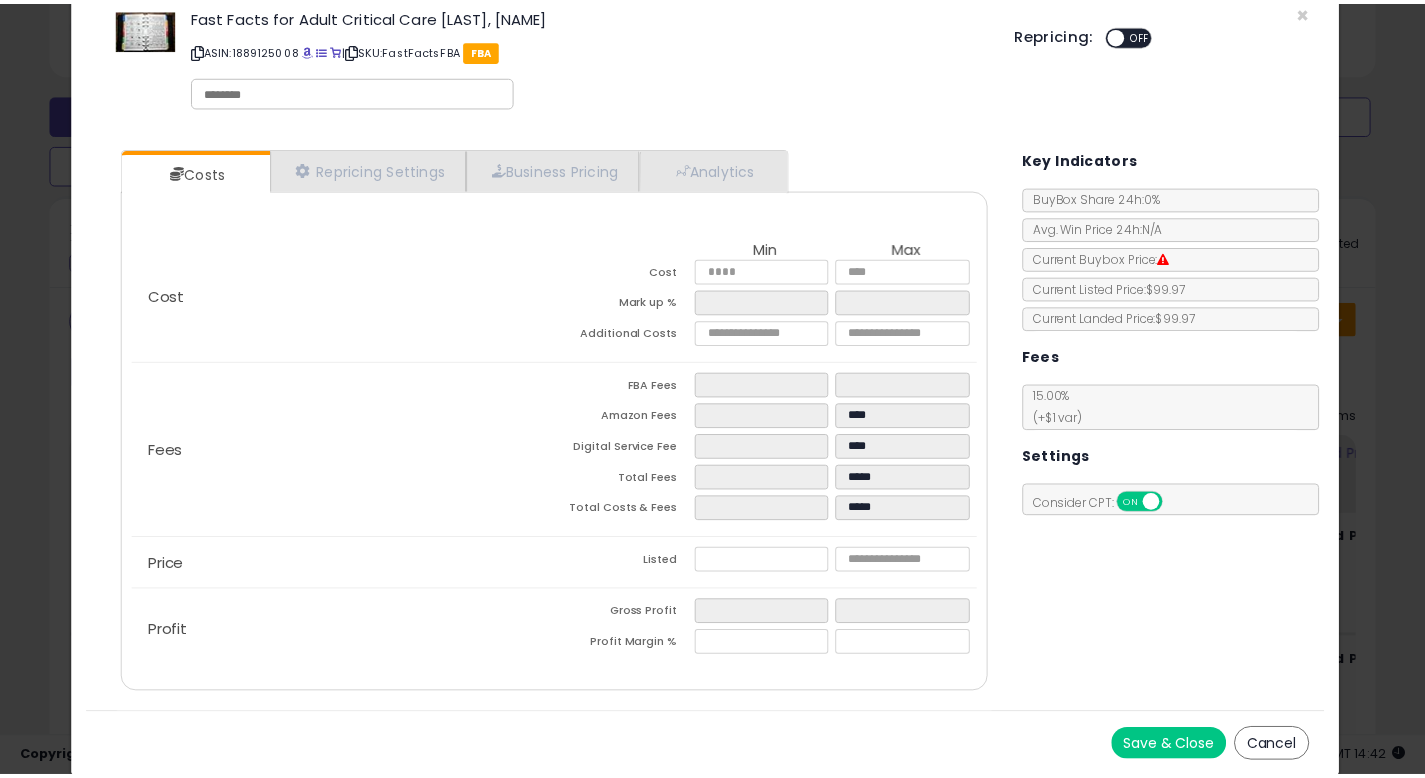 scroll, scrollTop: 0, scrollLeft: 0, axis: both 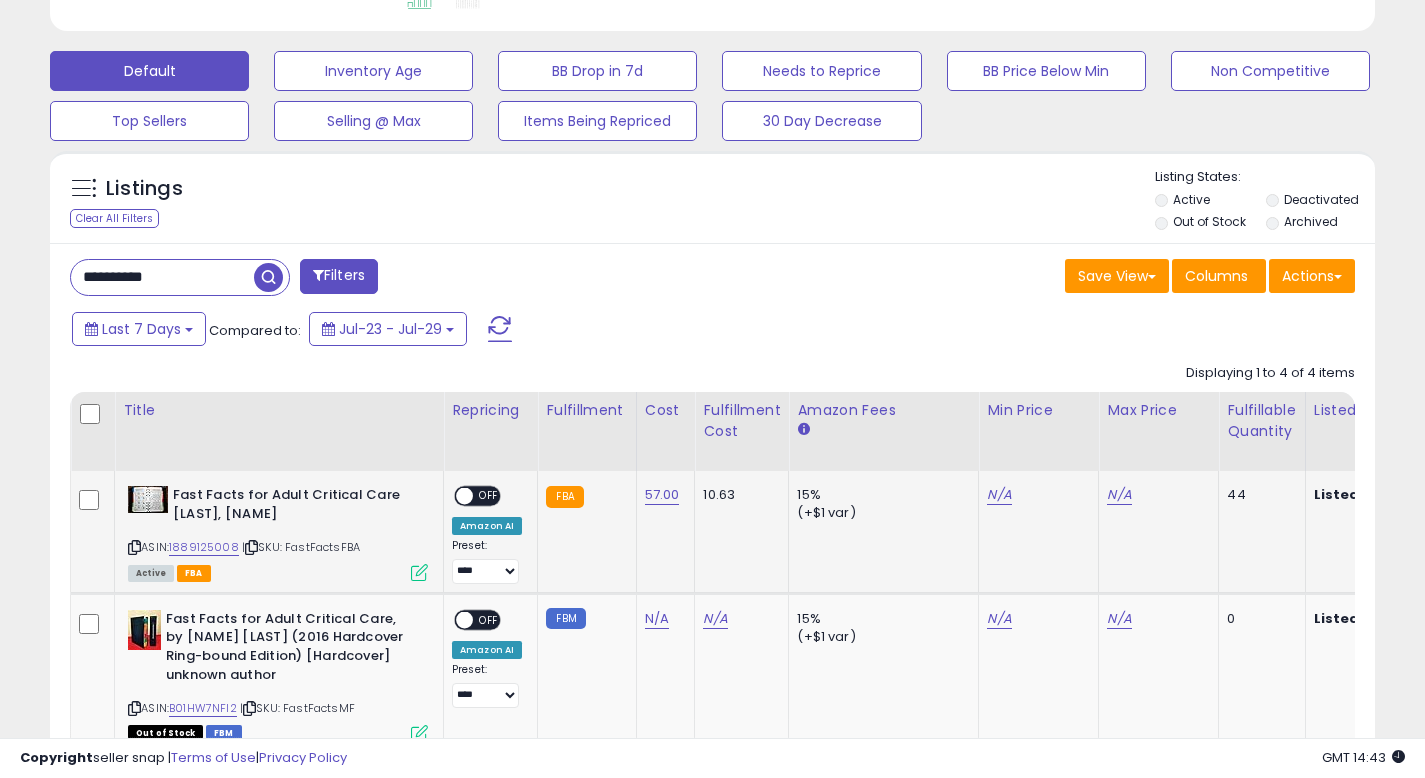 click at bounding box center (419, 572) 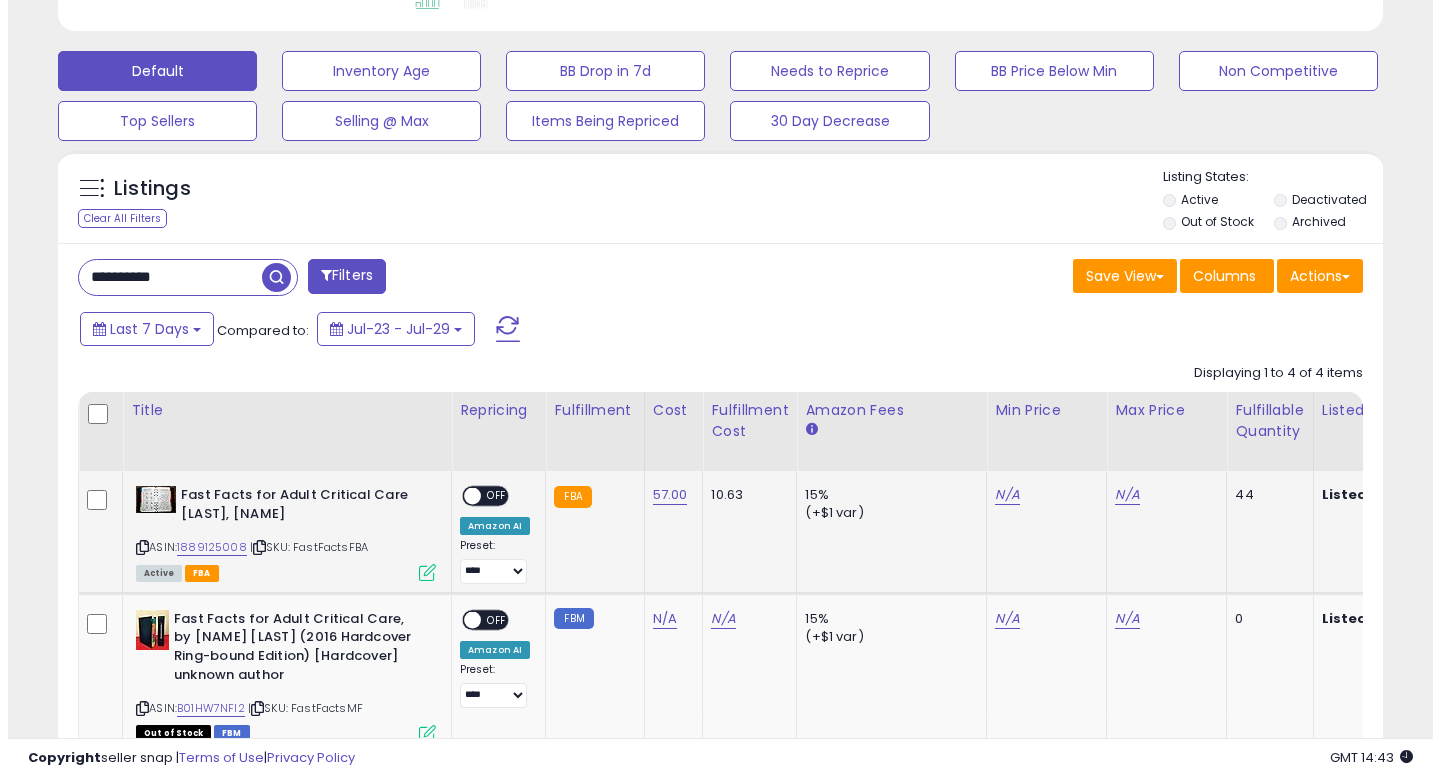 scroll, scrollTop: 999590, scrollLeft: 999224, axis: both 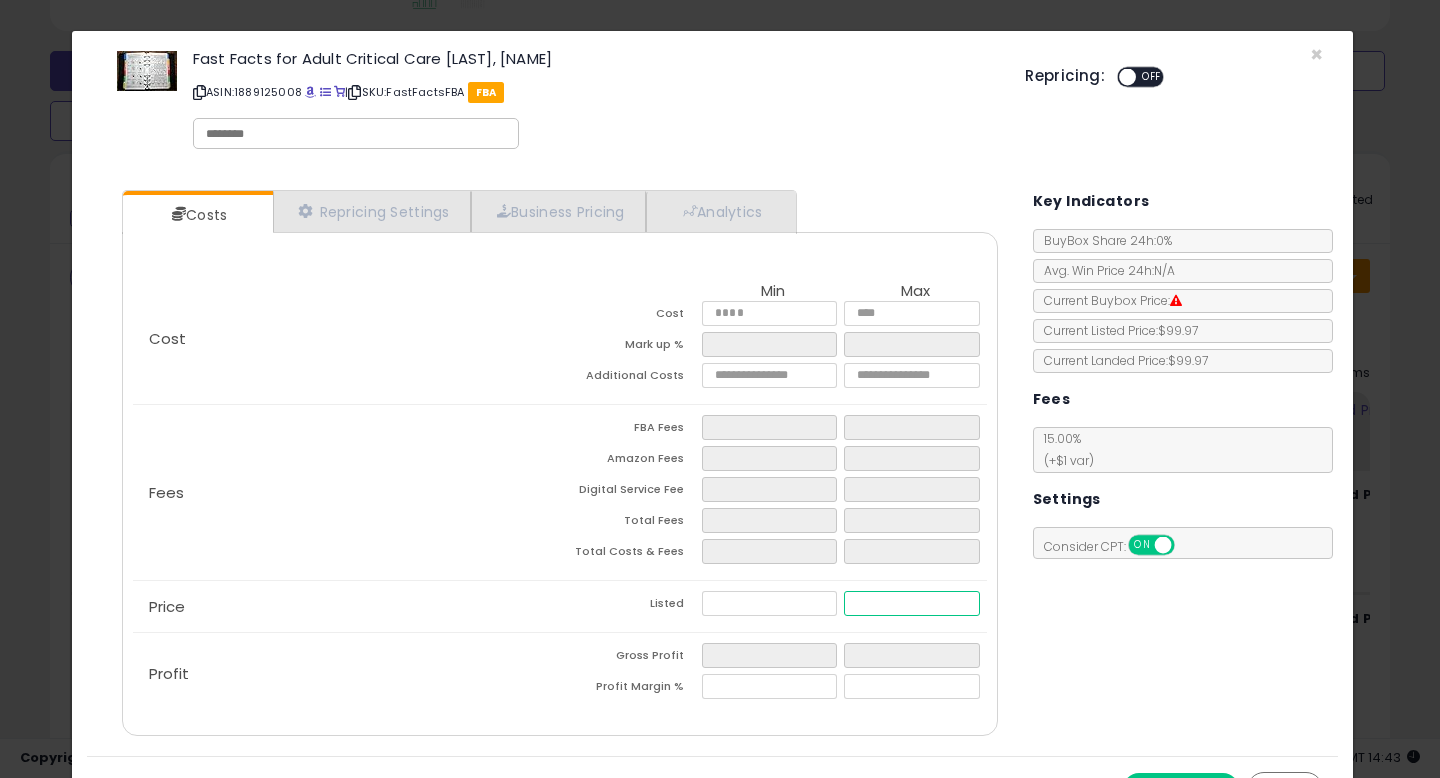 click at bounding box center [911, 603] 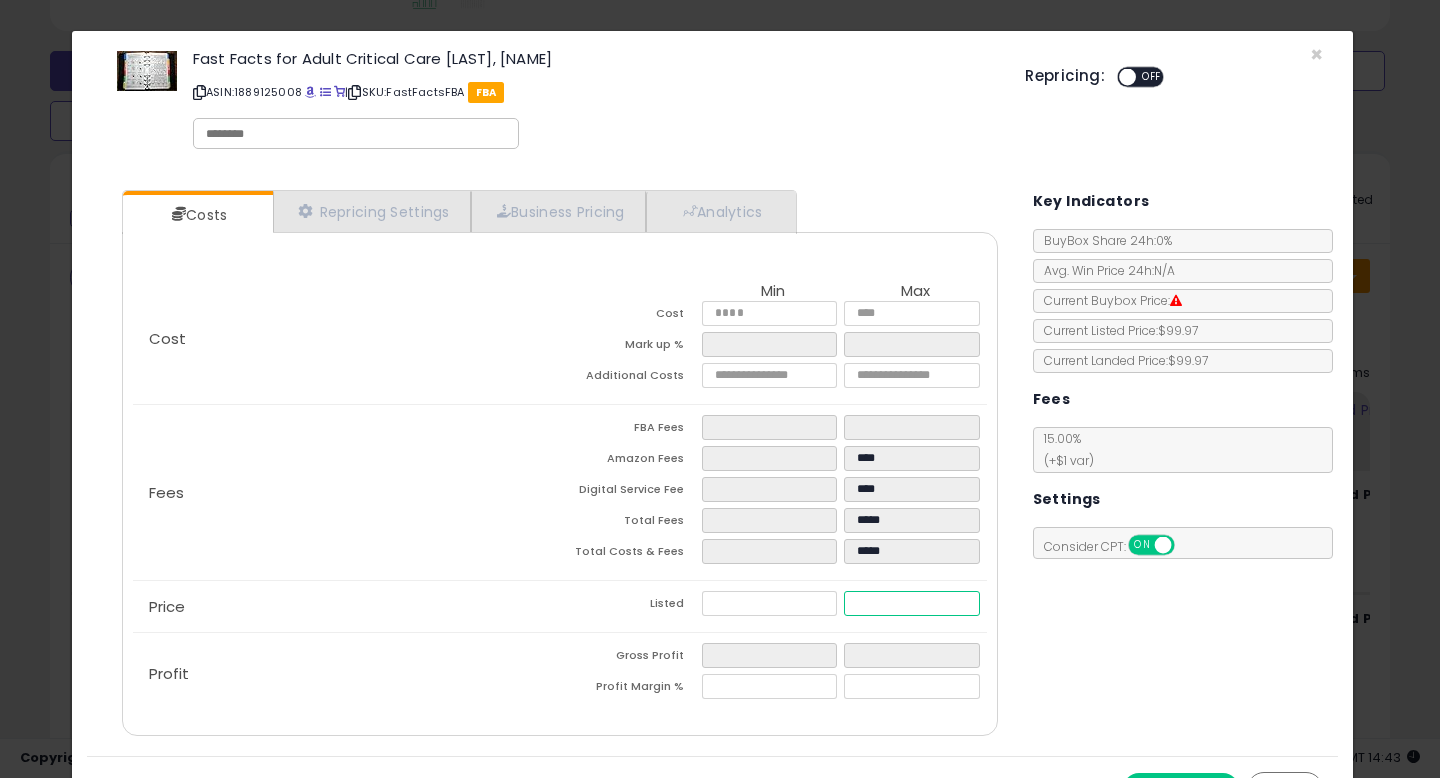 type on "*****" 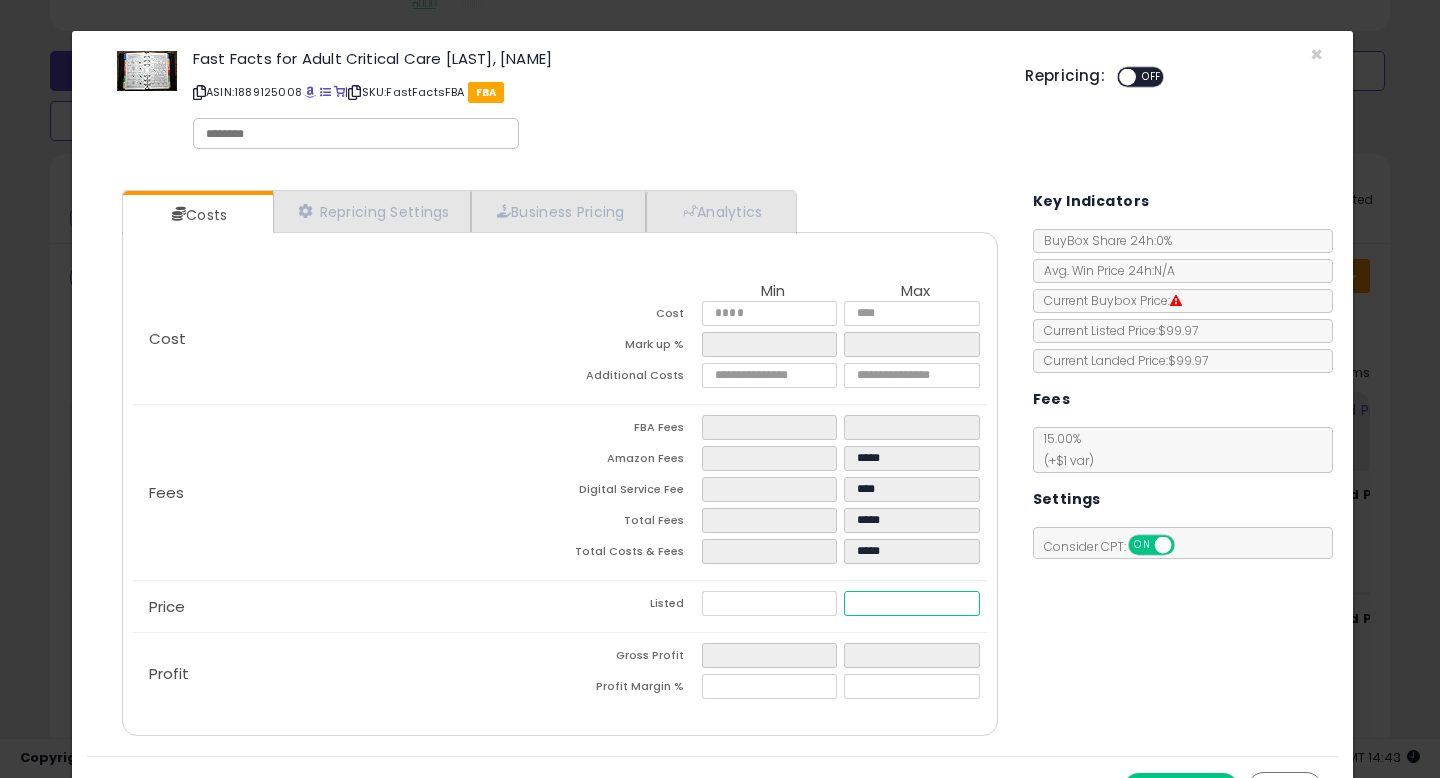 type on "*****" 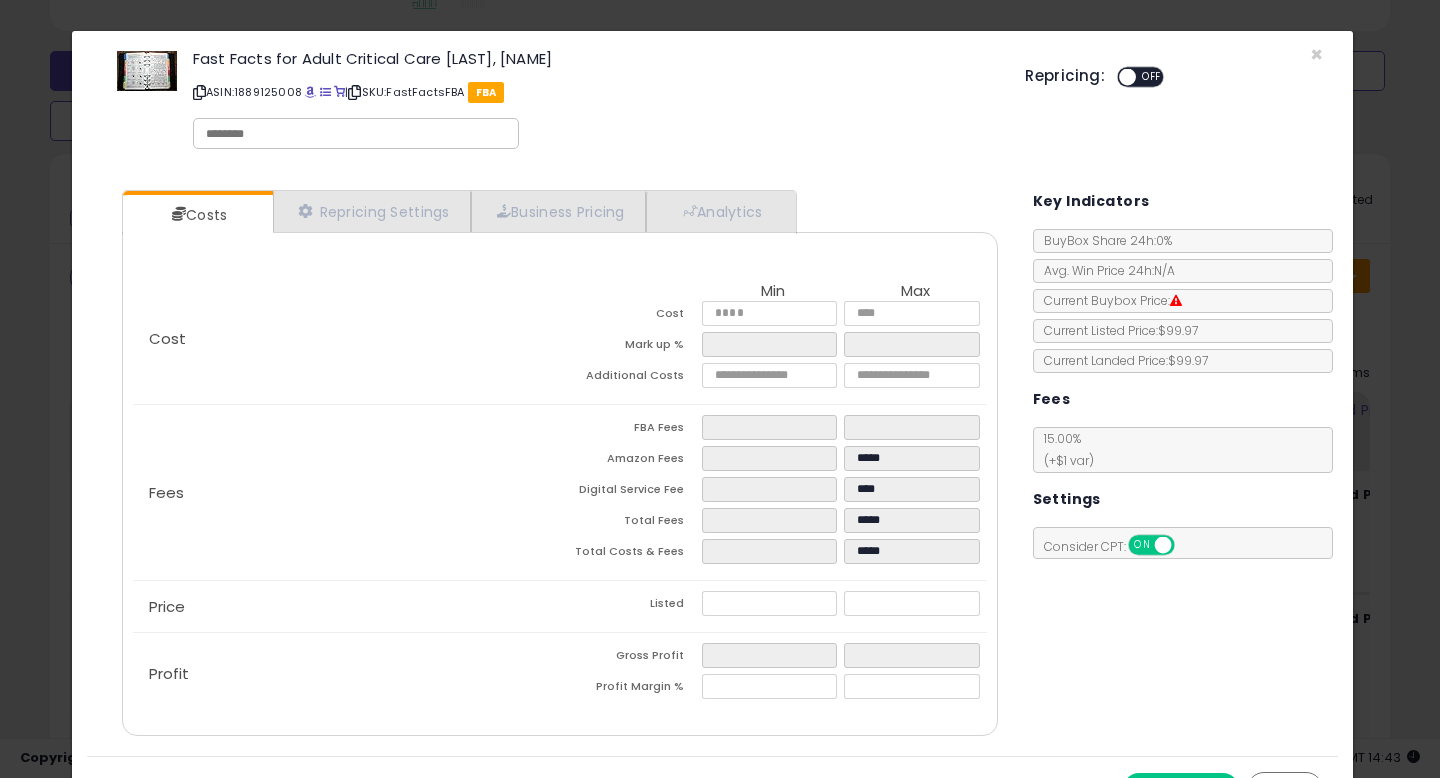 type on "*****" 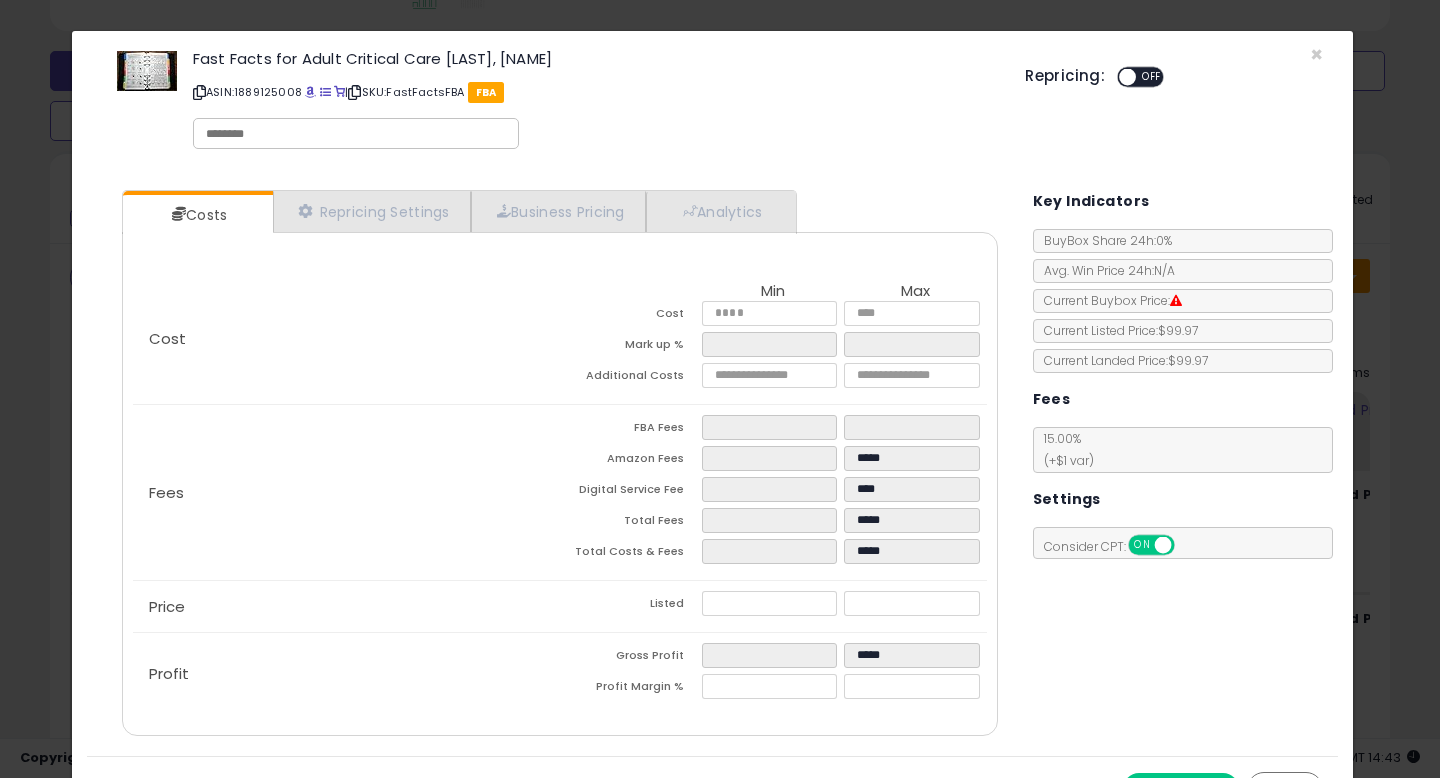 click on "Costs
Repricing Settings
Business Pricing
Analytics
Cost" at bounding box center (712, 465) 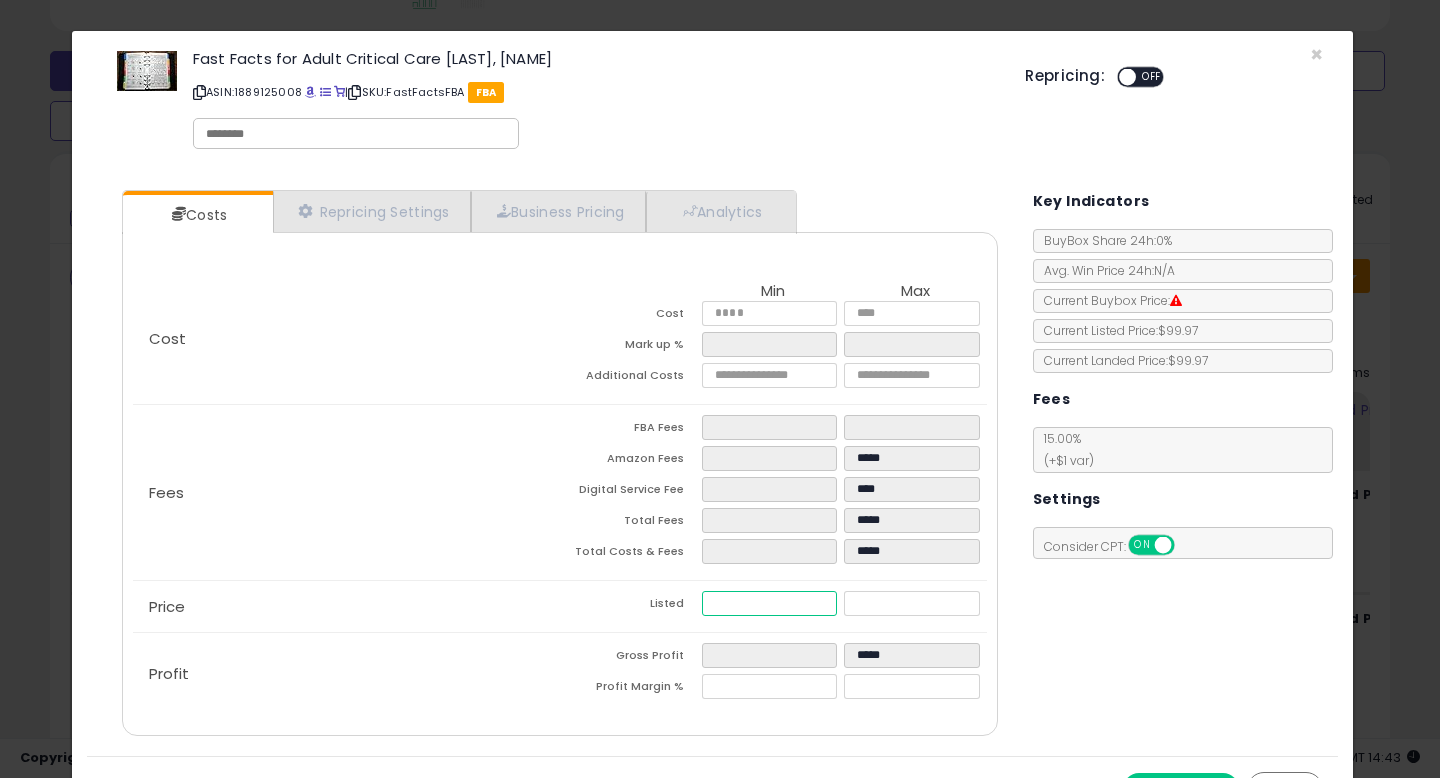 click at bounding box center [769, 603] 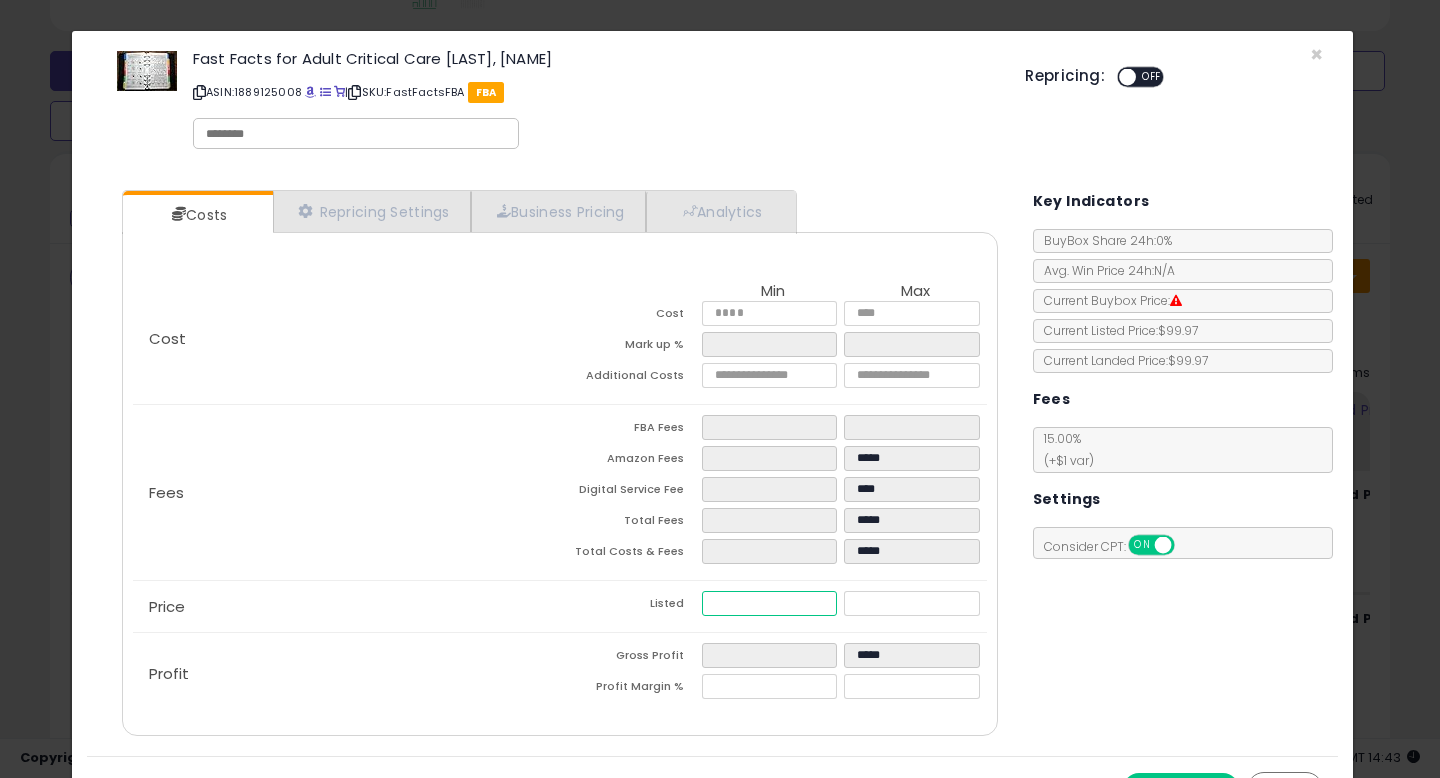 type on "****" 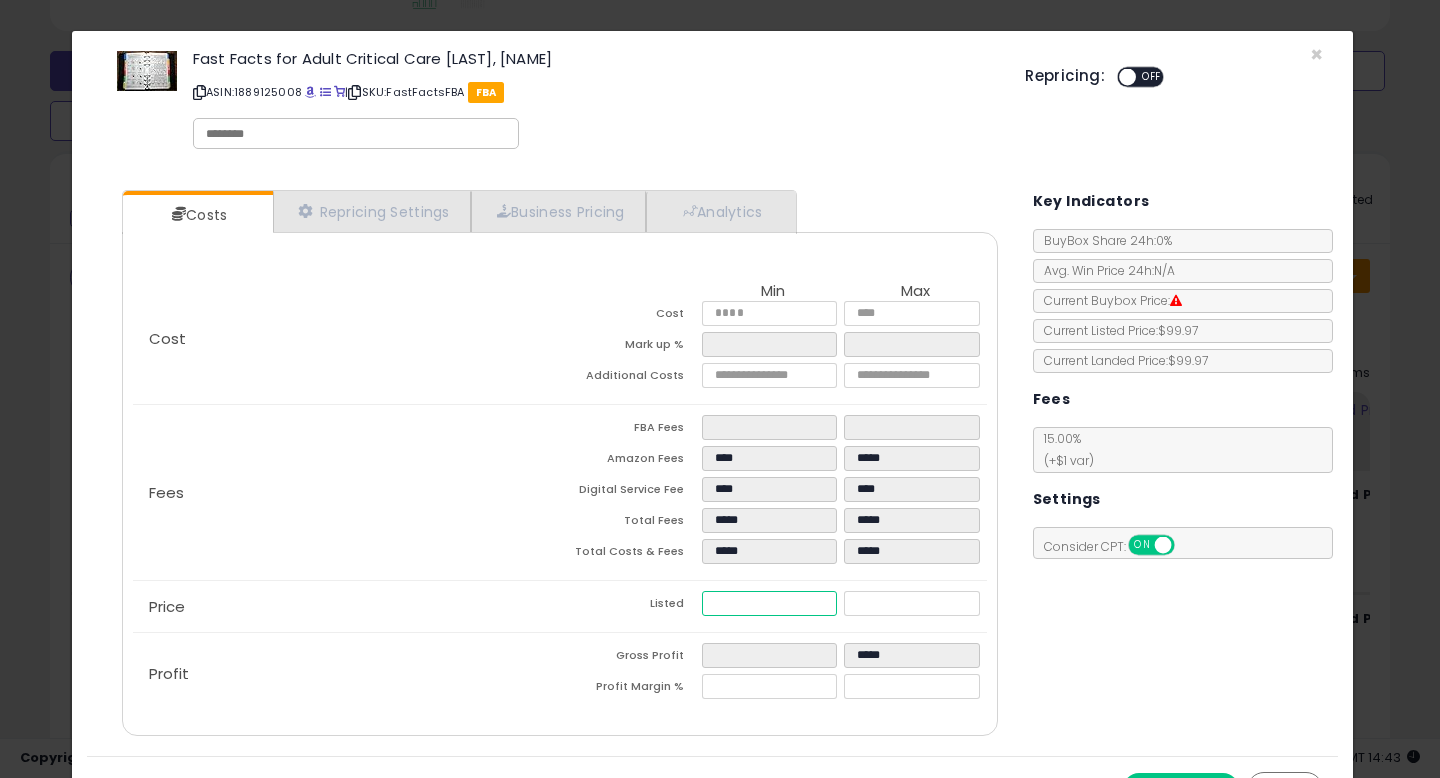 type on "****" 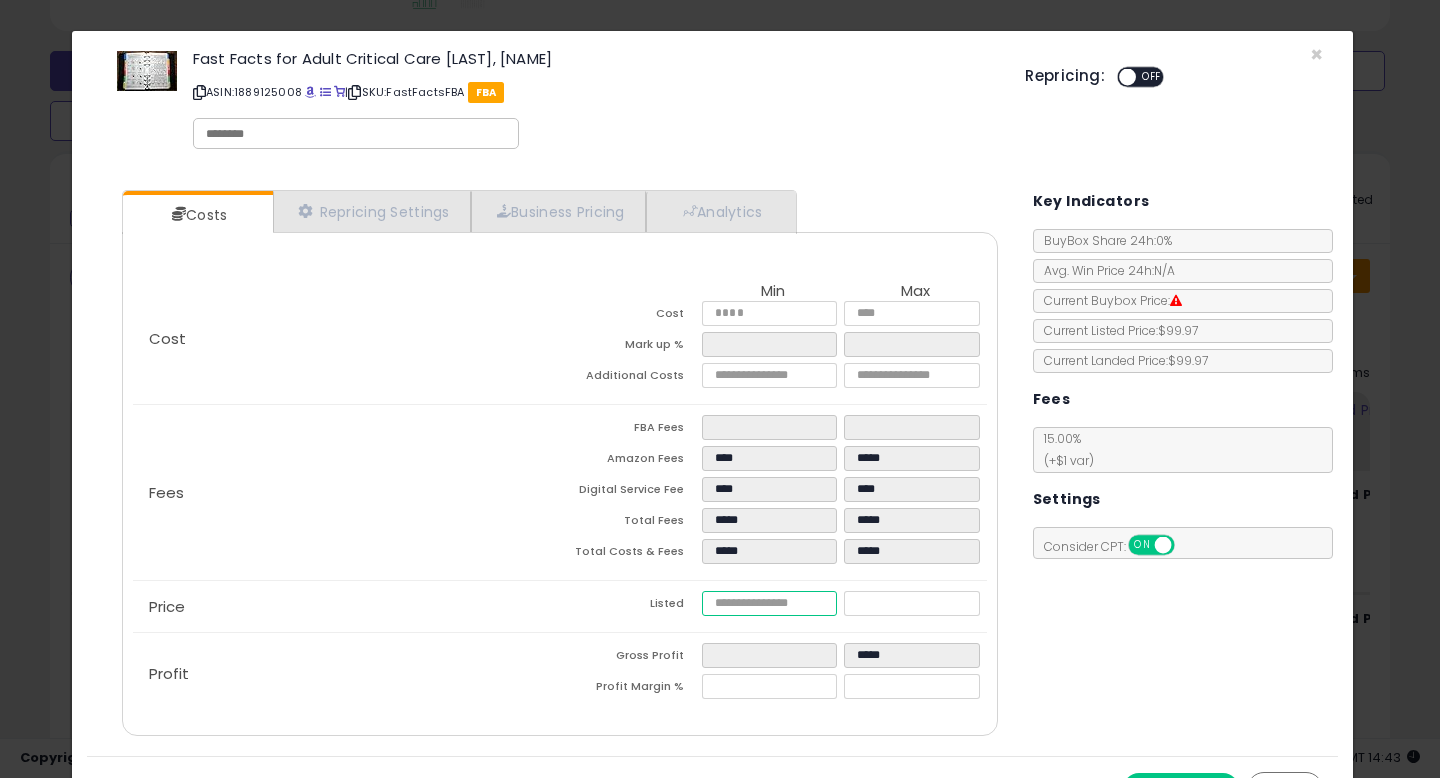 type on "****" 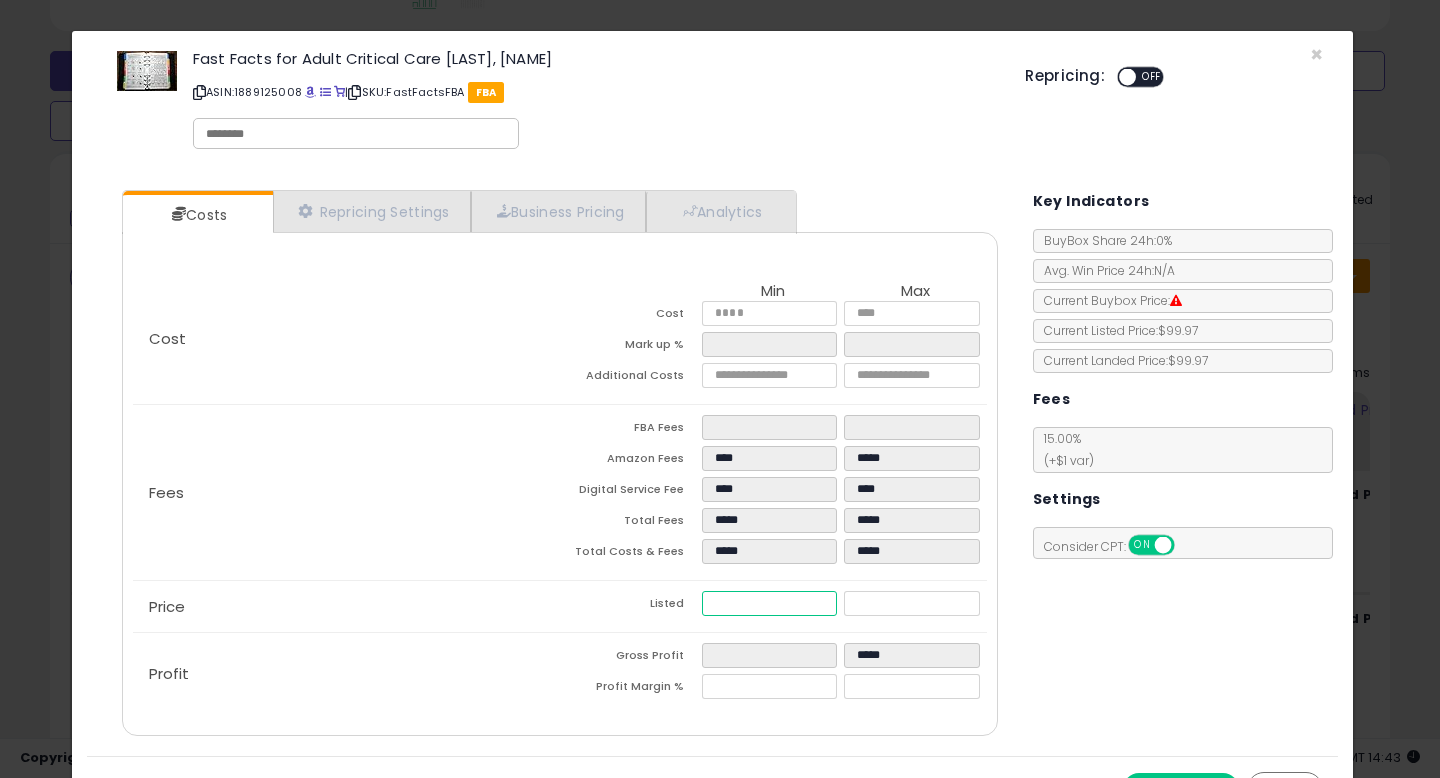 type on "*****" 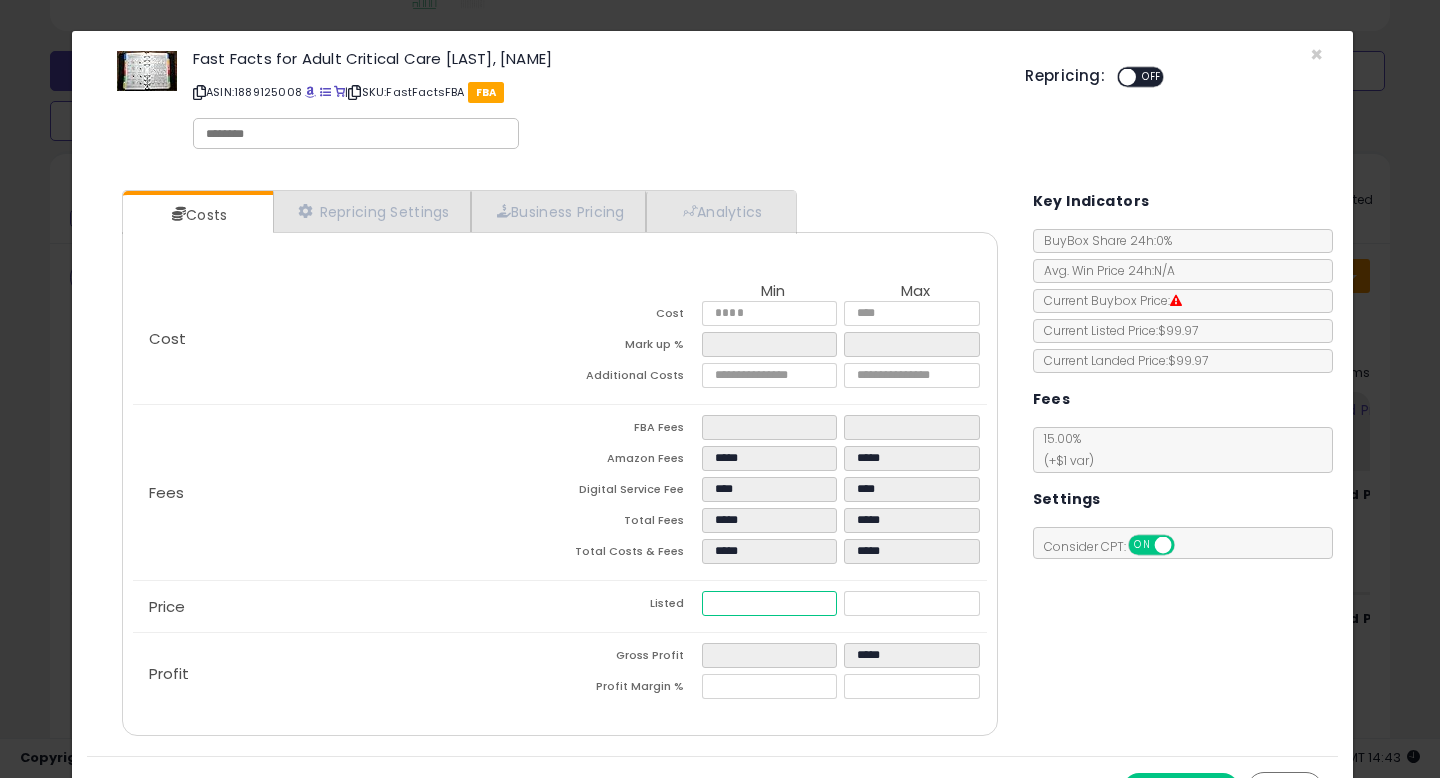 type on "*****" 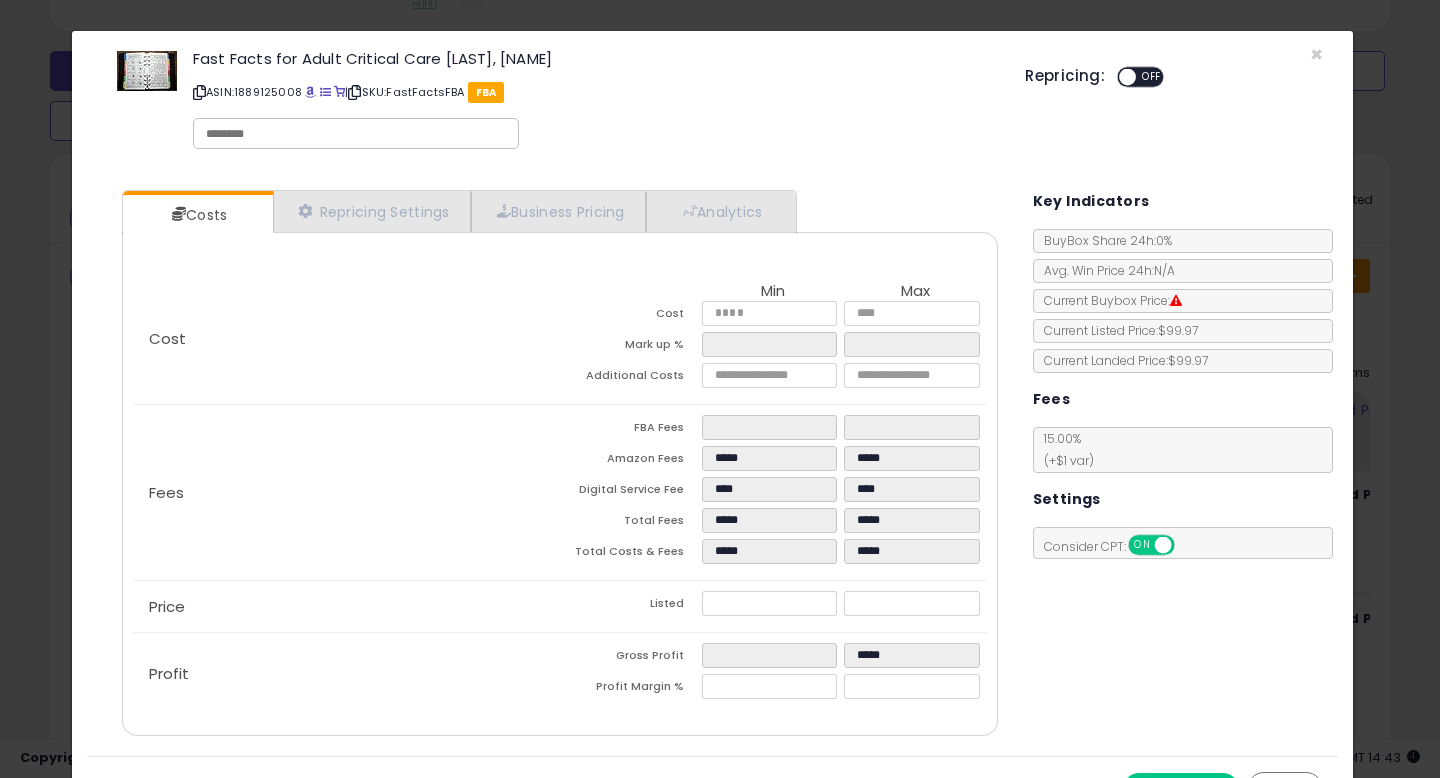 type on "*****" 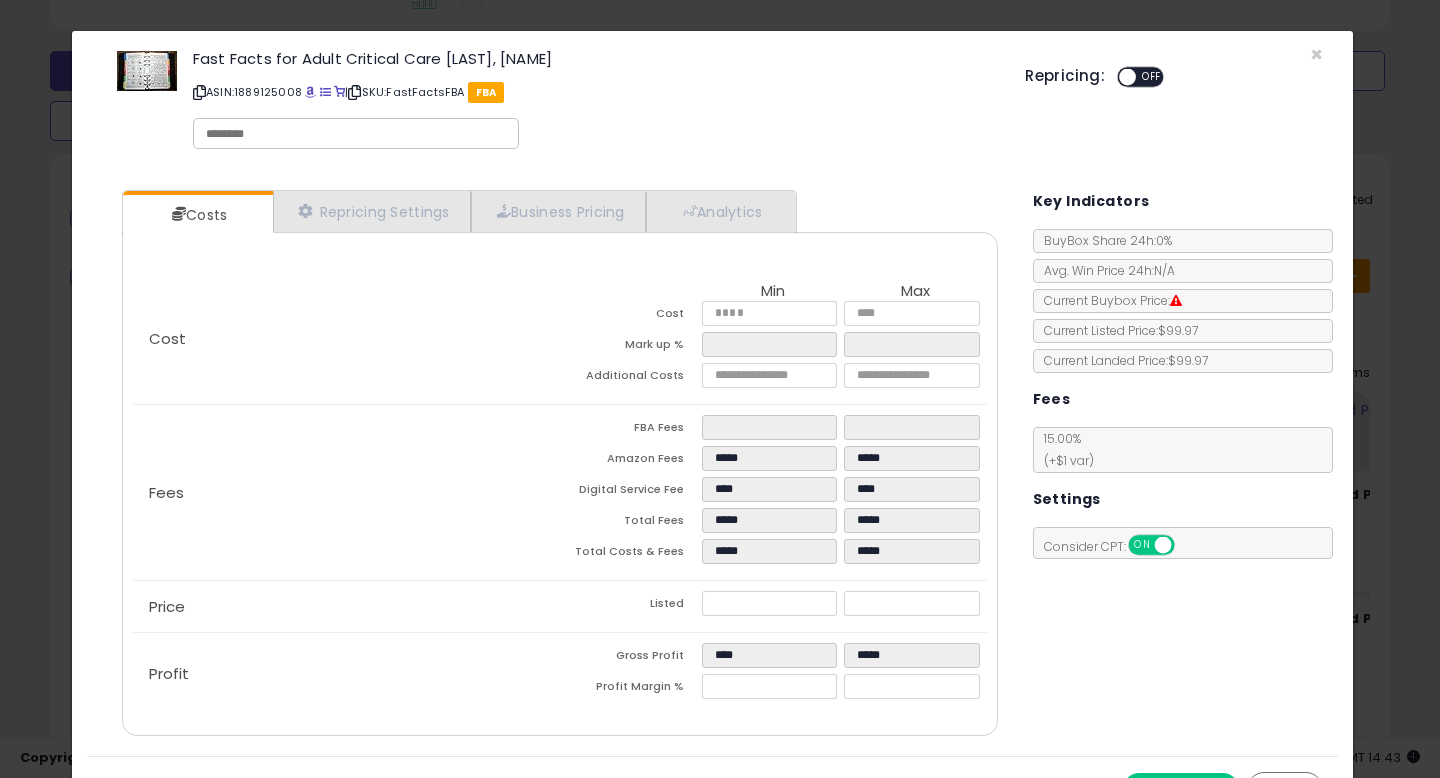 click on "Costs
Repricing Settings
Business Pricing
Analytics
Cost" at bounding box center (712, 465) 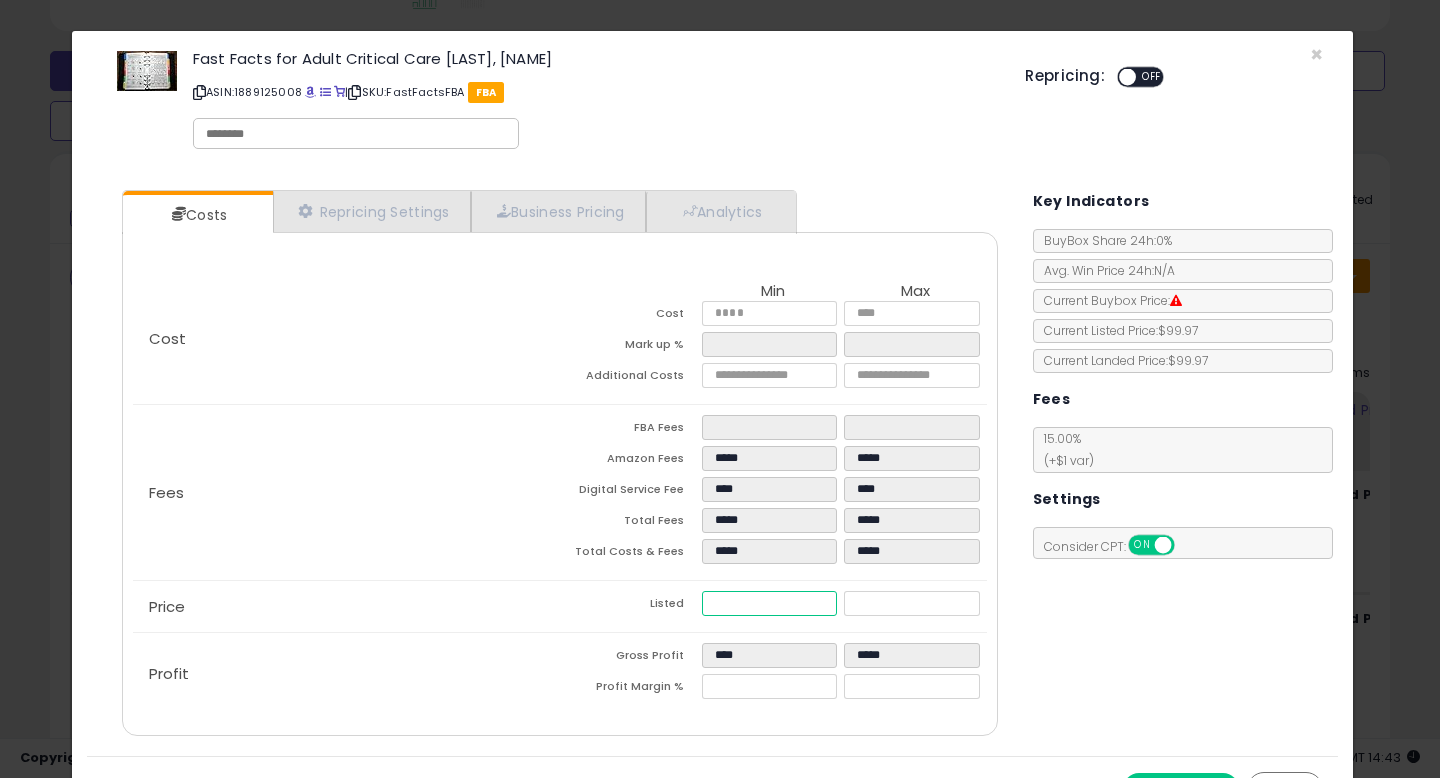 drag, startPoint x: 764, startPoint y: 601, endPoint x: 571, endPoint y: 600, distance: 193.0026 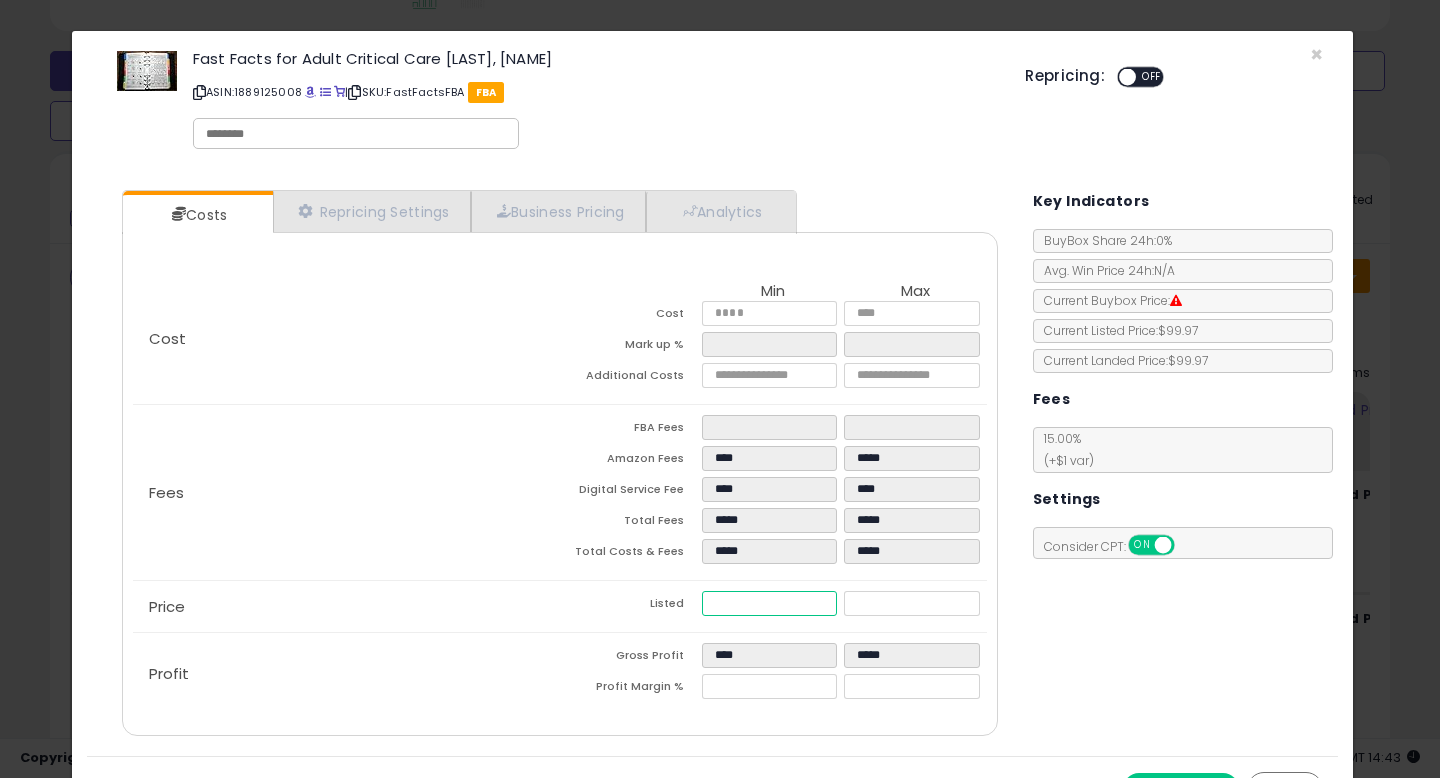type on "*****" 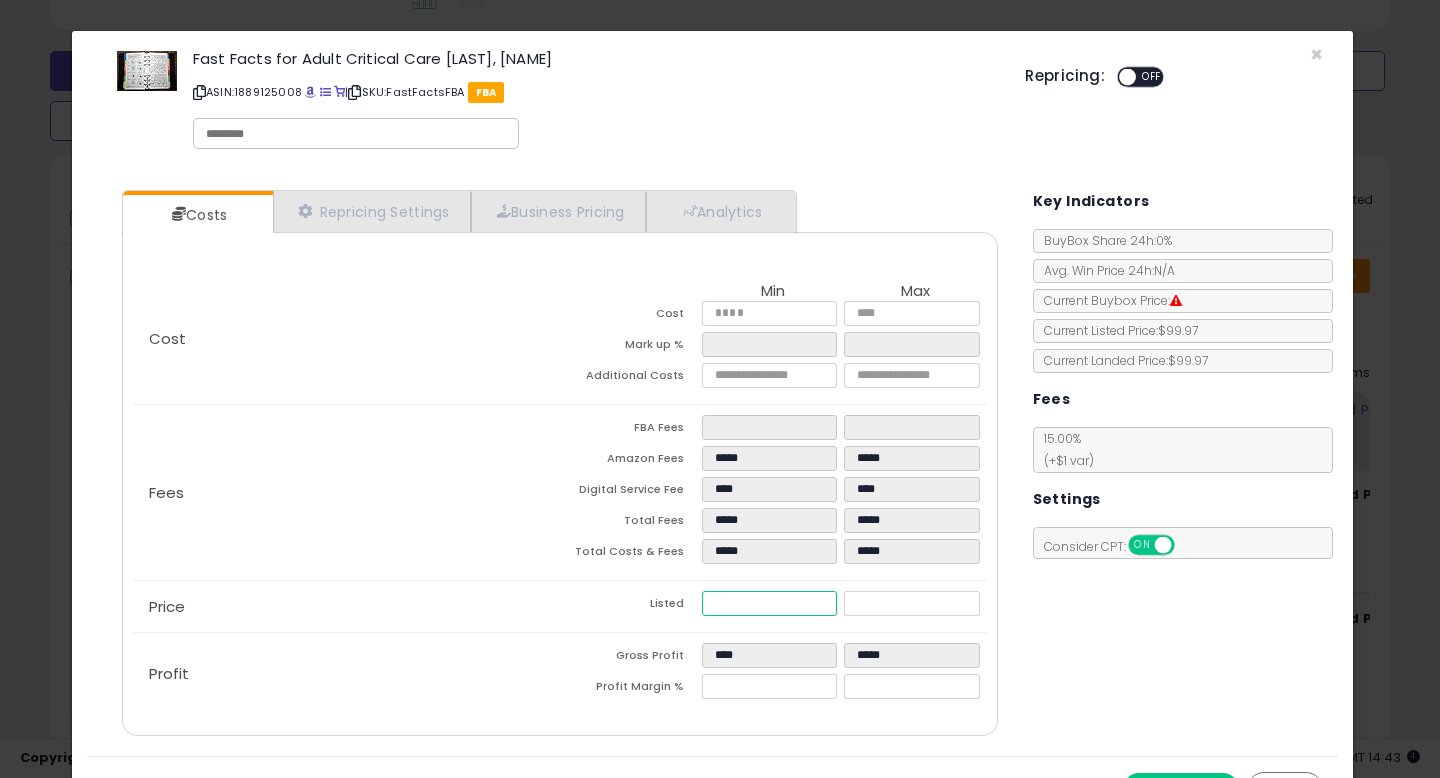 type on "*****" 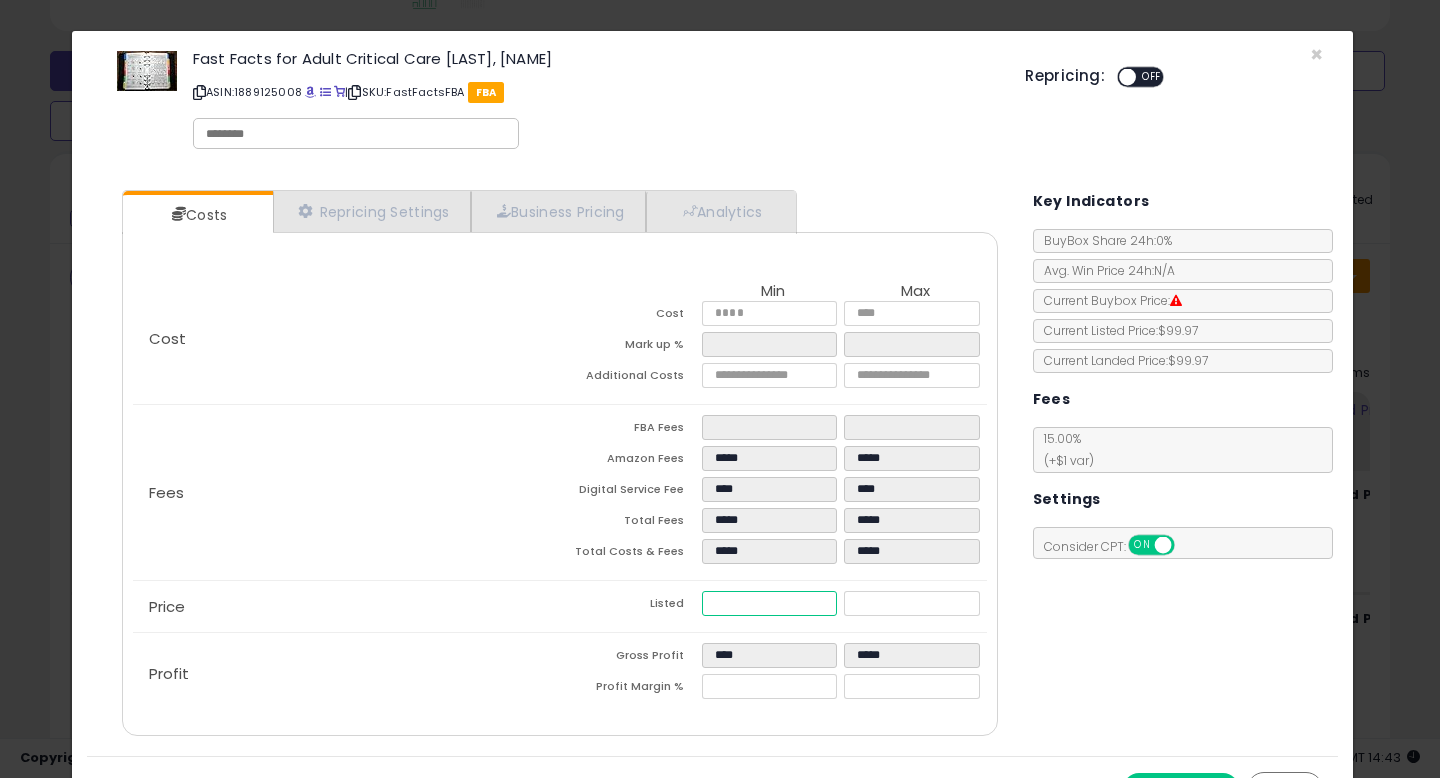 type on "*****" 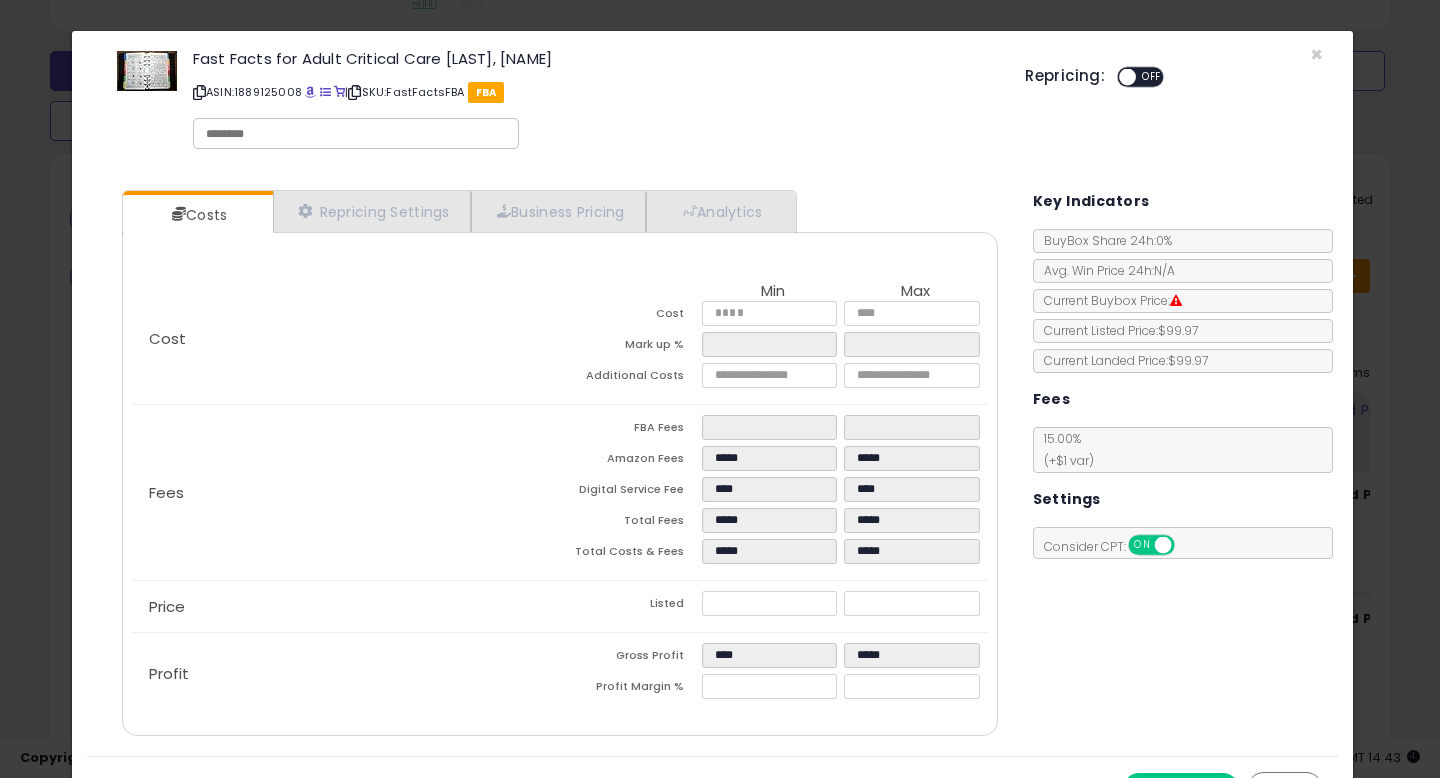 type on "*****" 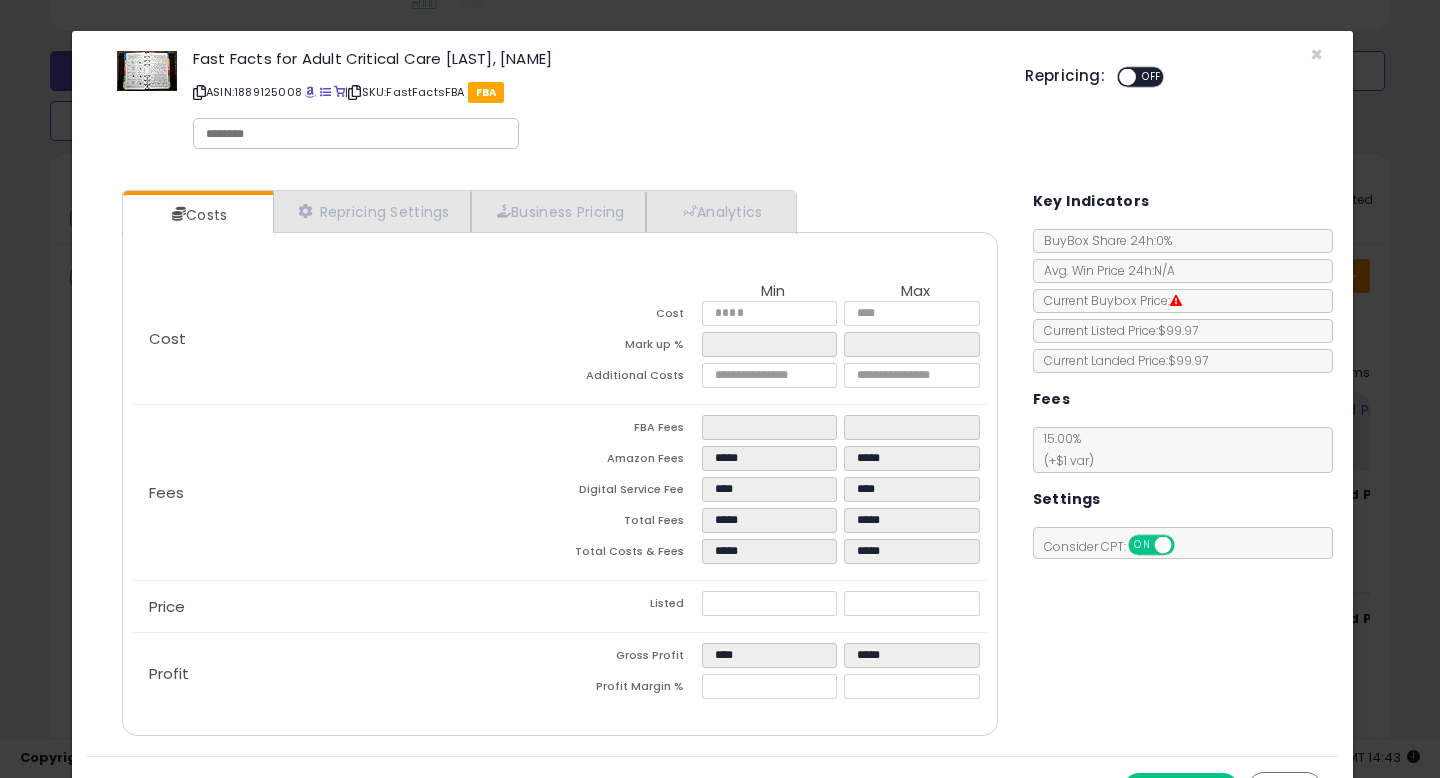 click on "Costs
Repricing Settings
Business Pricing
Analytics
Cost" at bounding box center (559, 465) 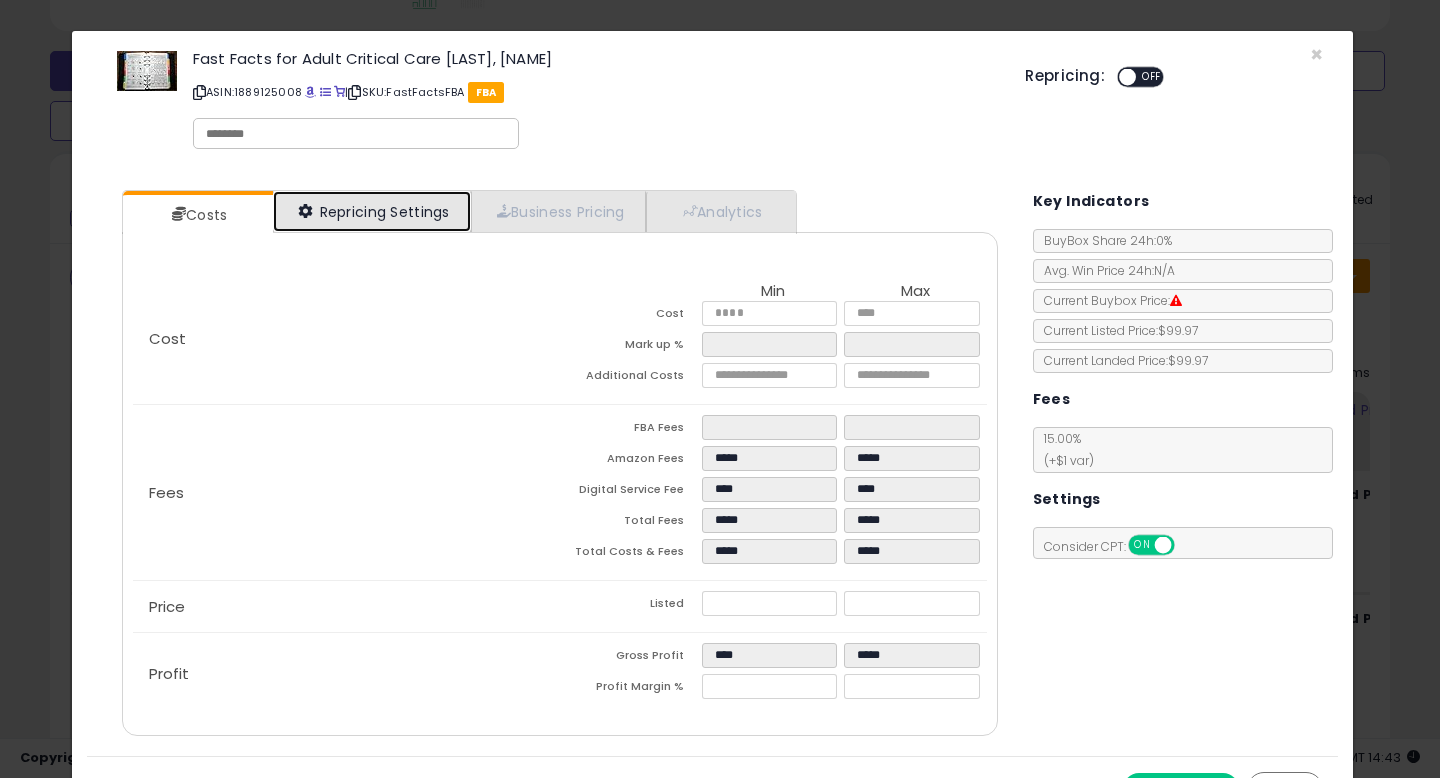 click on "Repricing Settings" at bounding box center [372, 211] 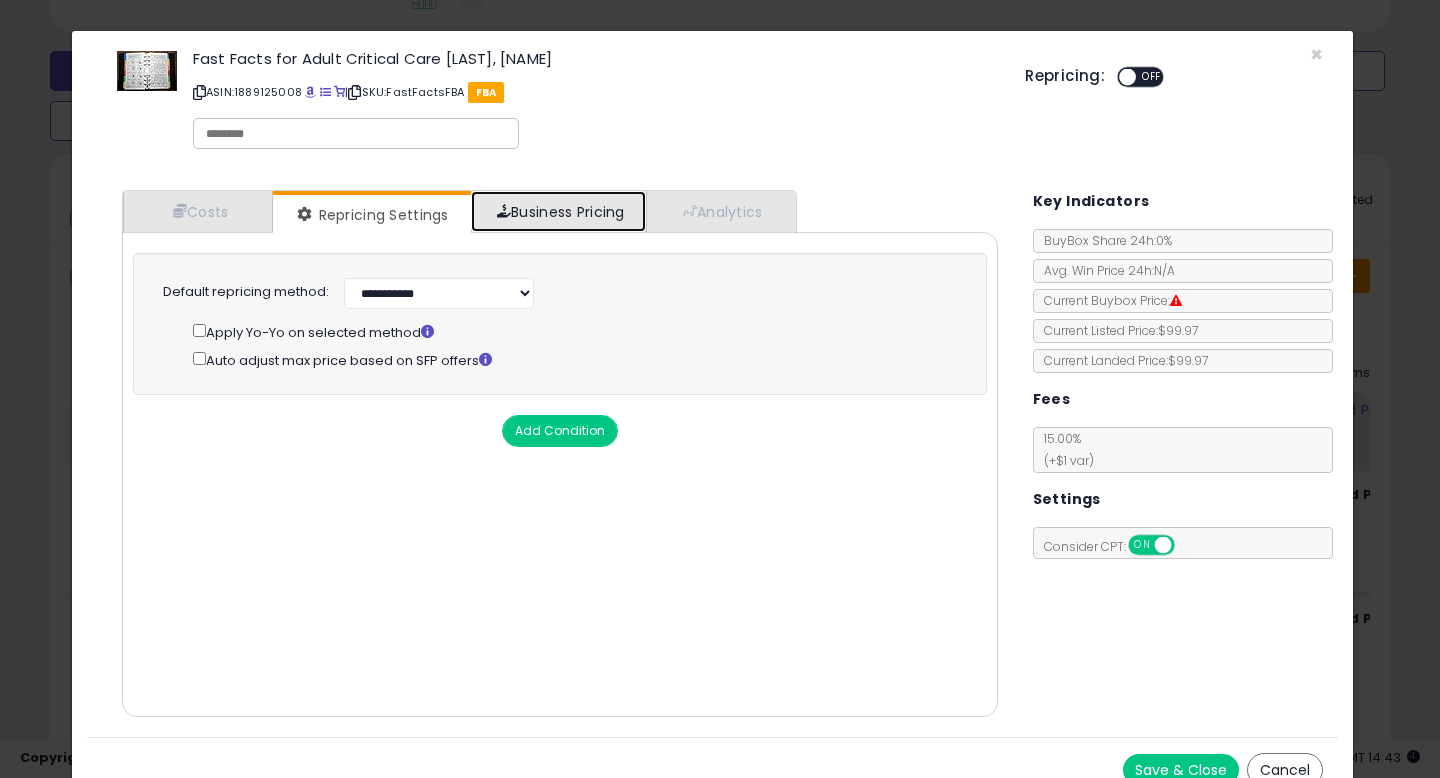 click on "Business Pricing" at bounding box center [558, 211] 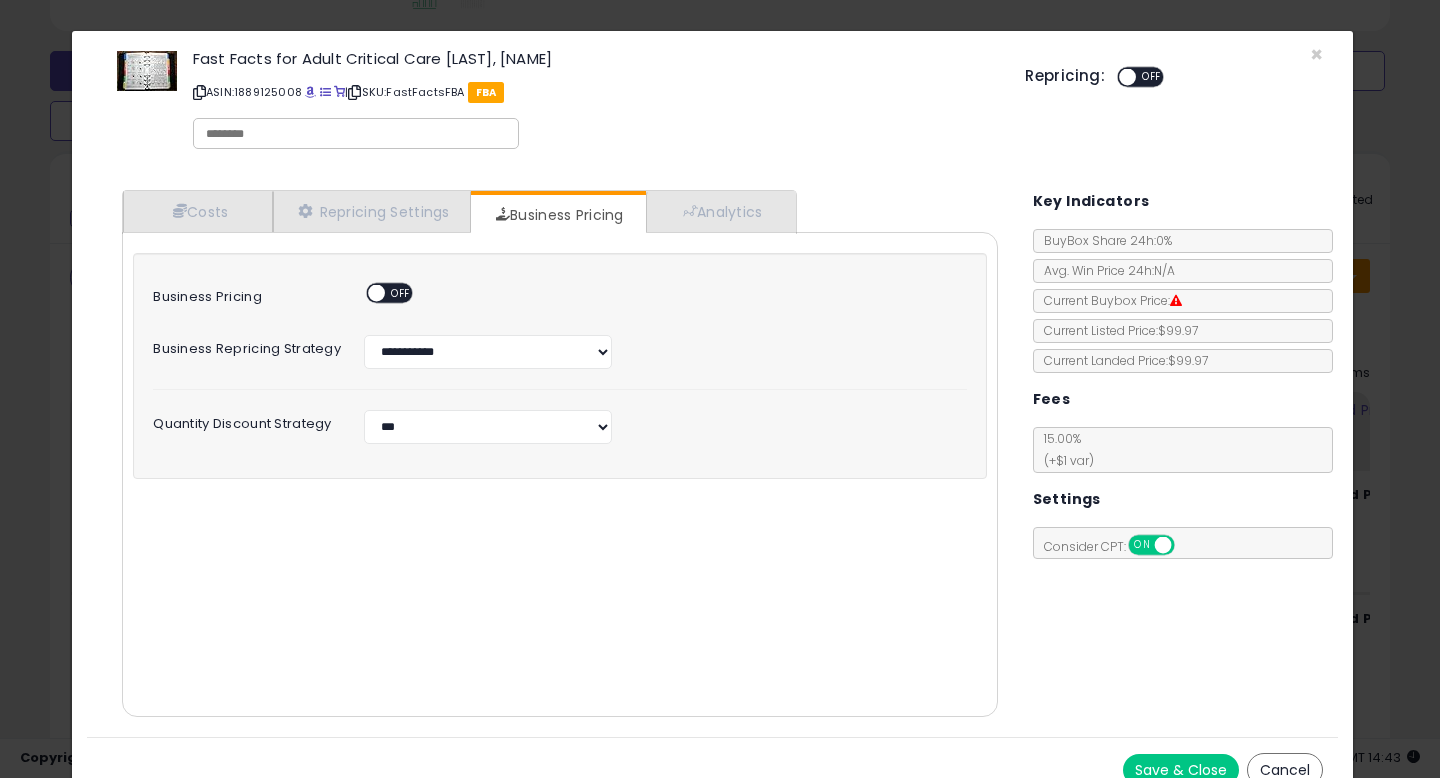 click on "OFF" at bounding box center [401, 293] 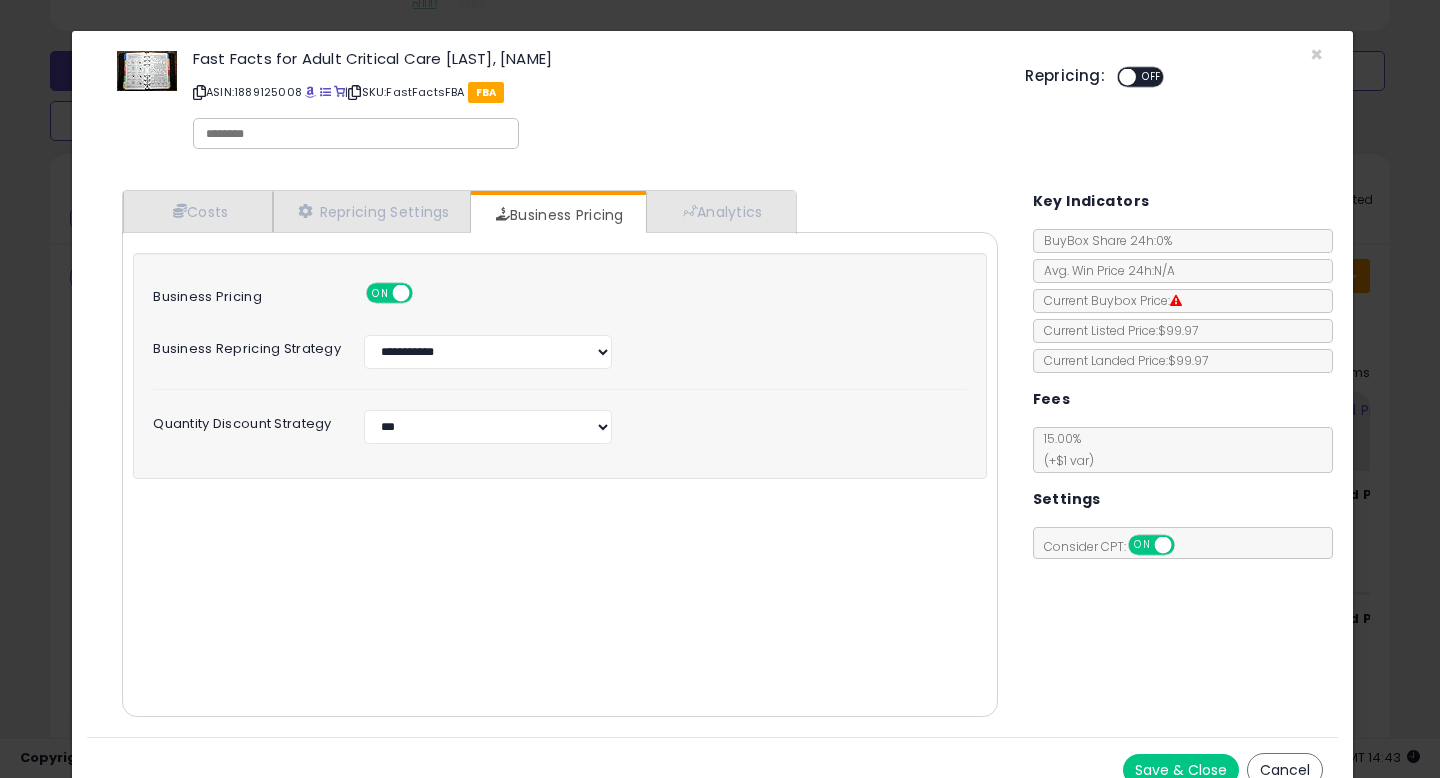 click on "Save & Close" at bounding box center (1181, 770) 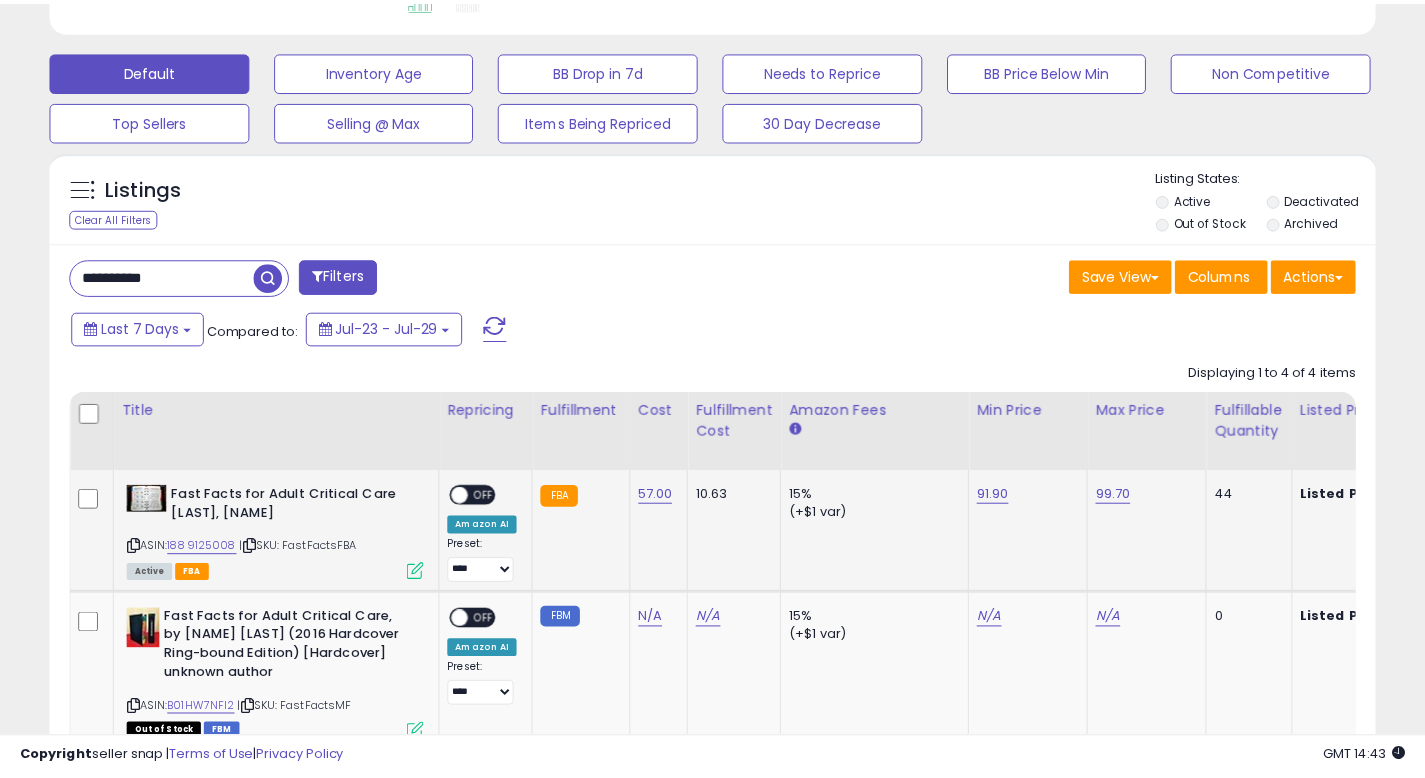 scroll, scrollTop: 410, scrollLeft: 767, axis: both 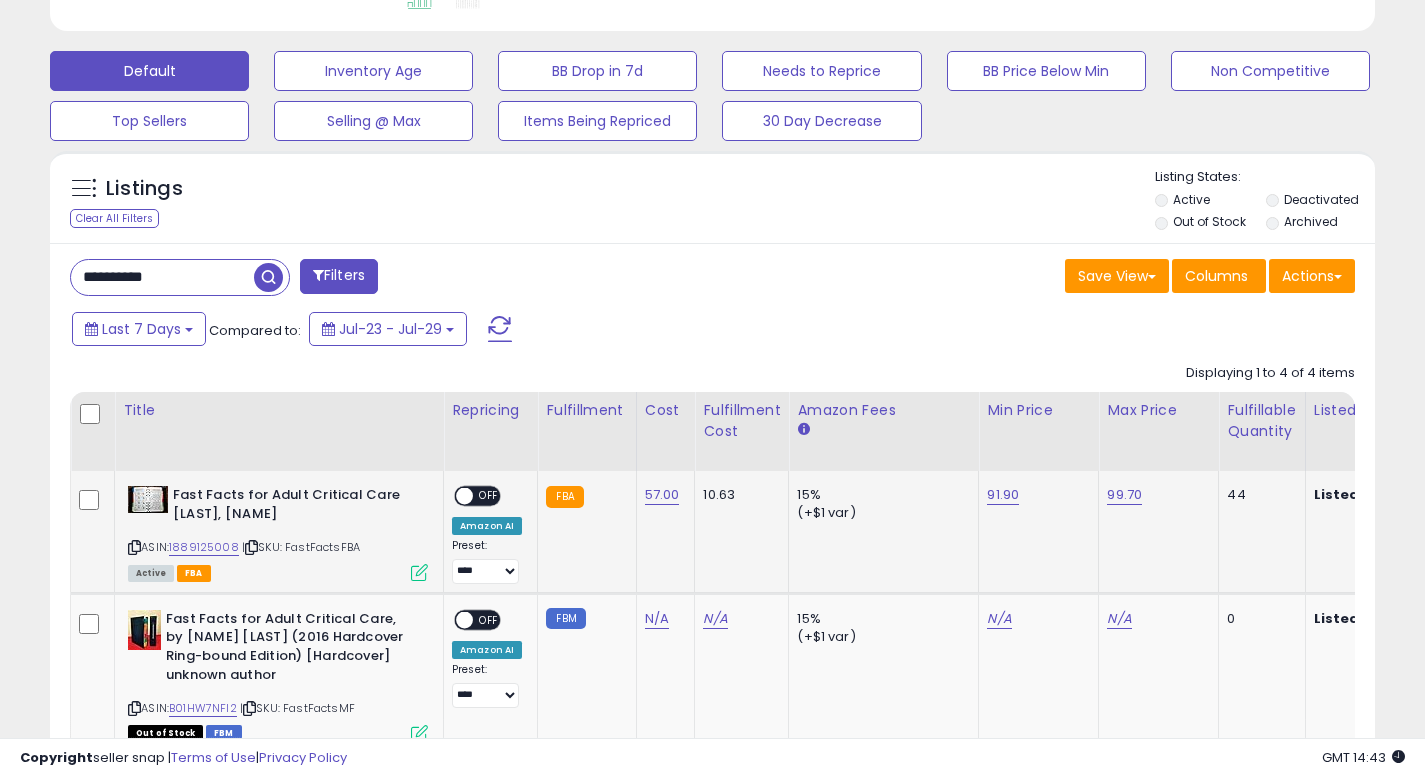 click on "OFF" at bounding box center [489, 496] 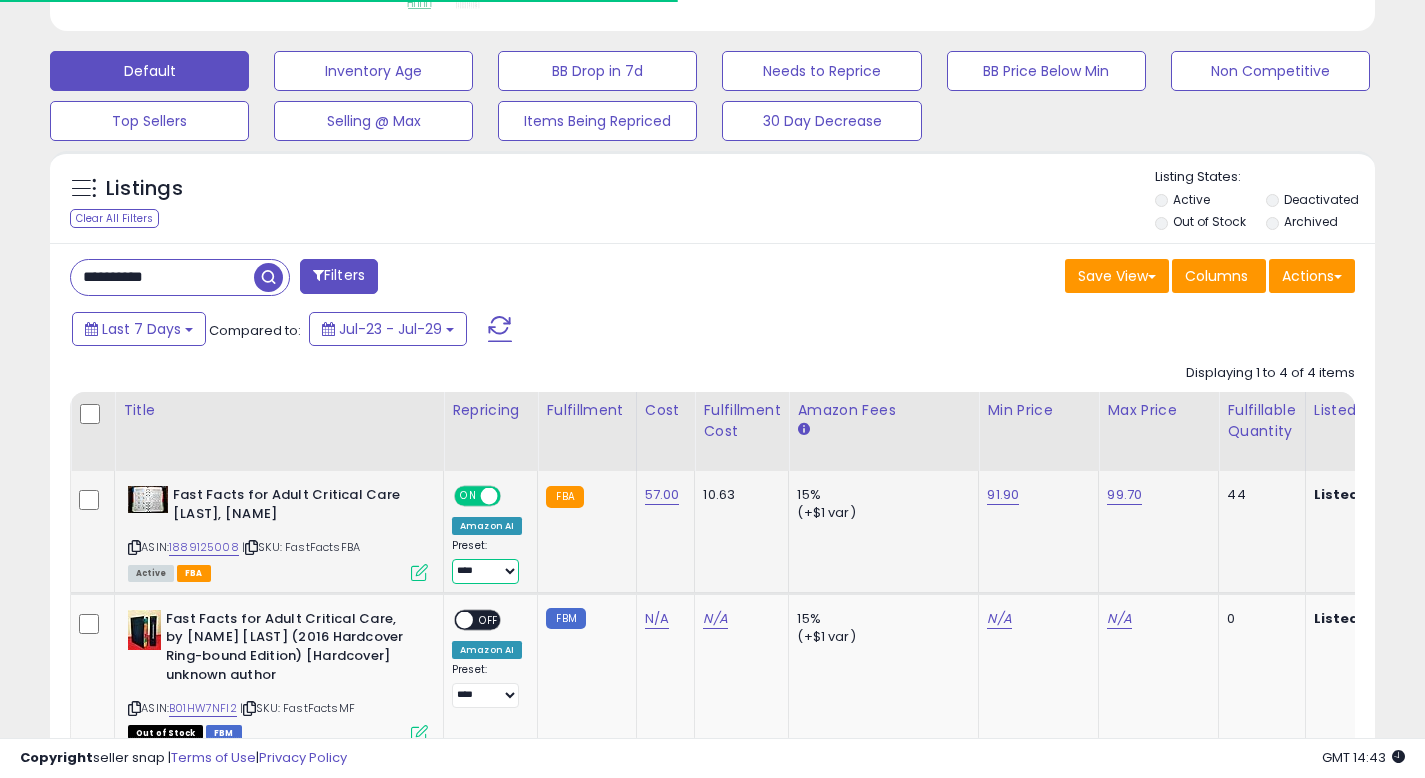 click on "**********" at bounding box center [485, 571] 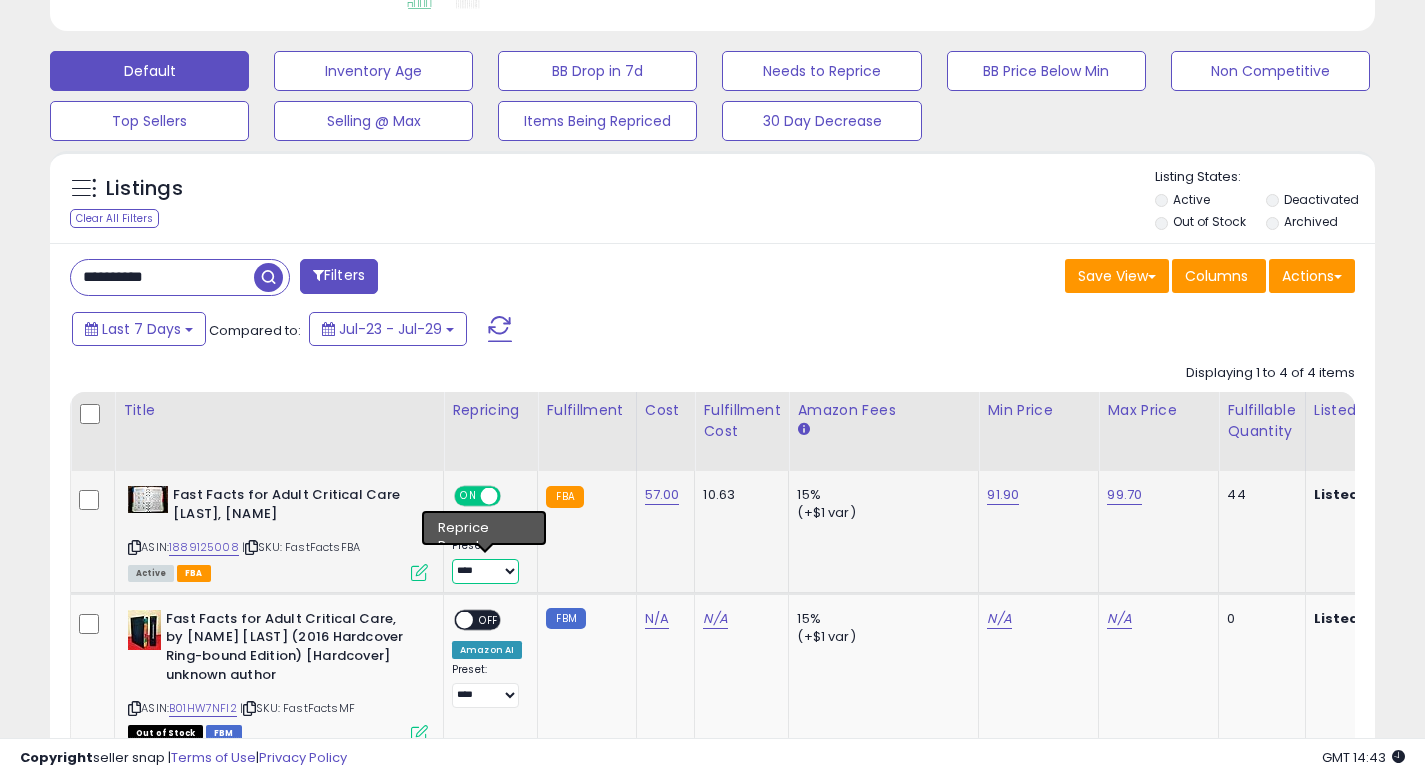 select on "**********" 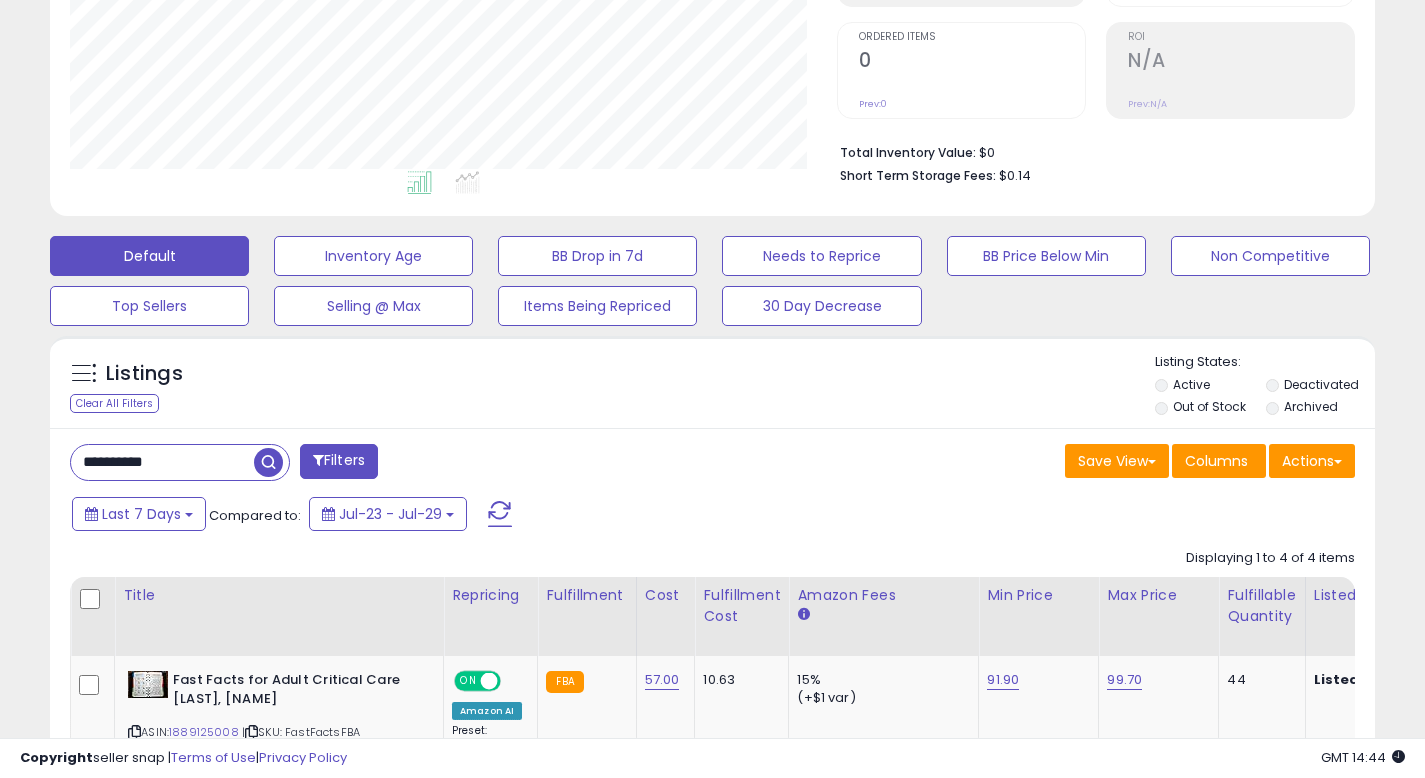 scroll, scrollTop: 0, scrollLeft: 0, axis: both 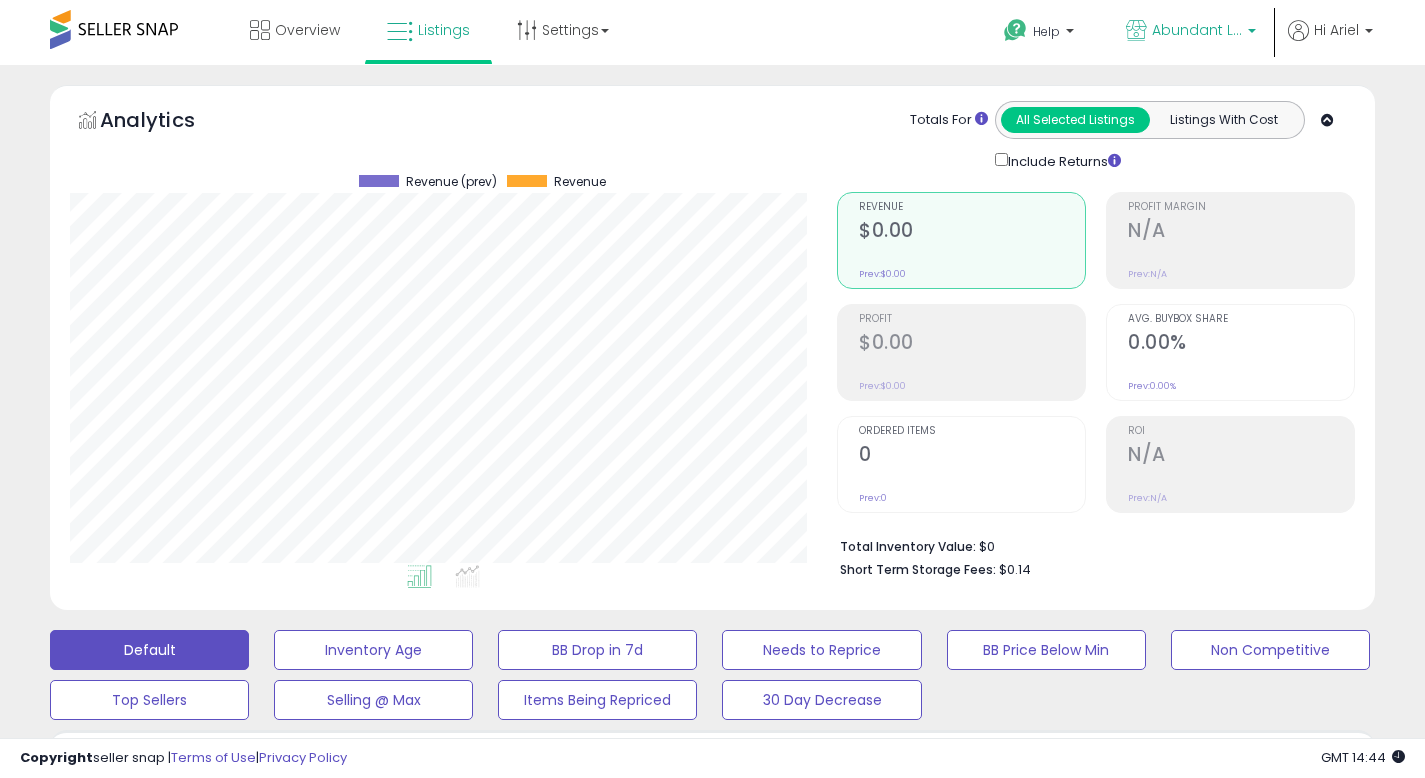 click on "Abundant Life (CA)" at bounding box center (1191, 32) 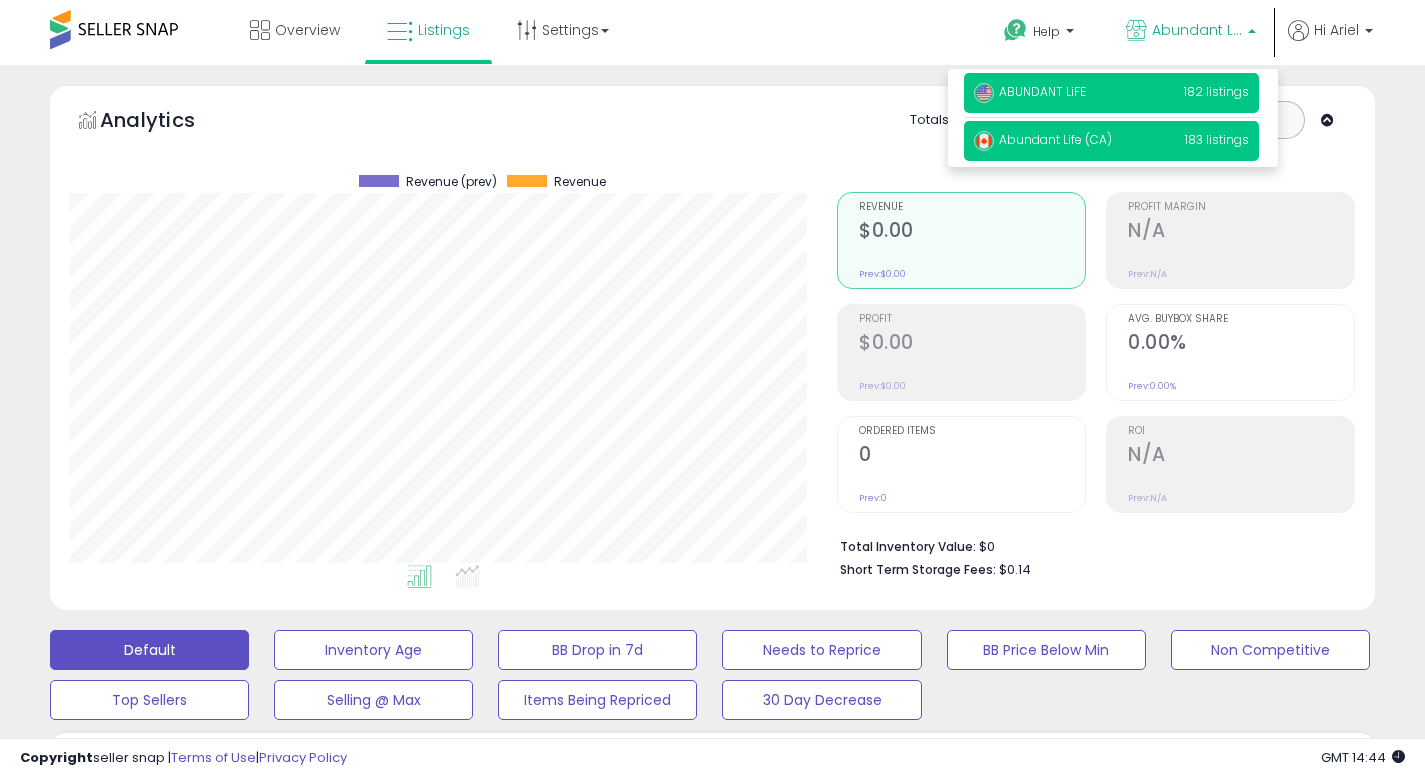 click on "ABUNDANT LiFE
182
listings" at bounding box center (1111, 93) 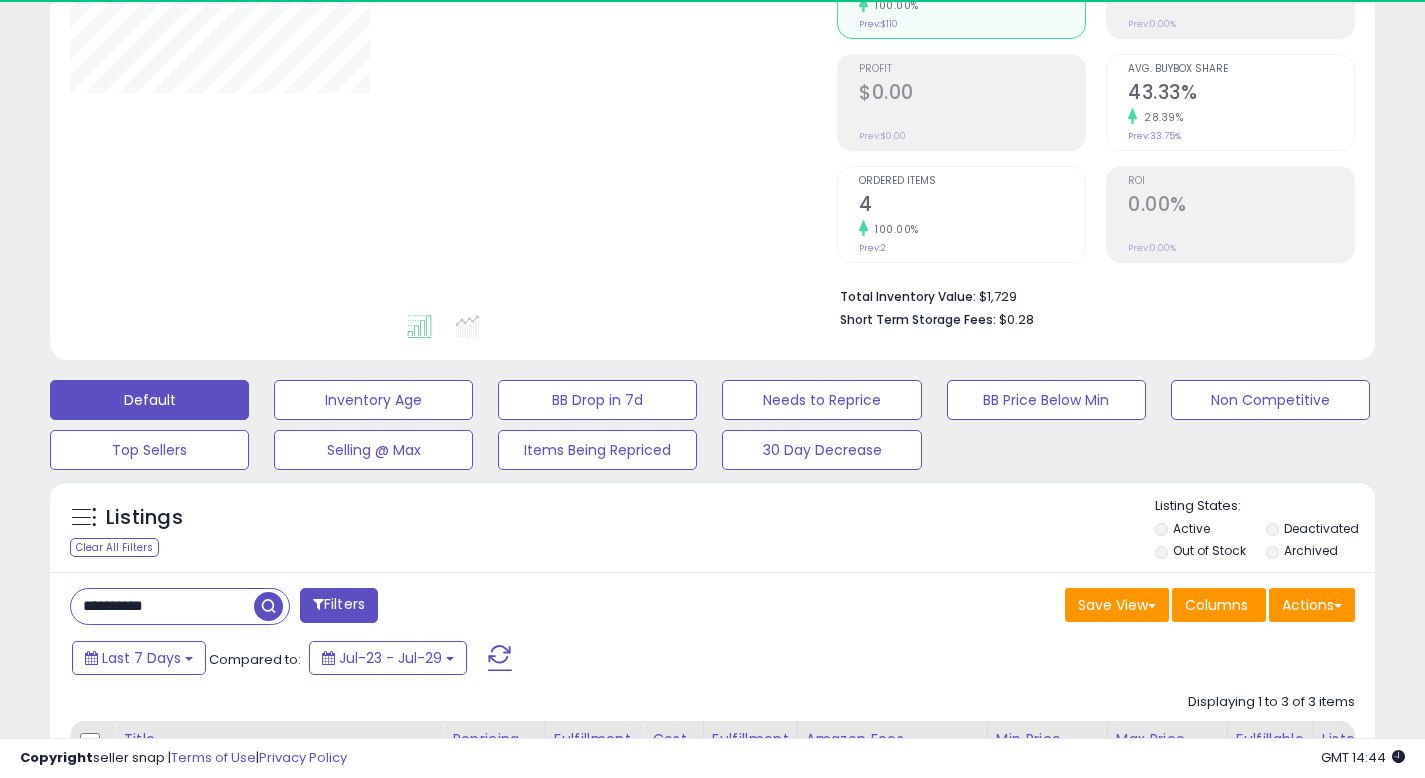 scroll, scrollTop: 299, scrollLeft: 0, axis: vertical 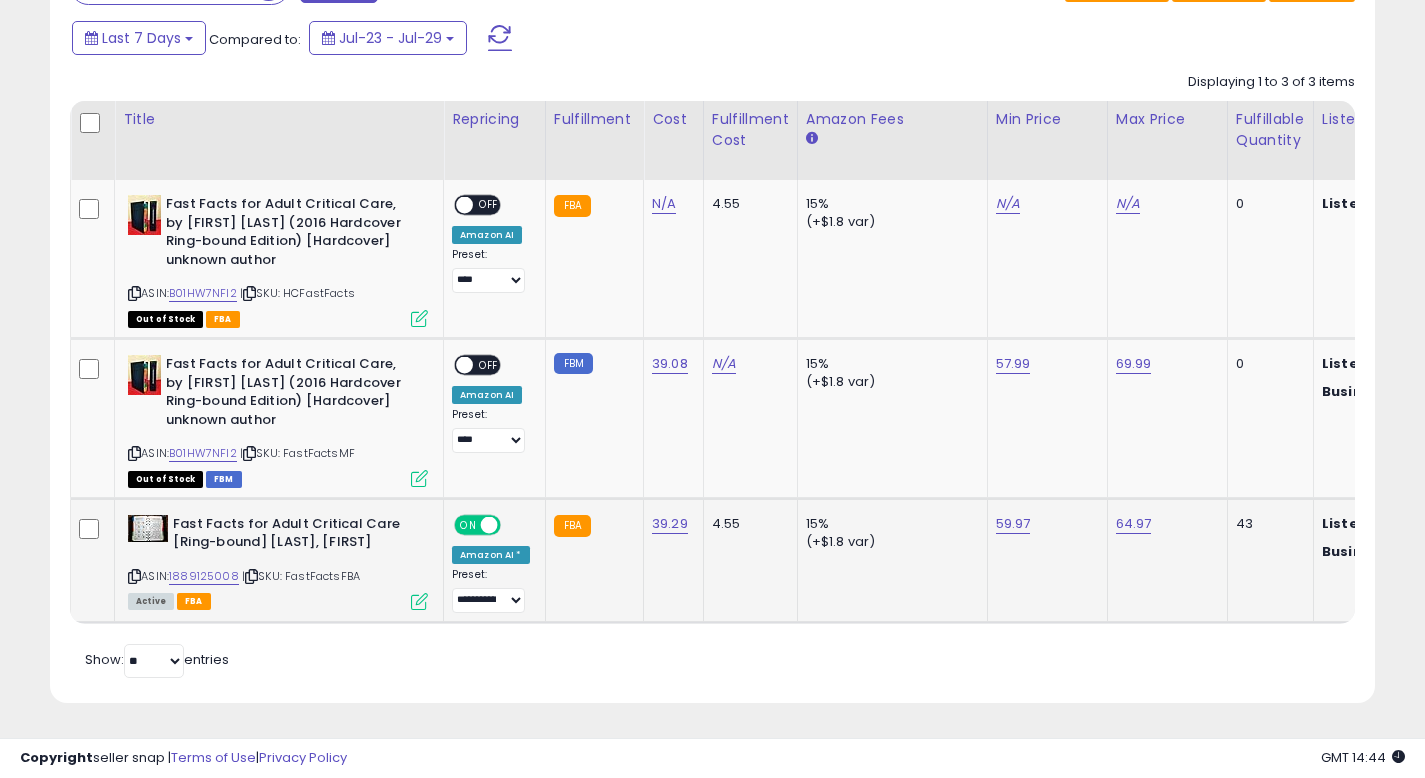 click at bounding box center (419, 601) 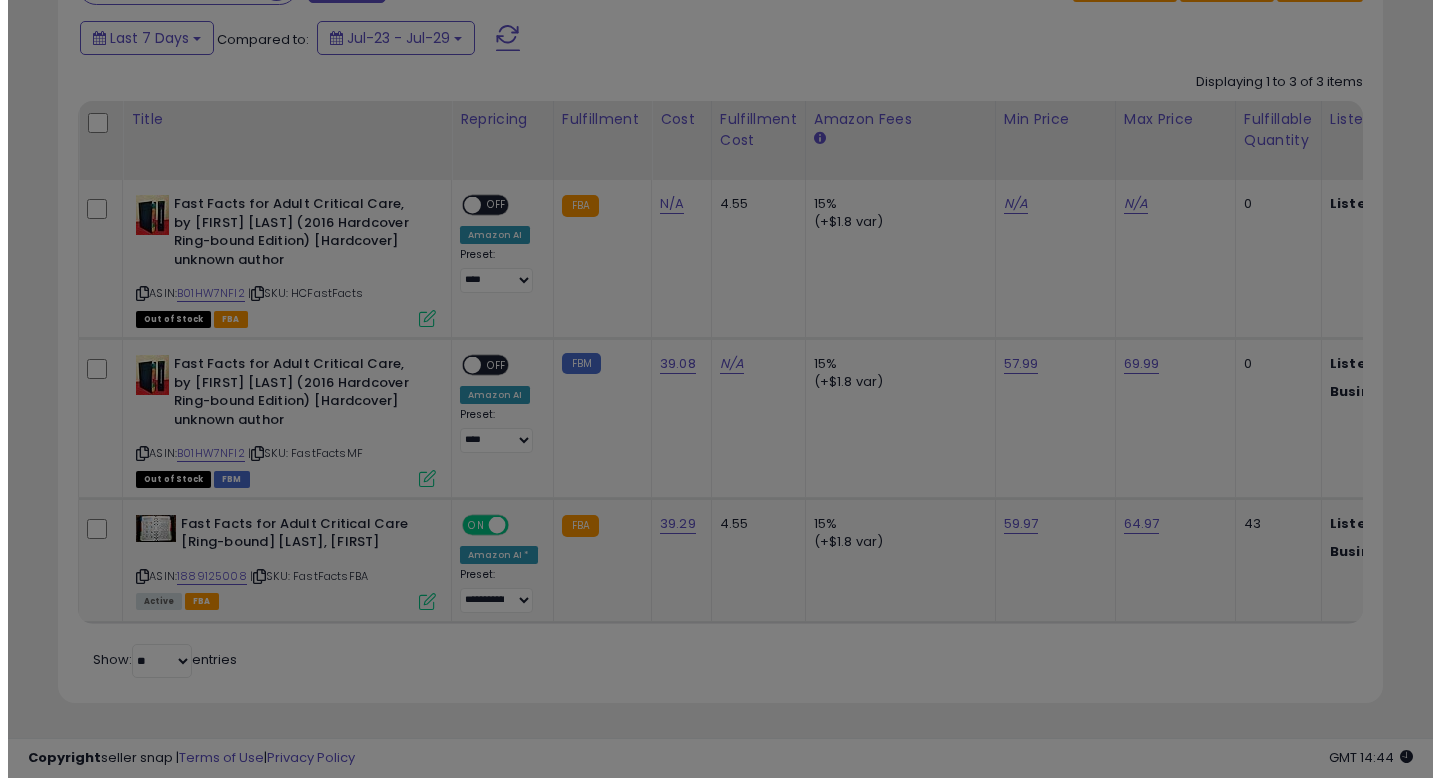 scroll, scrollTop: 999590, scrollLeft: 999224, axis: both 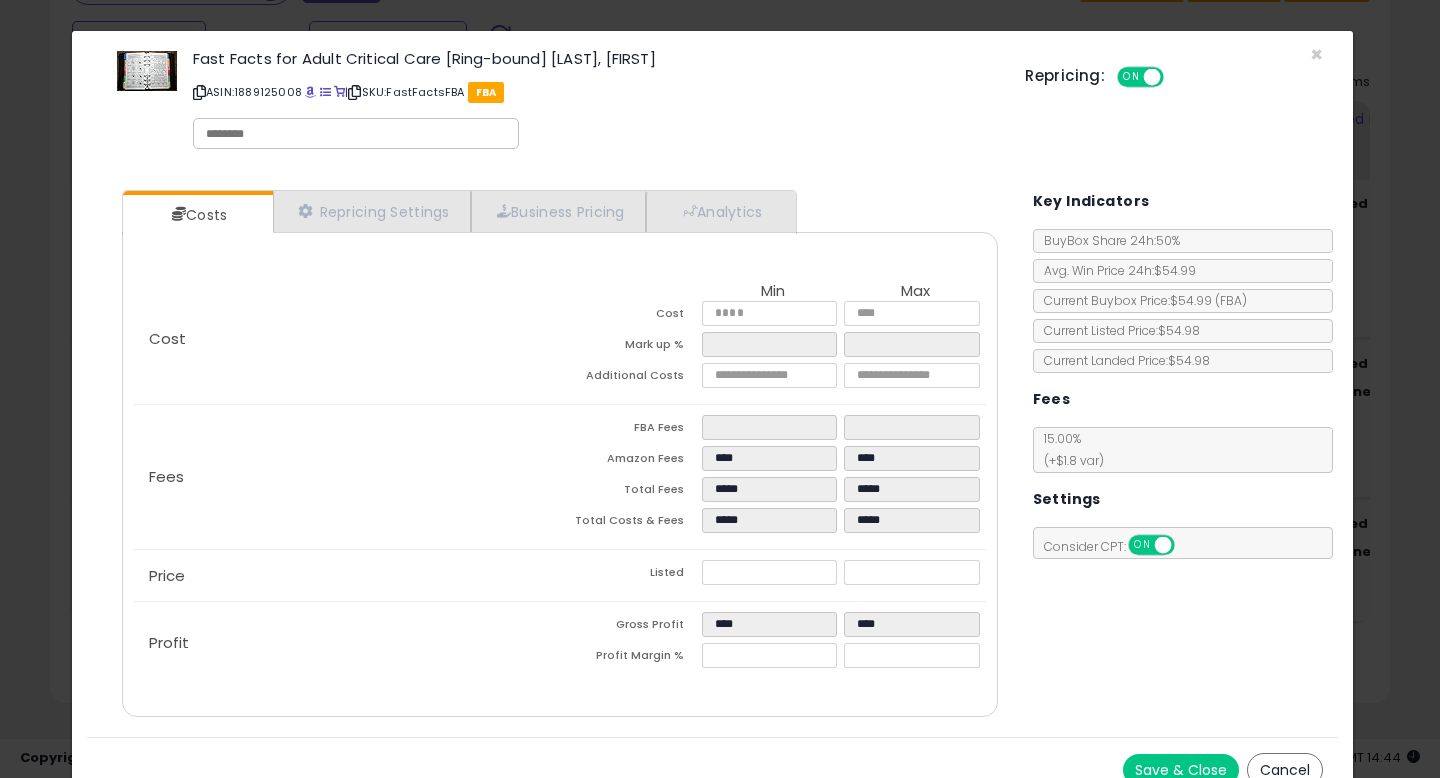 click on "Cancel" at bounding box center (1285, 770) 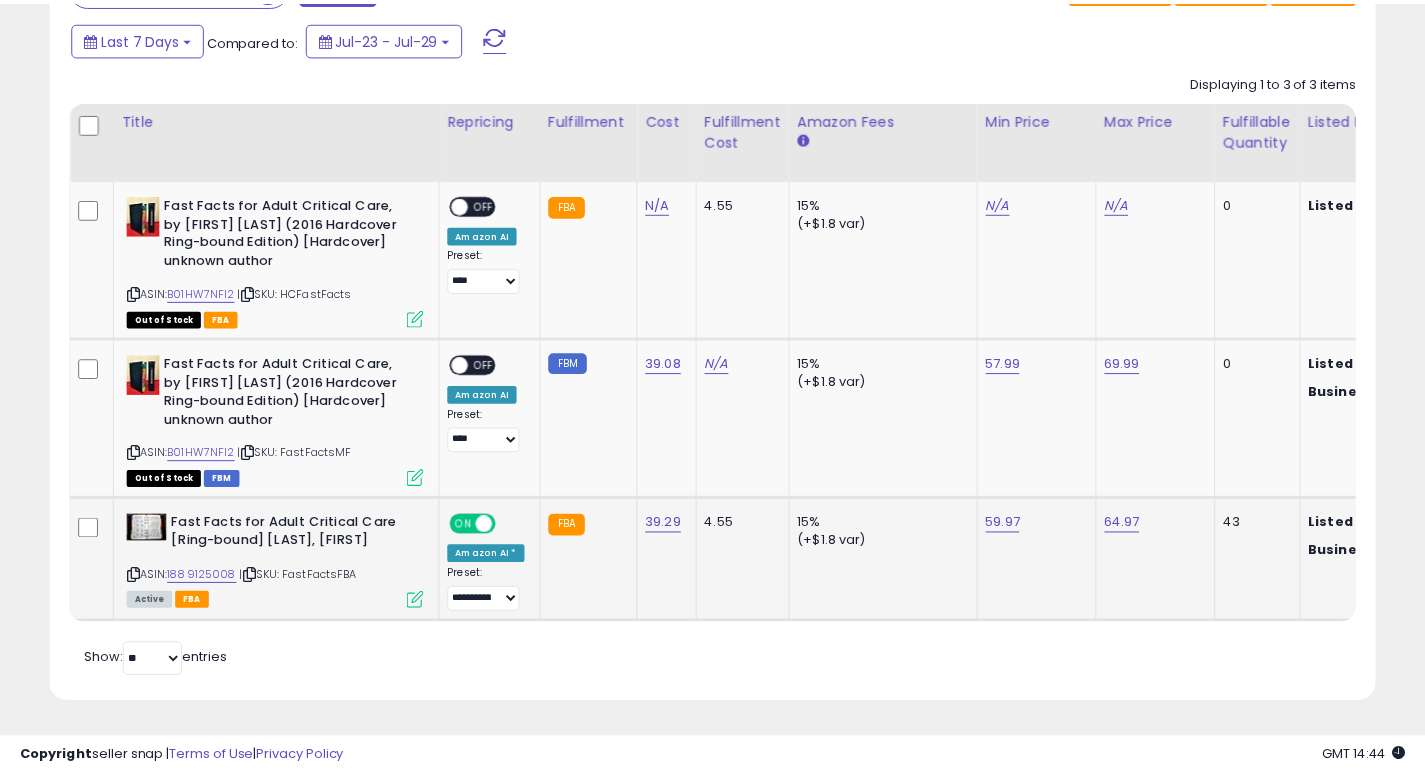 scroll, scrollTop: 410, scrollLeft: 767, axis: both 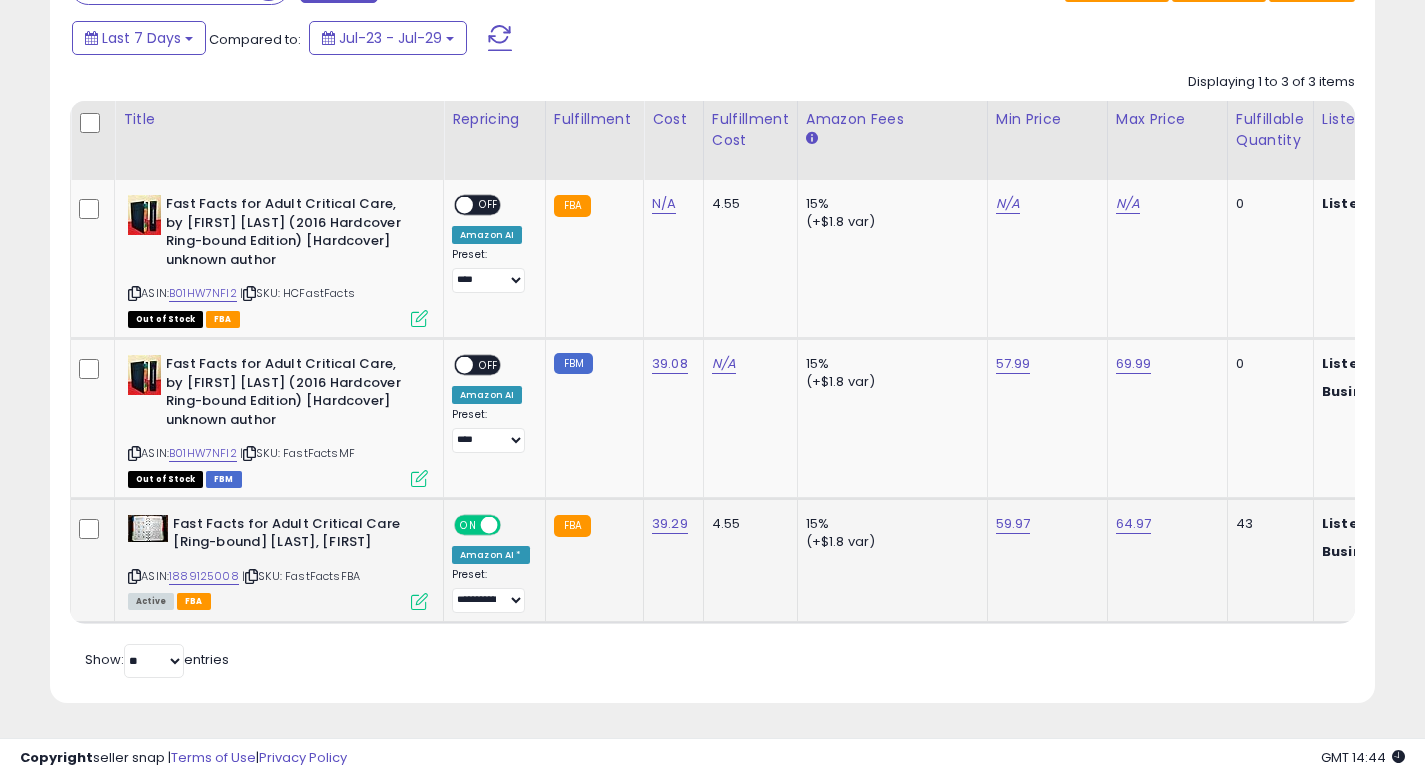 click at bounding box center [419, 601] 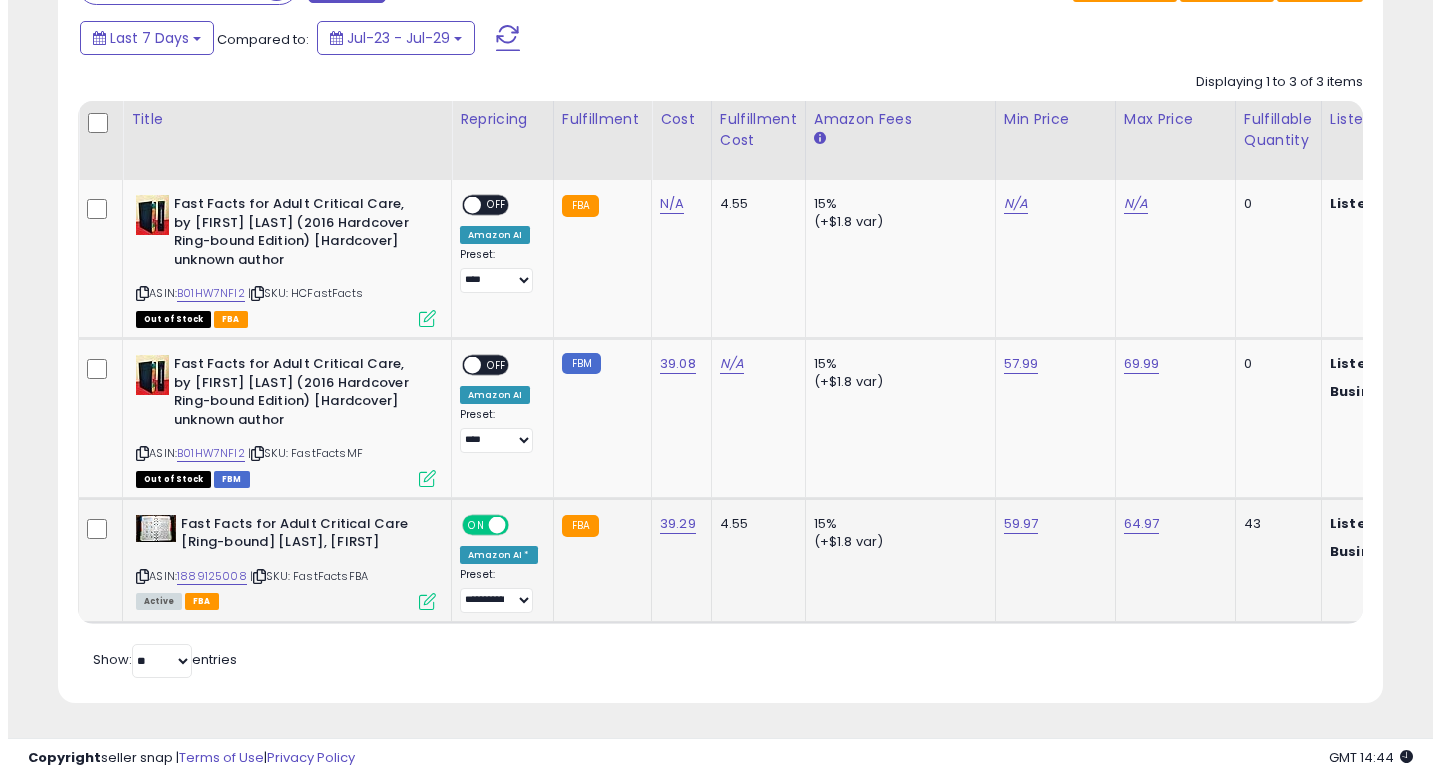 scroll, scrollTop: 999590, scrollLeft: 999224, axis: both 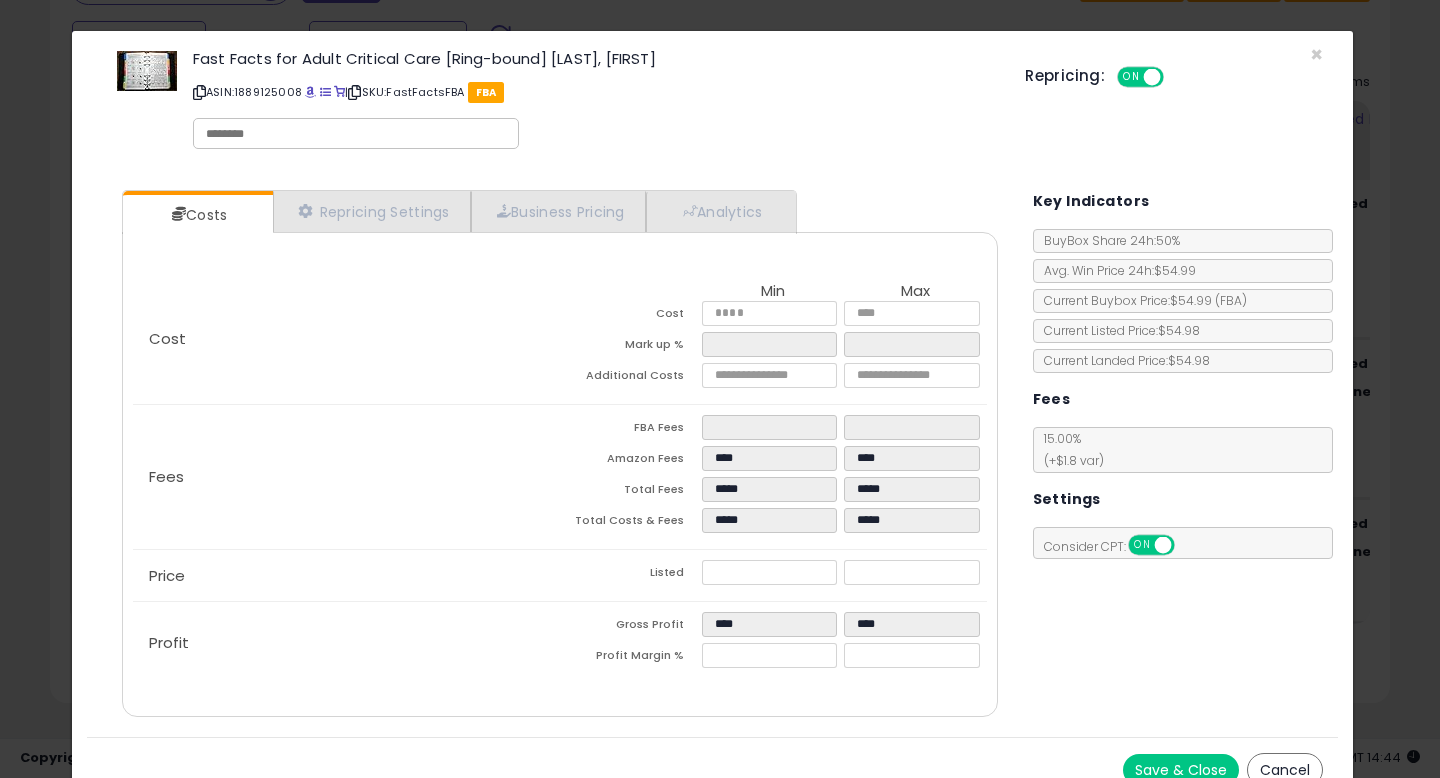 click on "Save & Close" at bounding box center [1181, 770] 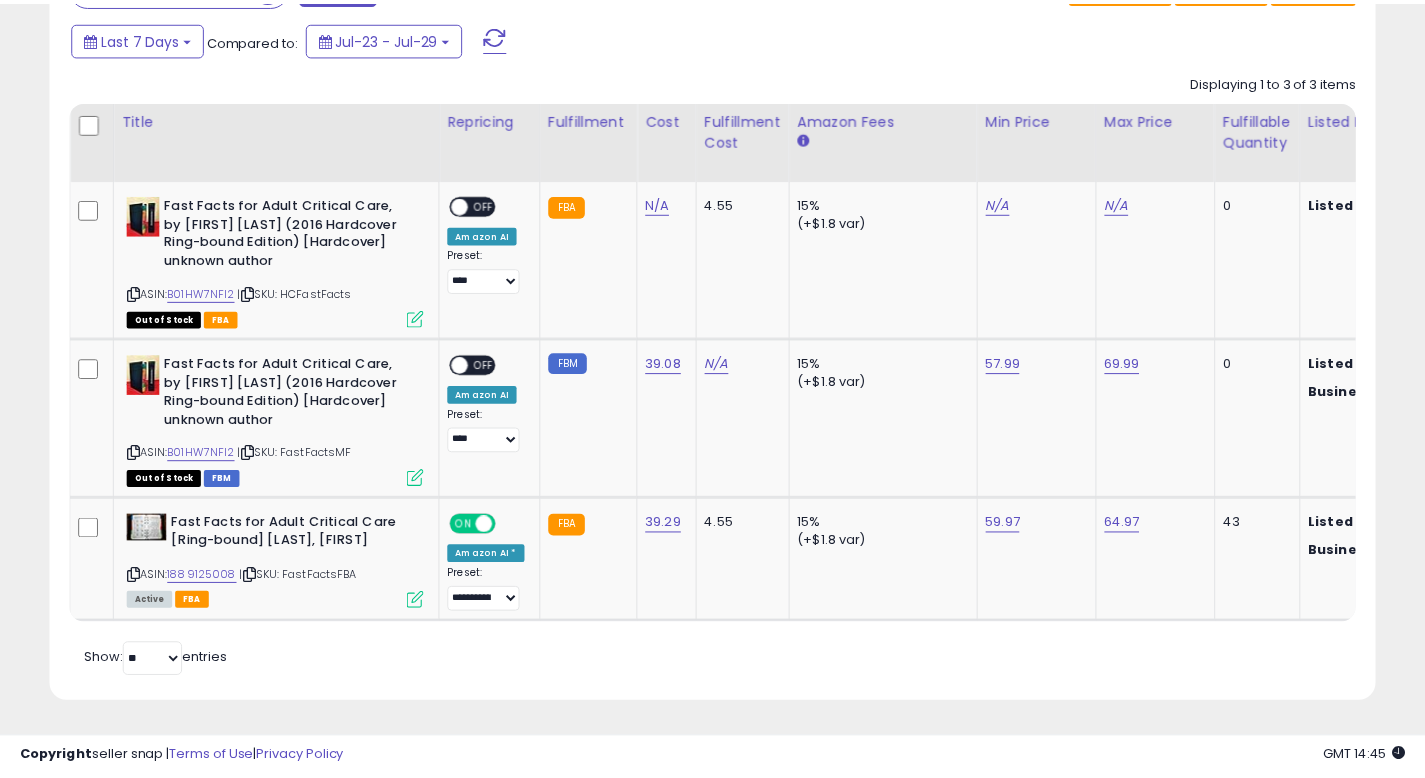 scroll, scrollTop: 410, scrollLeft: 767, axis: both 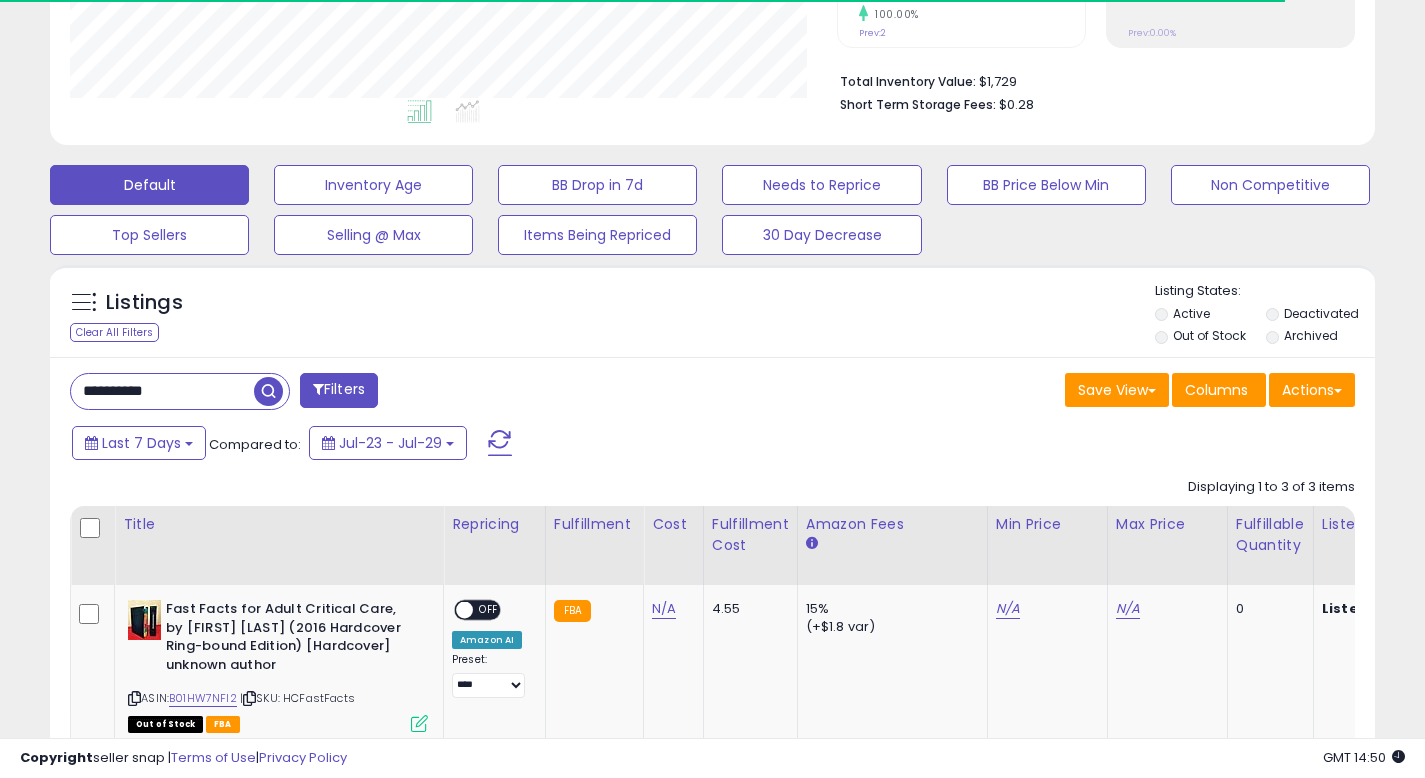 drag, startPoint x: 197, startPoint y: 383, endPoint x: 0, endPoint y: 382, distance: 197.00253 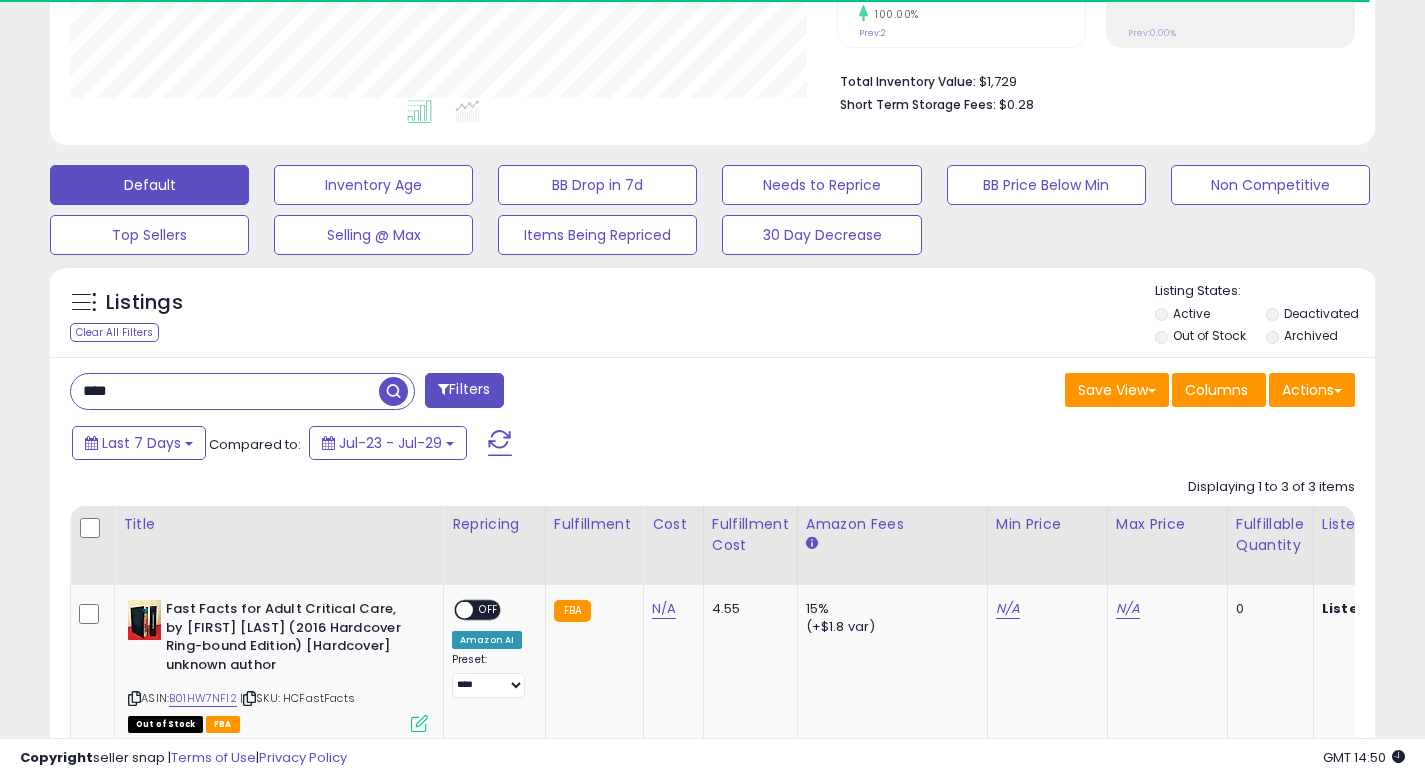 type on "**********" 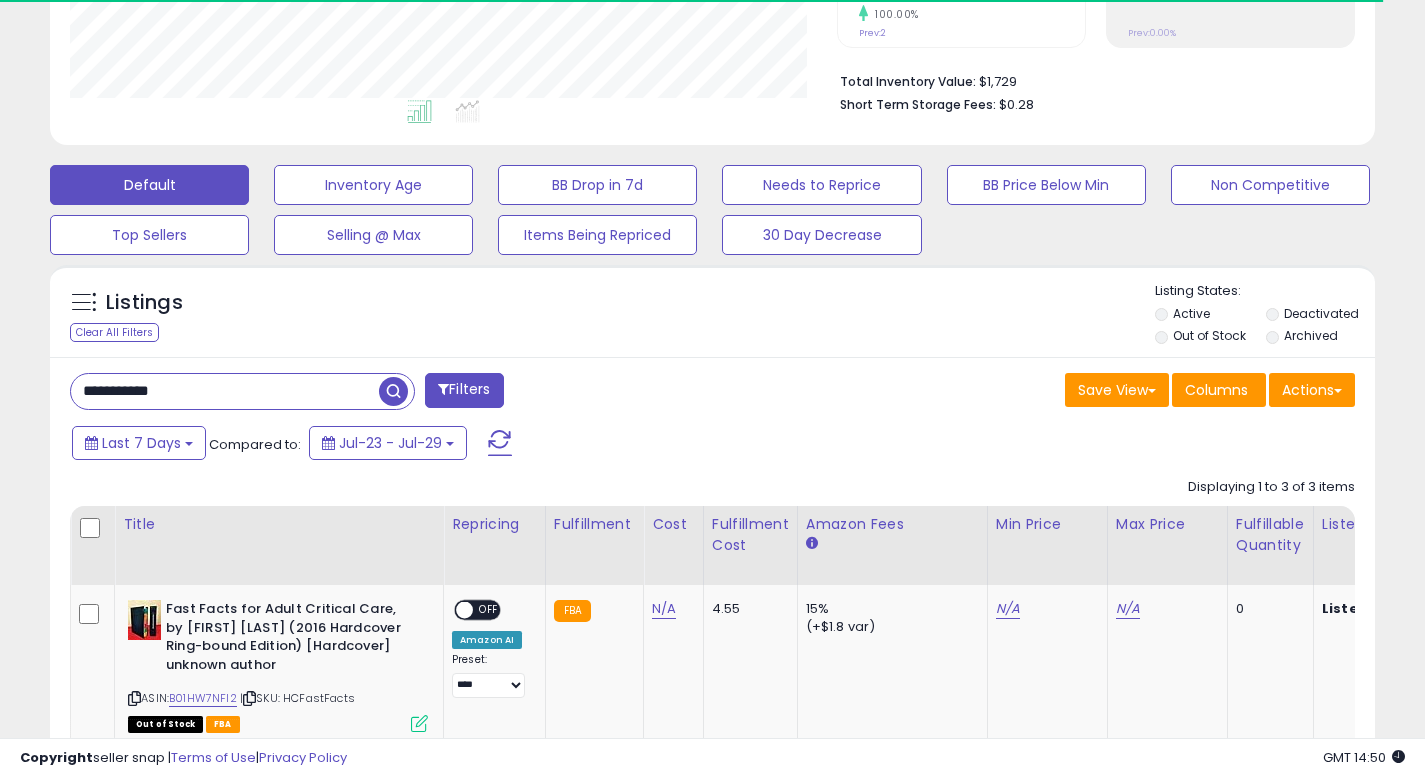 click at bounding box center (393, 391) 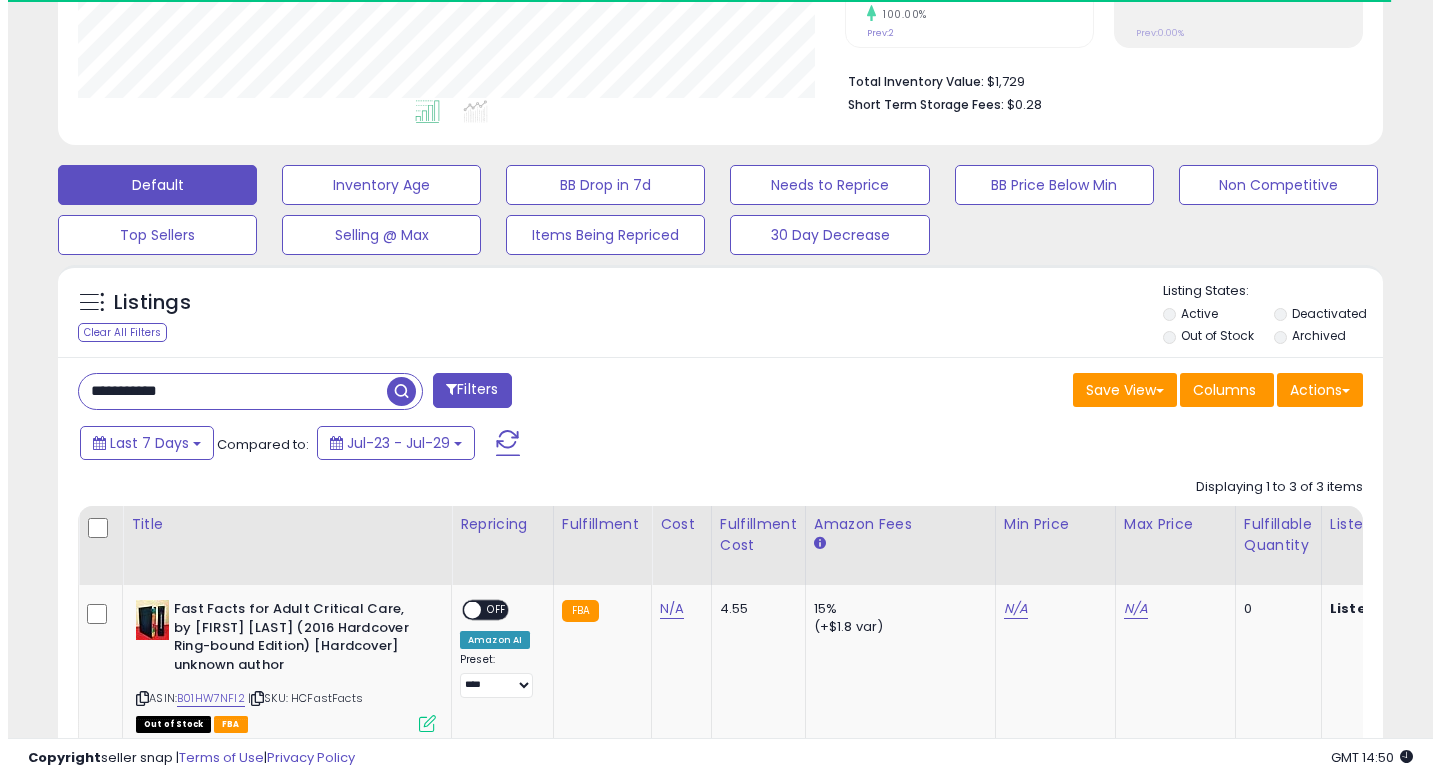 scroll, scrollTop: 442, scrollLeft: 0, axis: vertical 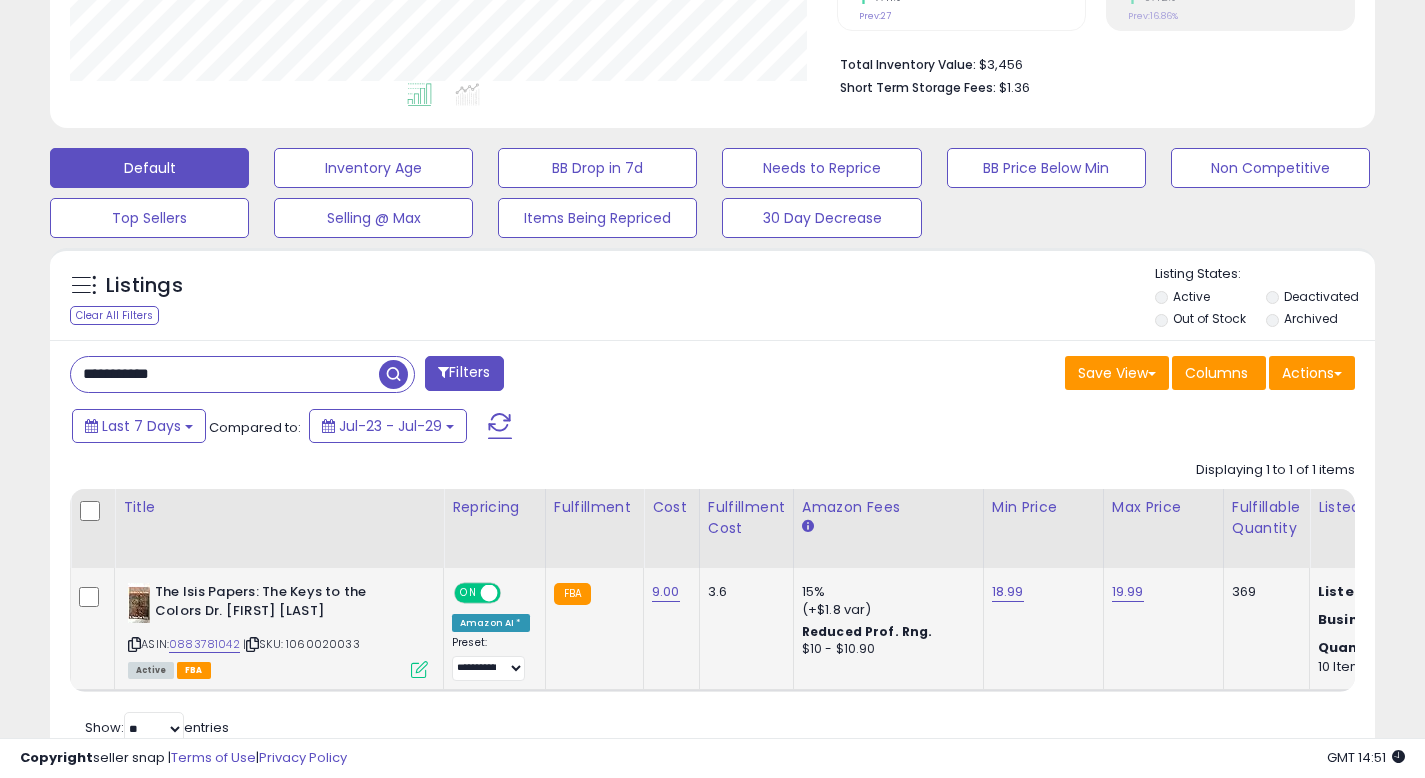 click at bounding box center [419, 669] 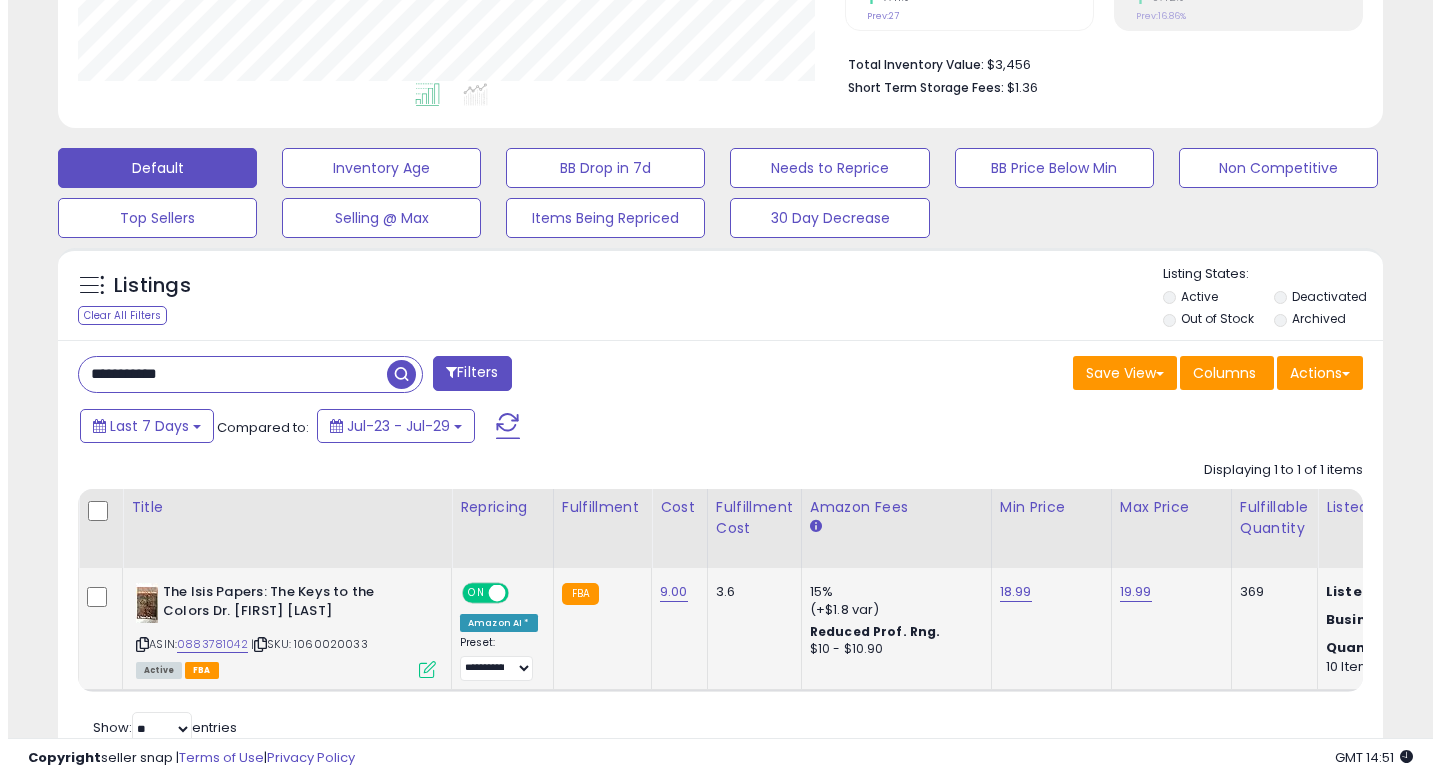 scroll, scrollTop: 999590, scrollLeft: 999224, axis: both 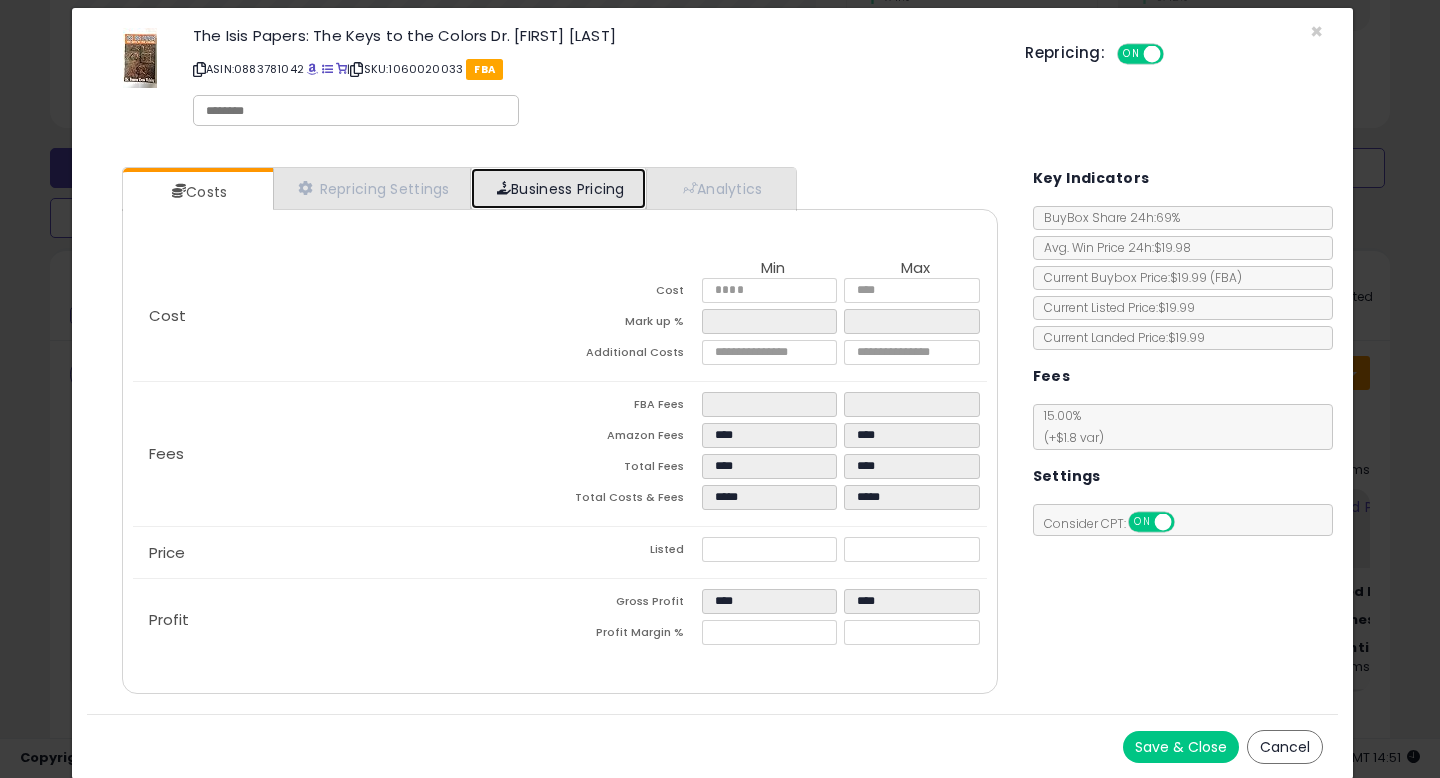 click on "Business Pricing" at bounding box center [558, 188] 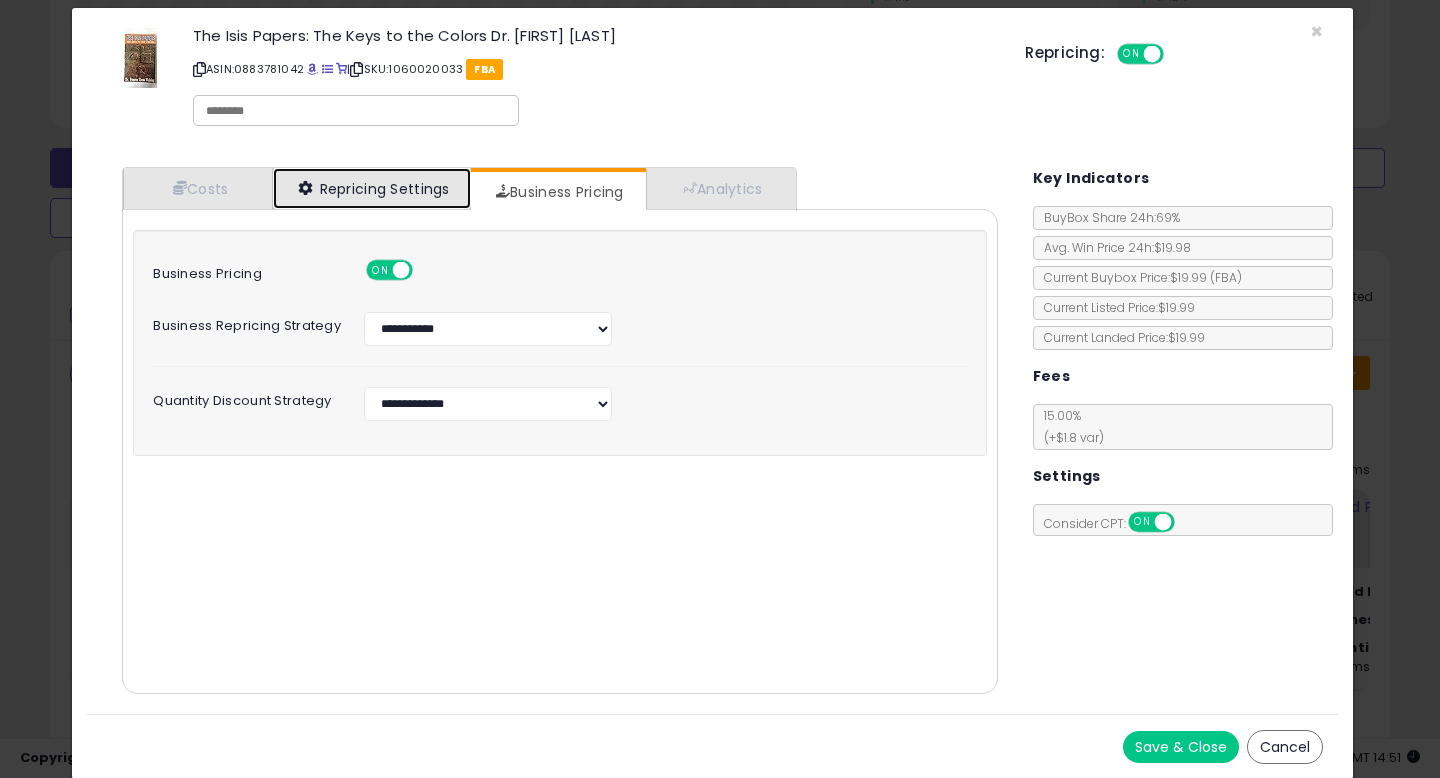 click on "Repricing Settings" at bounding box center [372, 188] 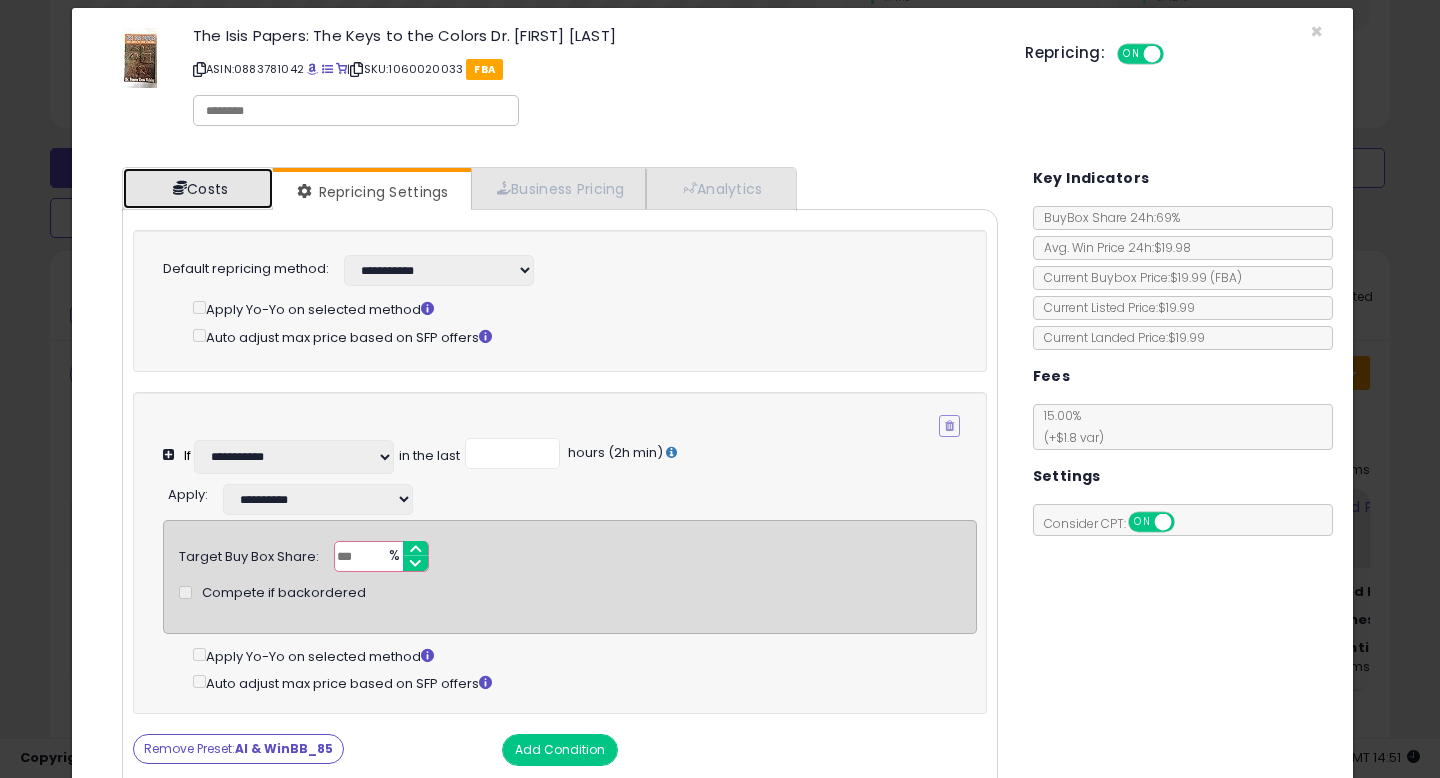 click on "Costs" at bounding box center (198, 188) 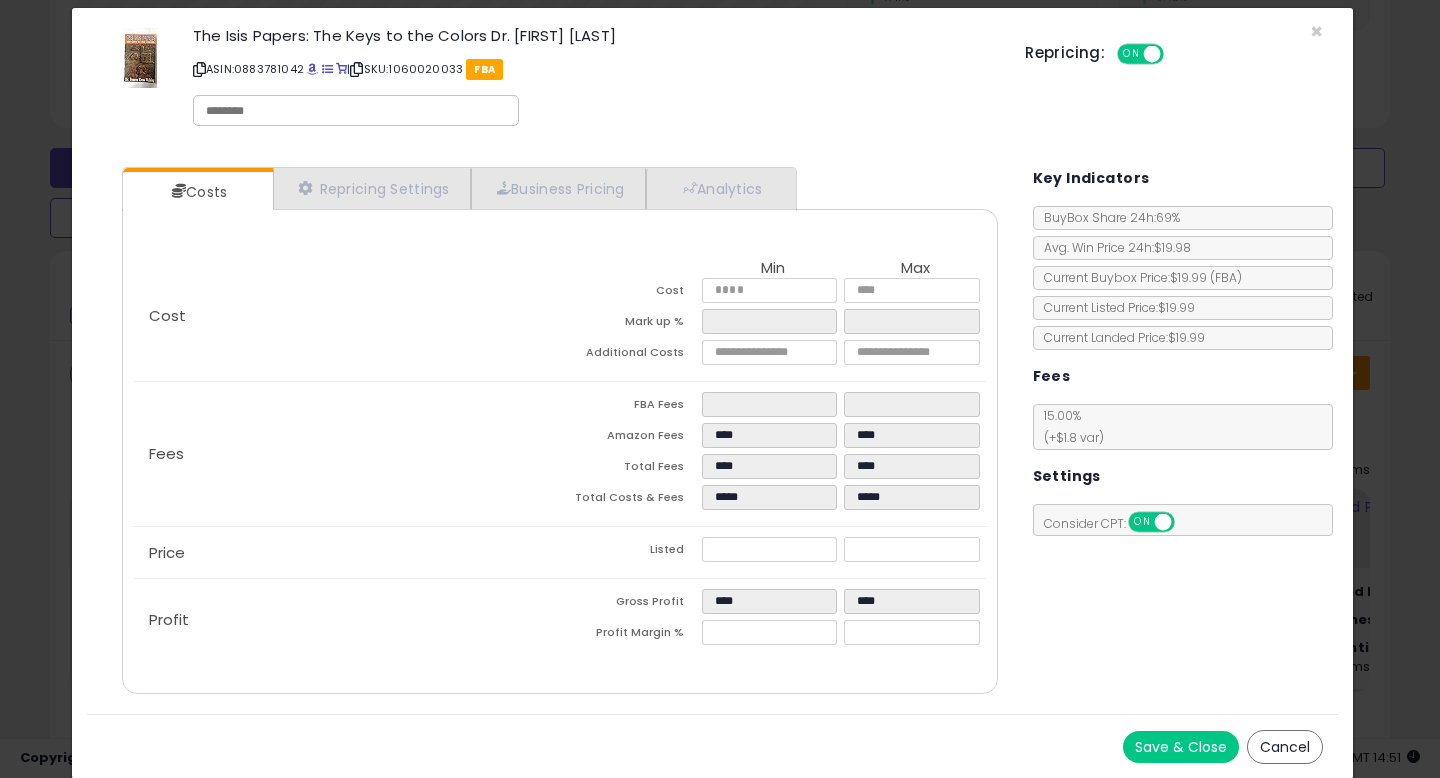 click on "Cancel" at bounding box center (1285, 747) 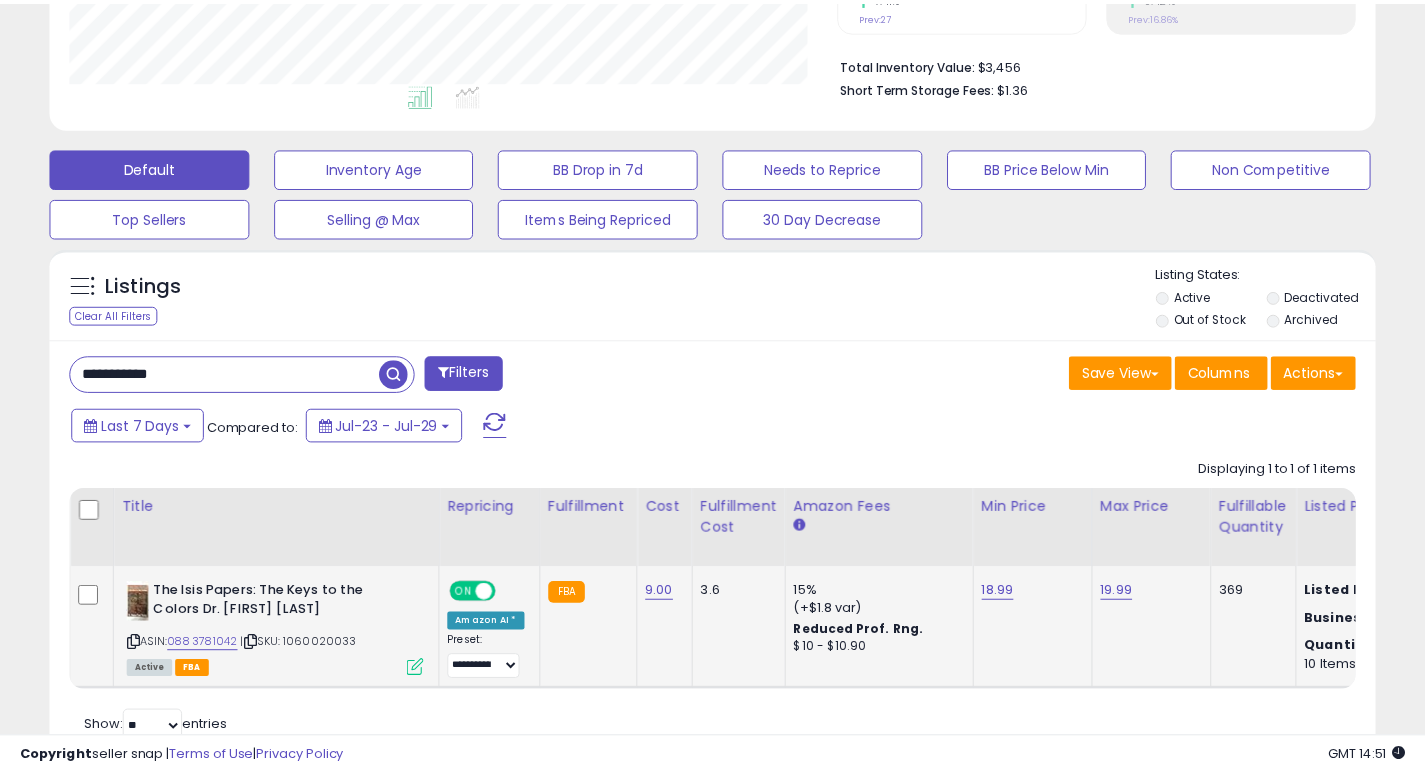 scroll, scrollTop: 410, scrollLeft: 767, axis: both 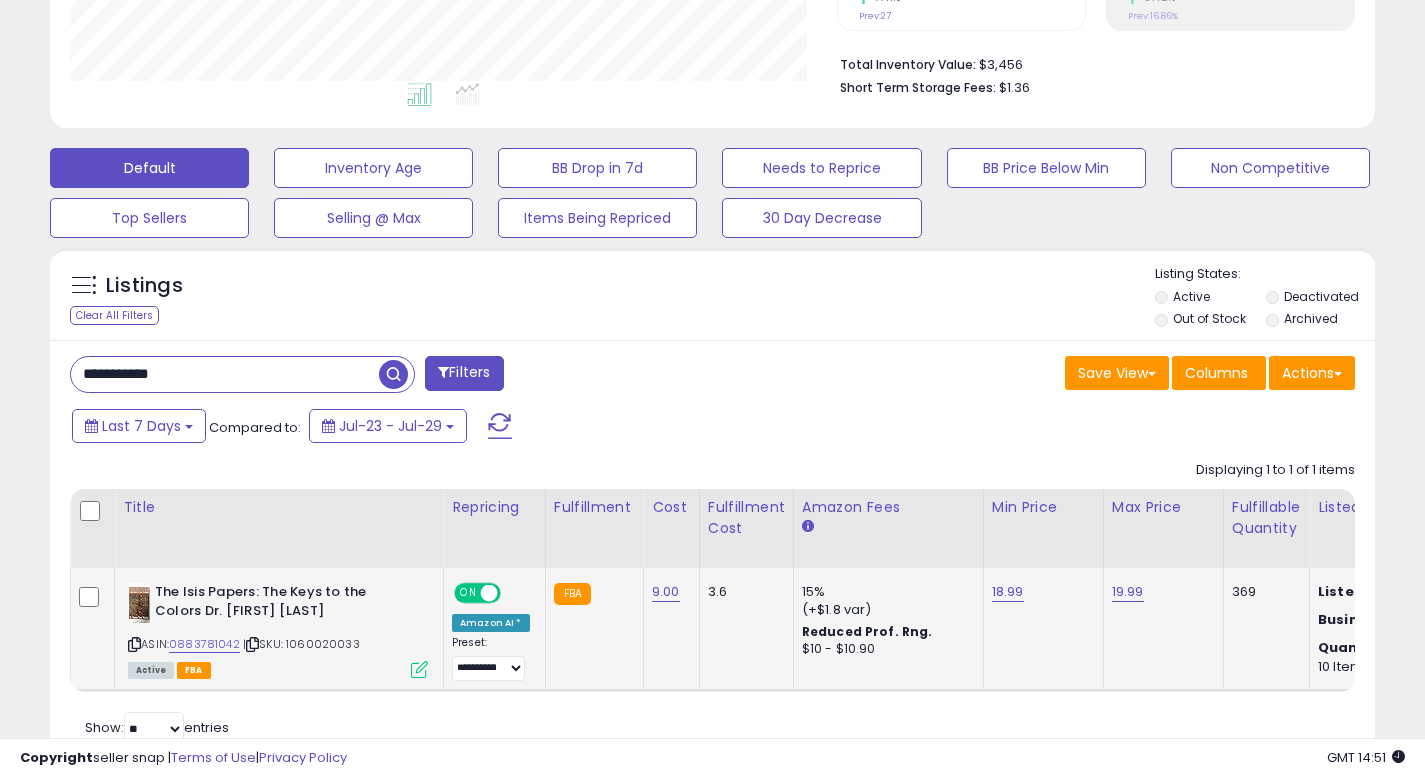 click at bounding box center [419, 669] 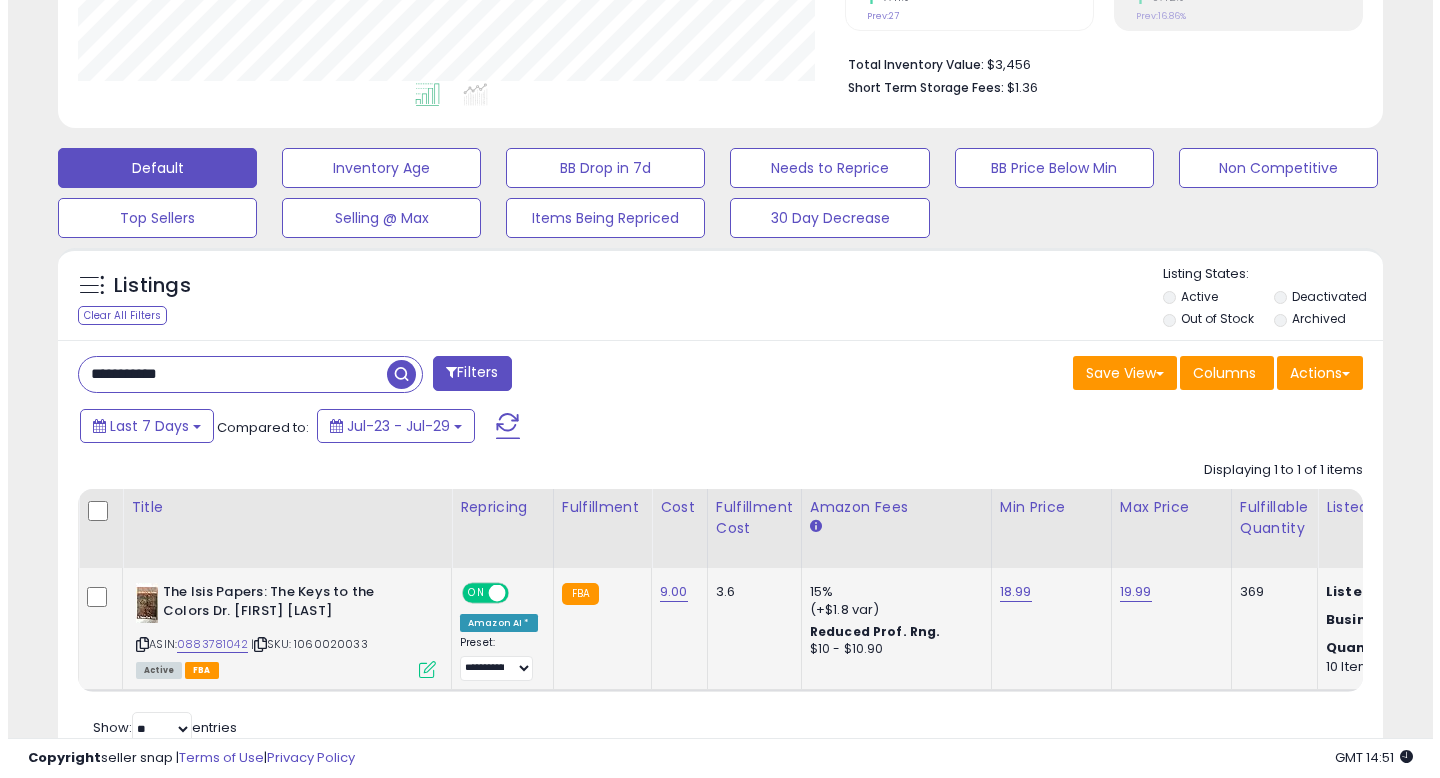 scroll, scrollTop: 999590, scrollLeft: 999224, axis: both 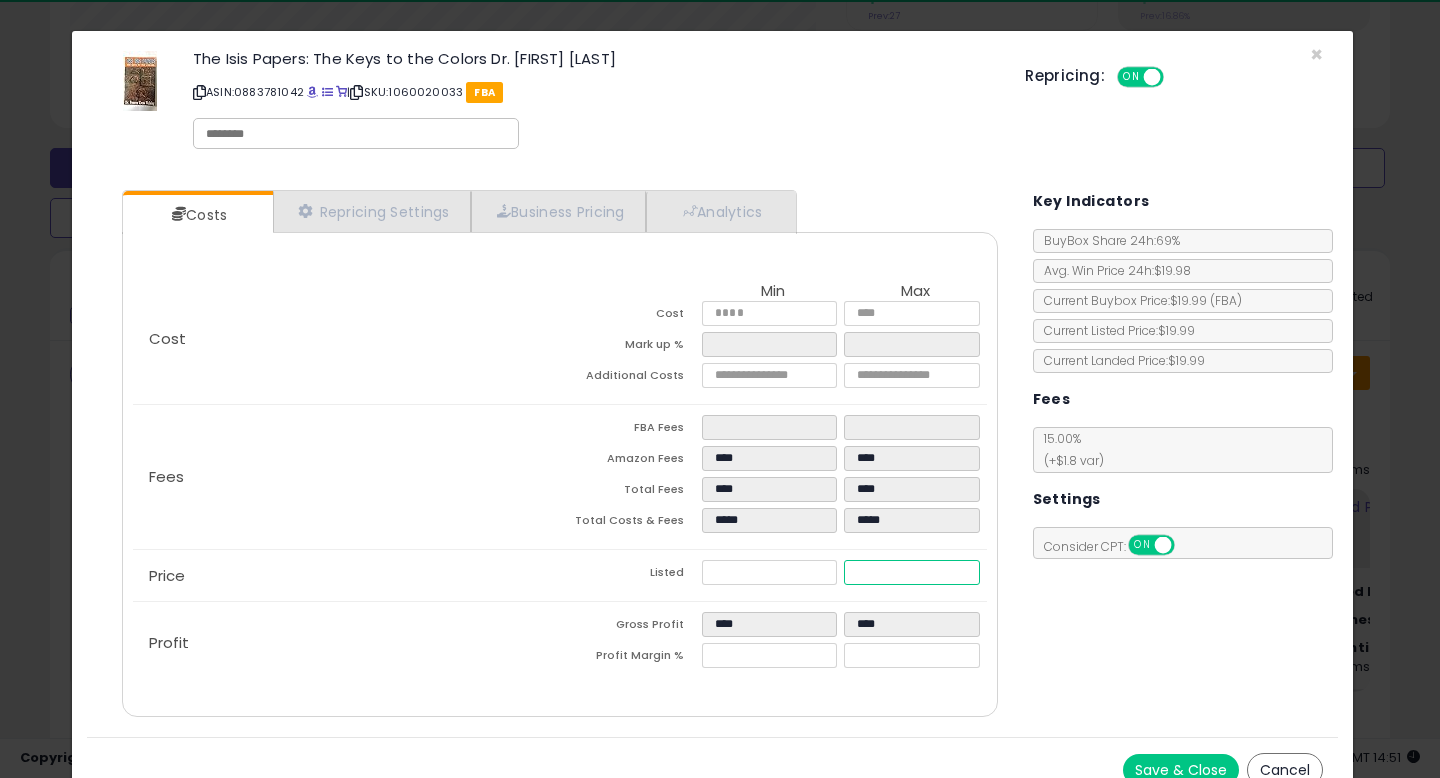 drag, startPoint x: 858, startPoint y: 562, endPoint x: 742, endPoint y: 561, distance: 116.00431 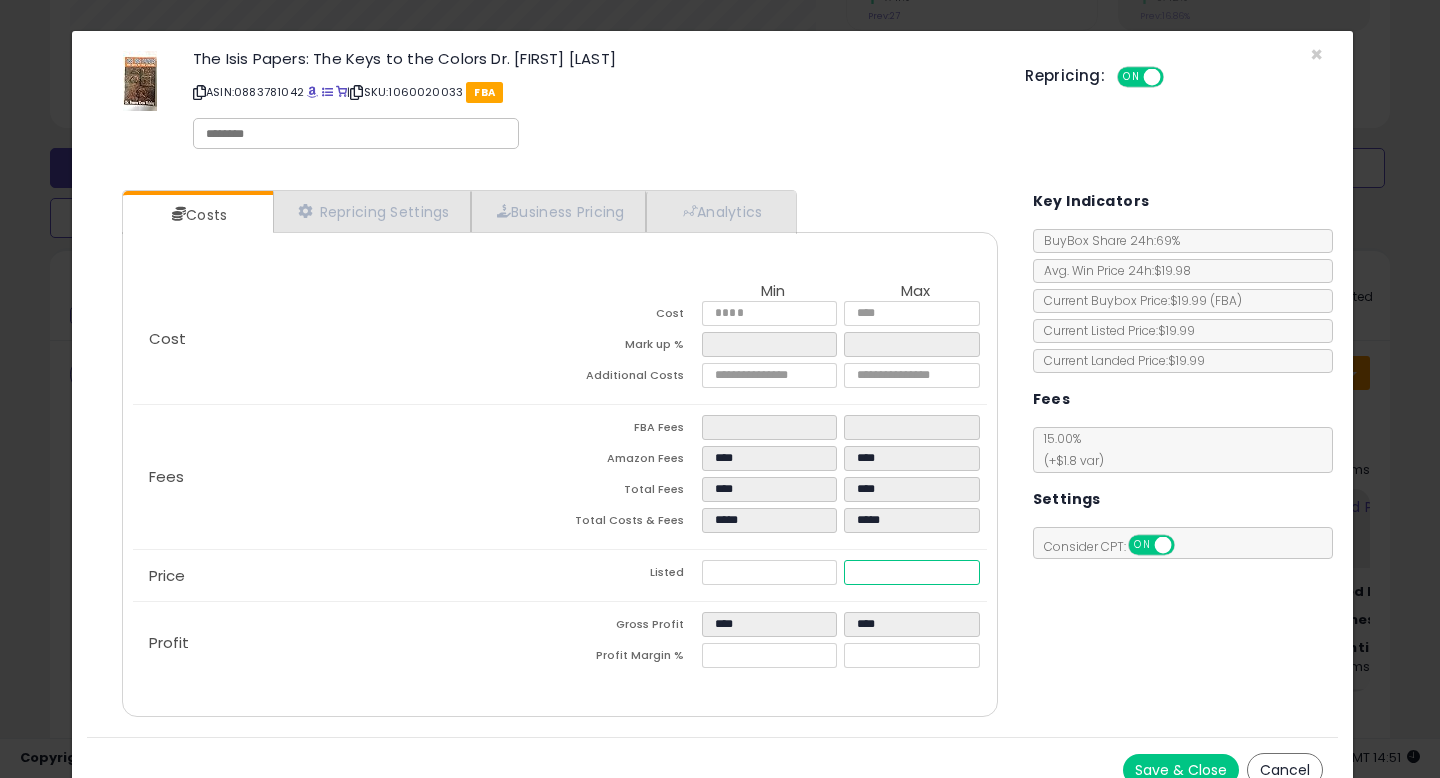 type on "****" 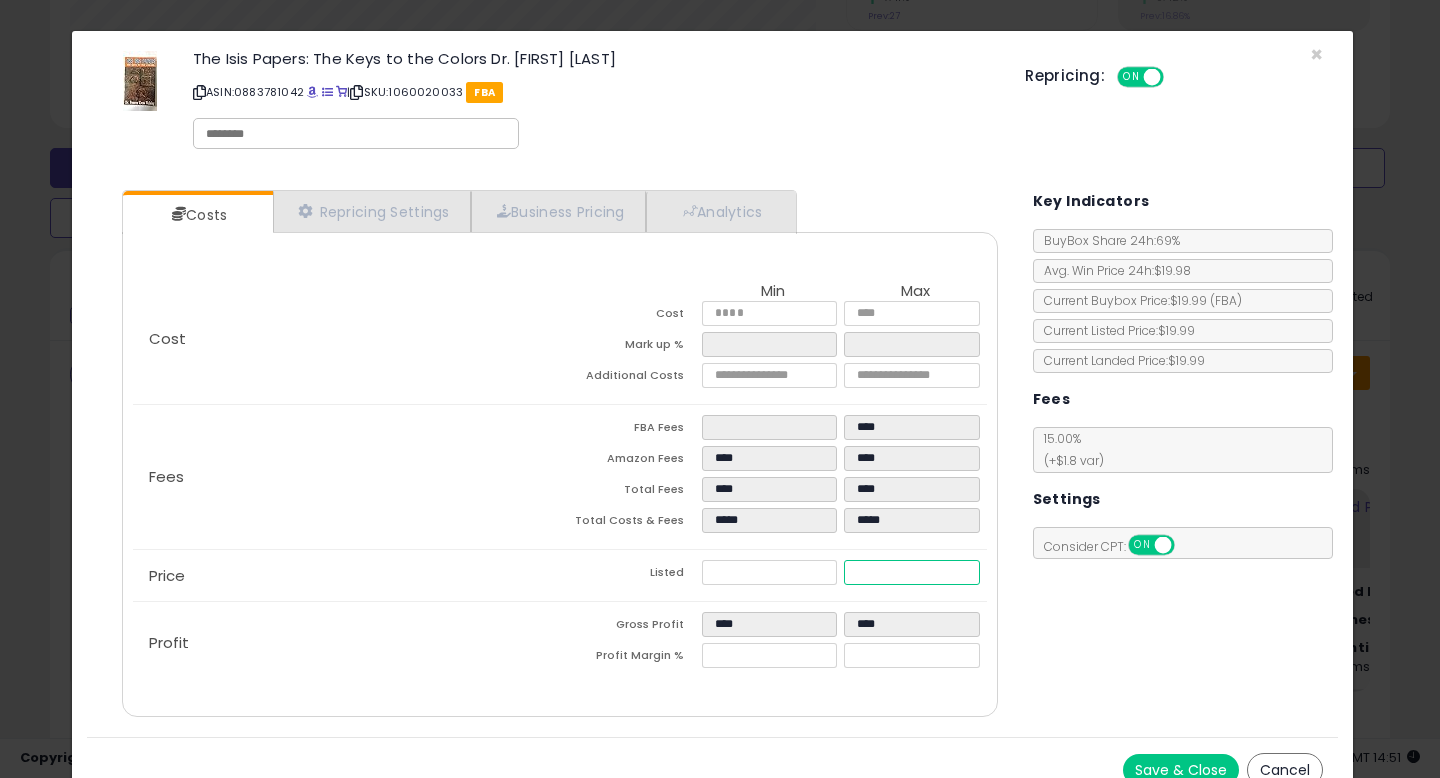 type on "****" 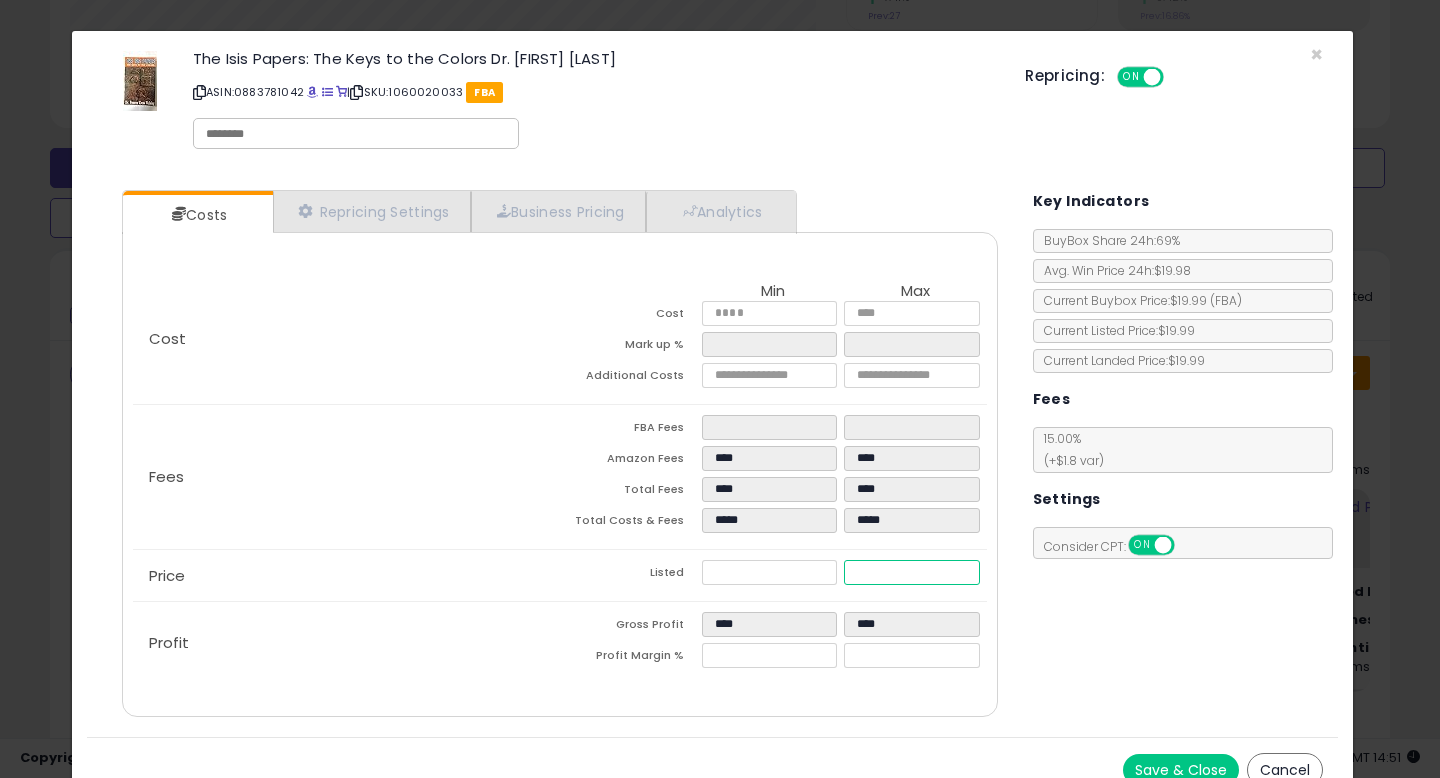 type on "****" 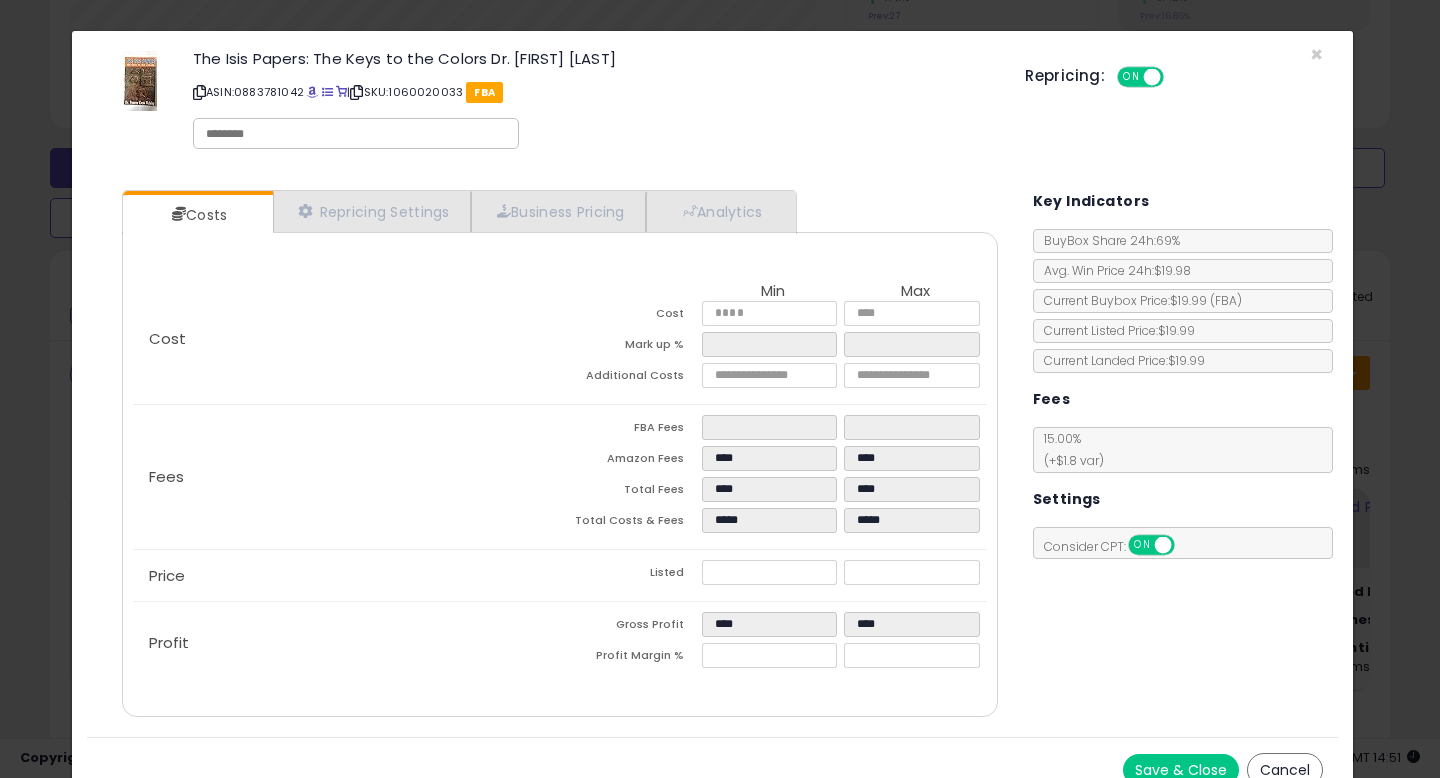 type on "*****" 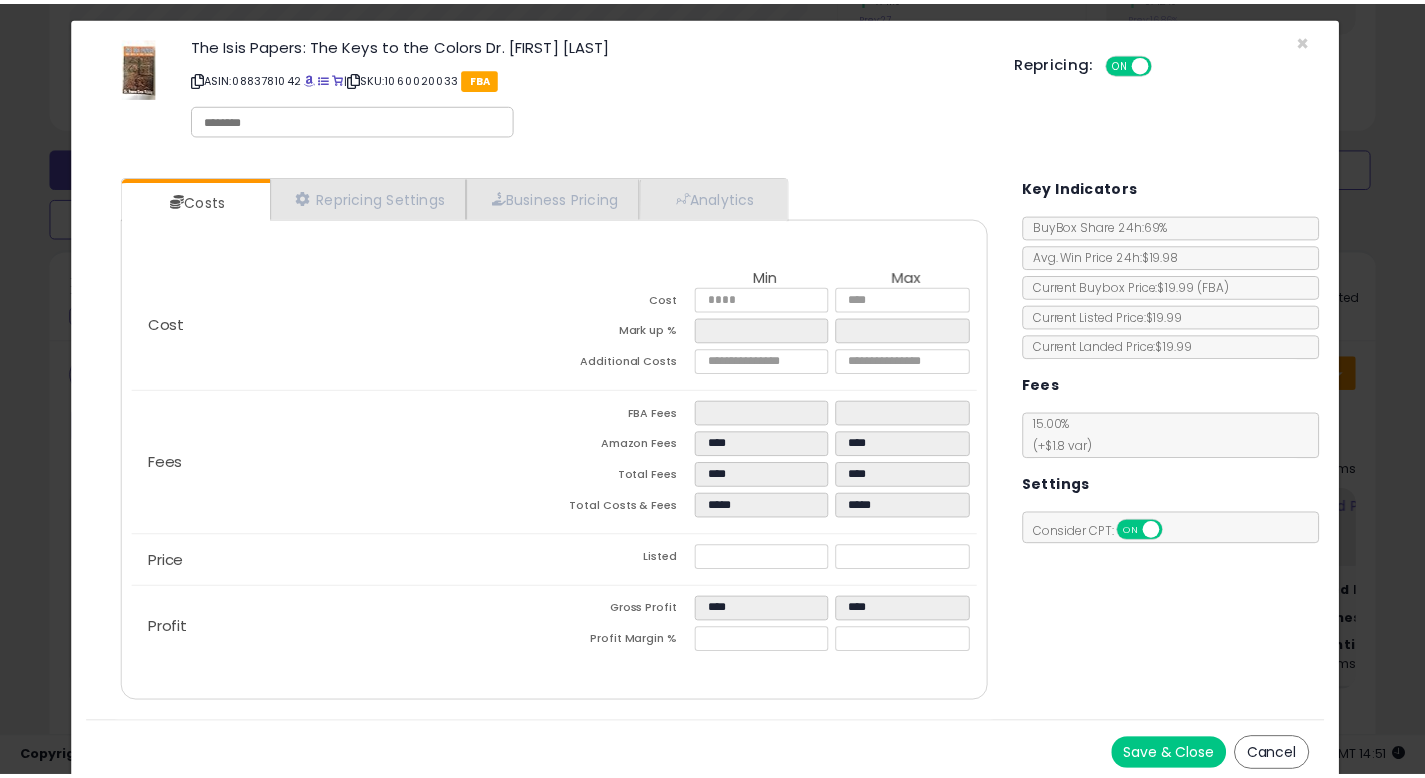 scroll, scrollTop: 23, scrollLeft: 0, axis: vertical 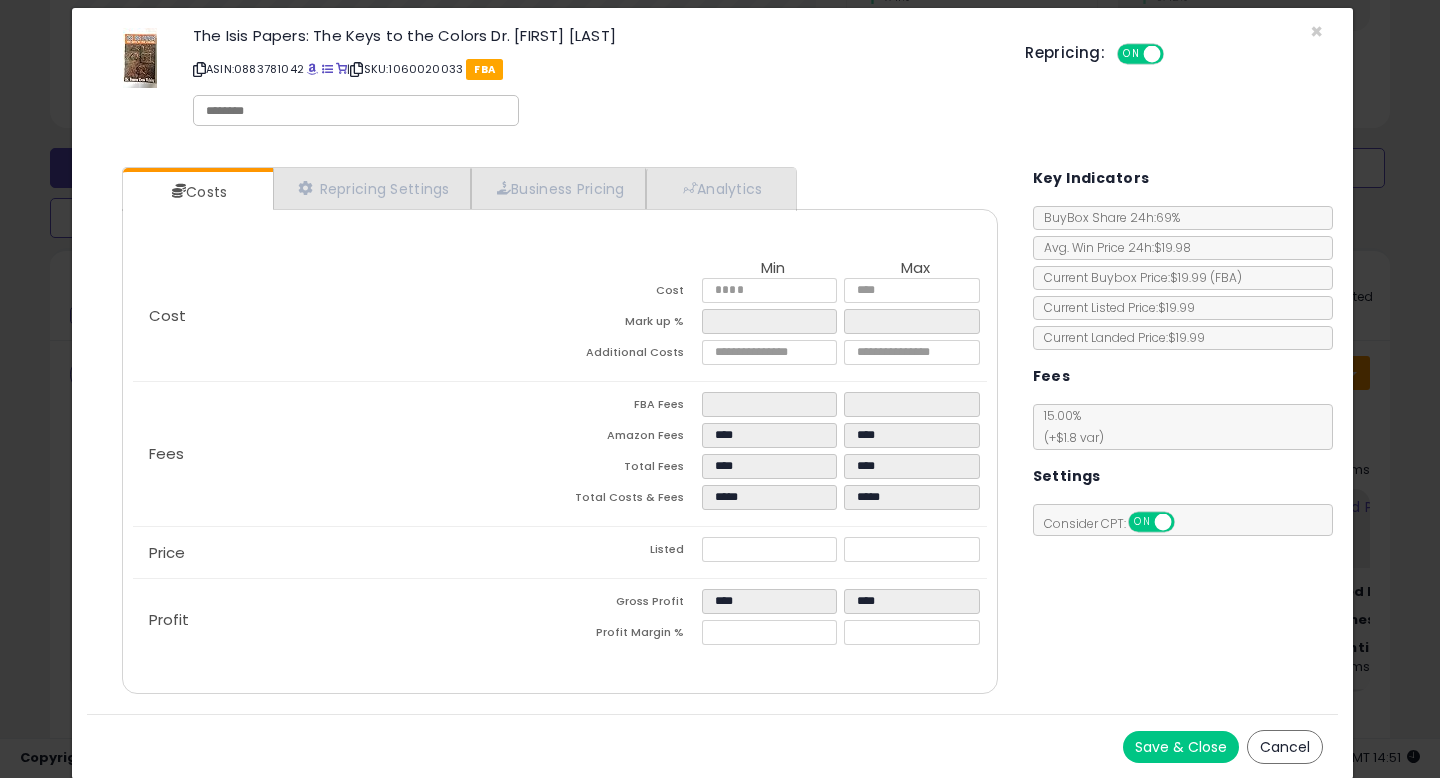 click on "Cancel" at bounding box center (1285, 747) 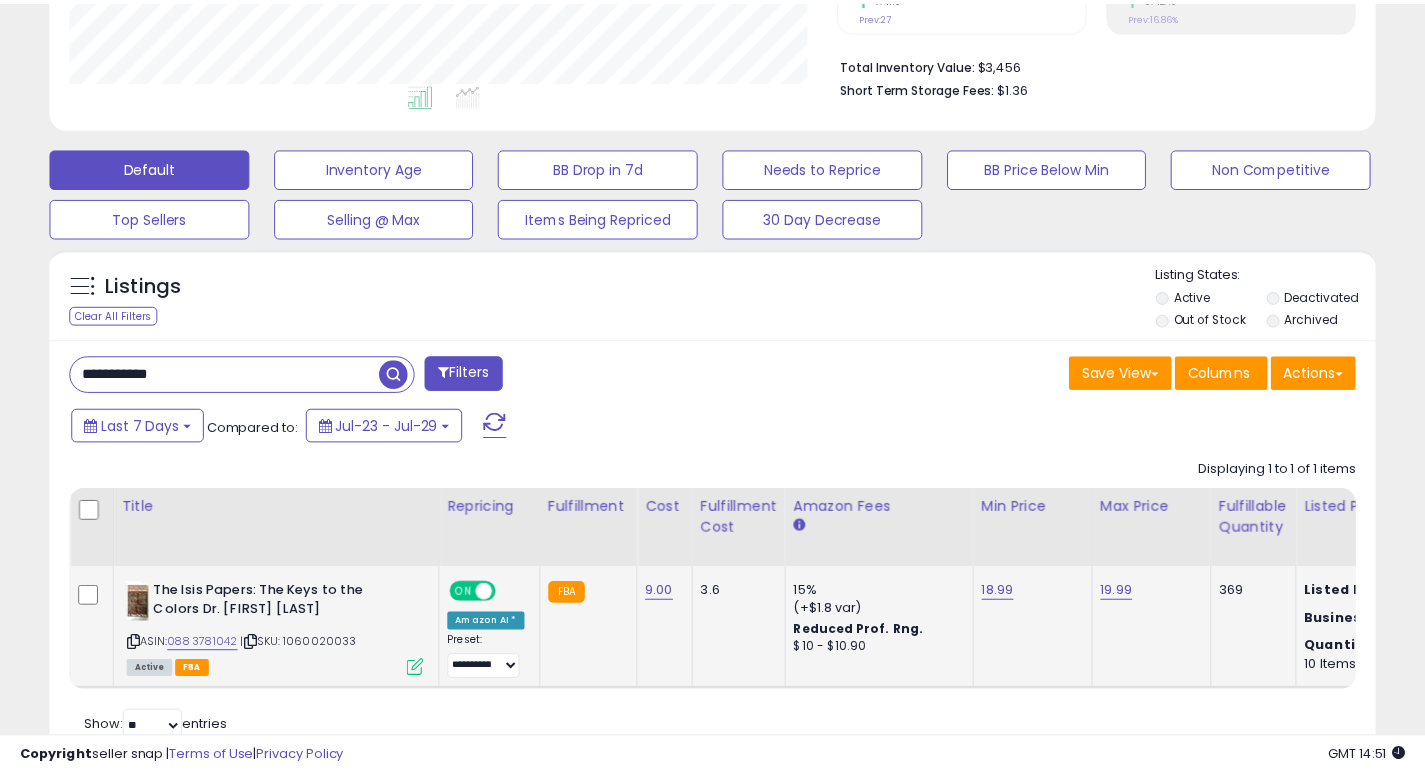 scroll, scrollTop: 410, scrollLeft: 767, axis: both 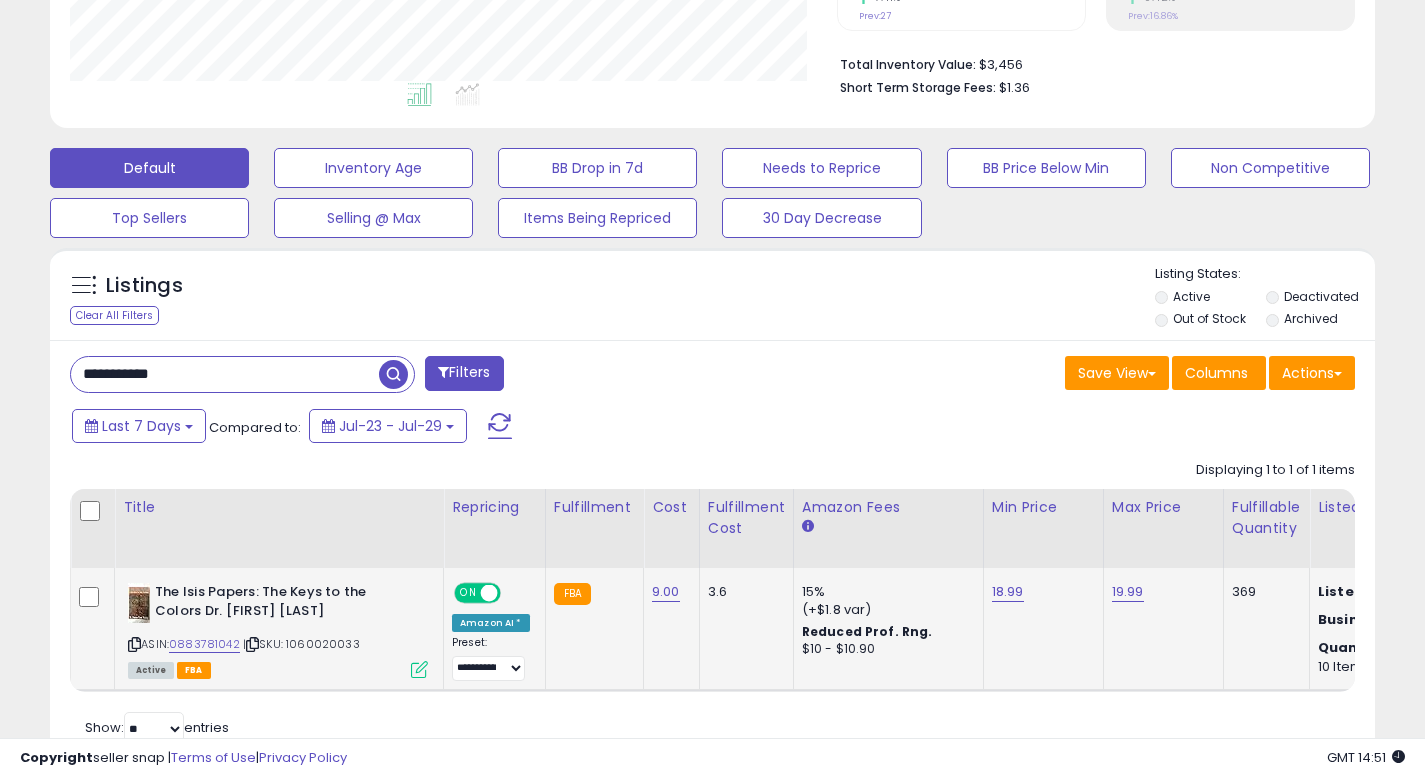 click at bounding box center (419, 669) 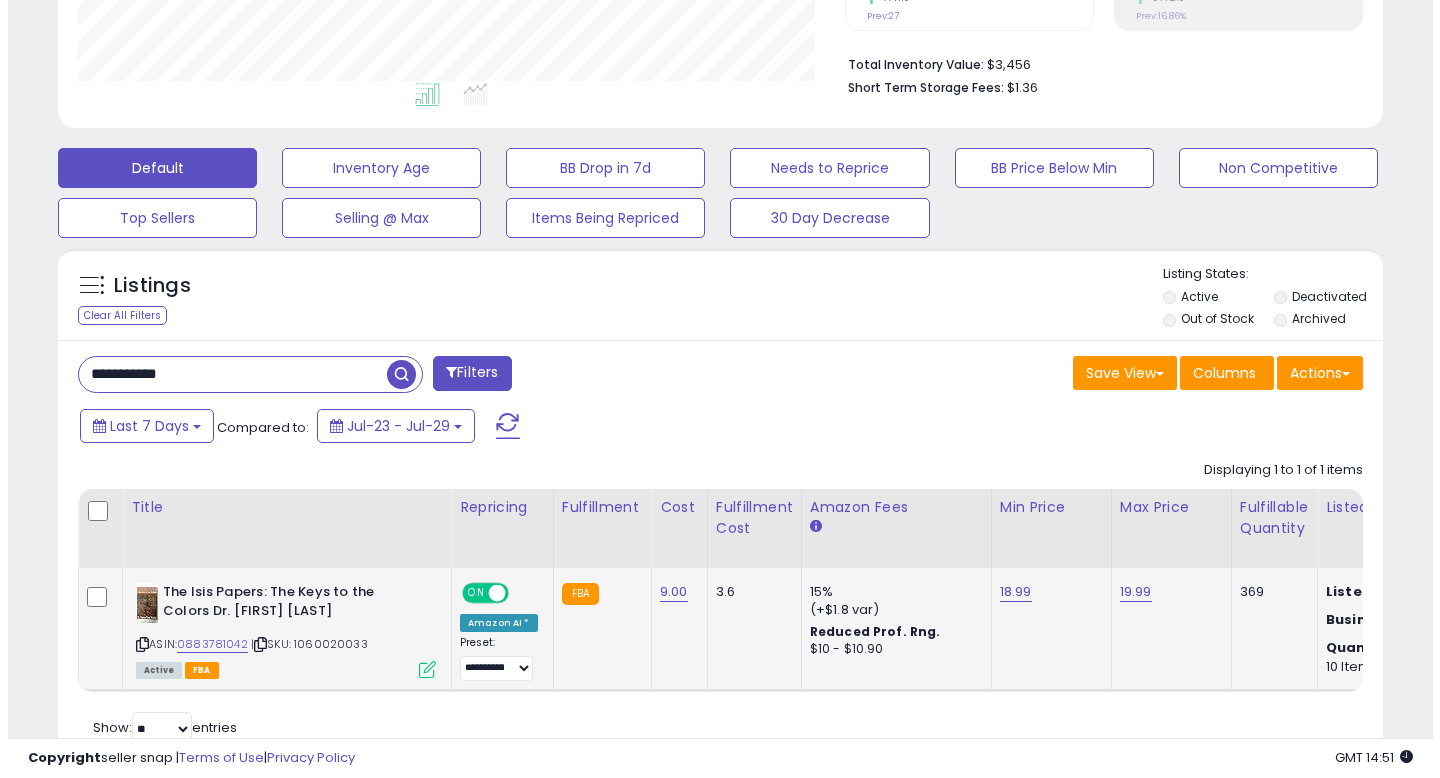 scroll, scrollTop: 999590, scrollLeft: 999224, axis: both 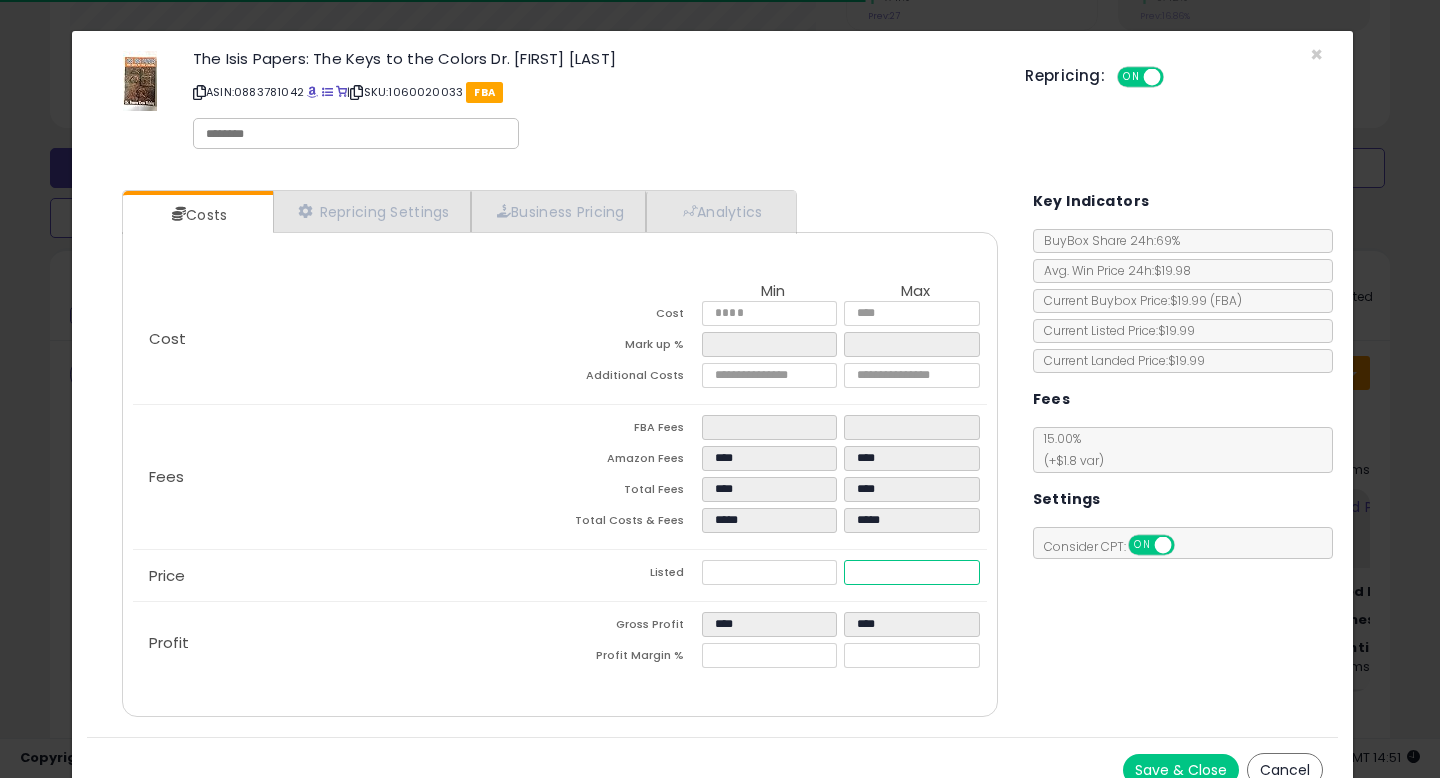 drag, startPoint x: 901, startPoint y: 566, endPoint x: 685, endPoint y: 554, distance: 216.33308 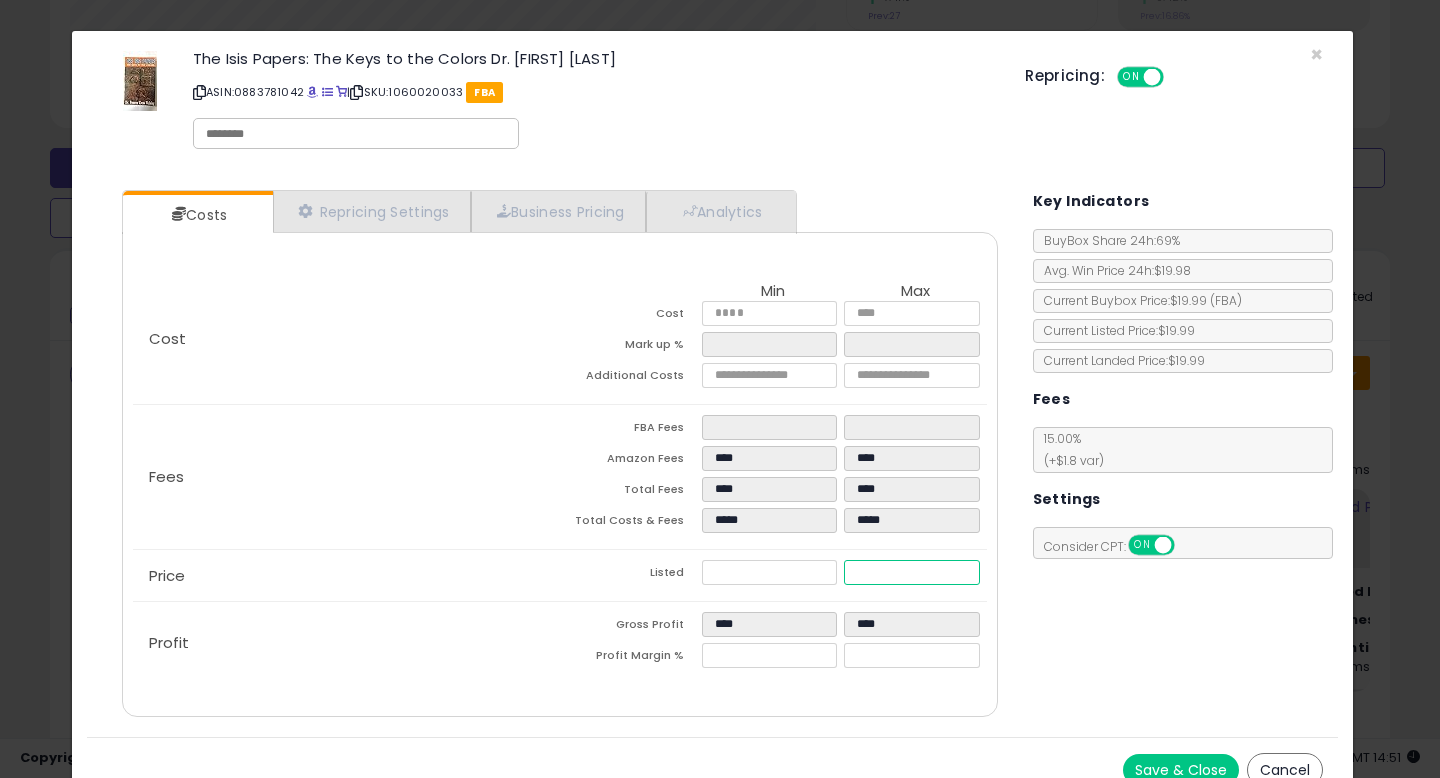 type on "****" 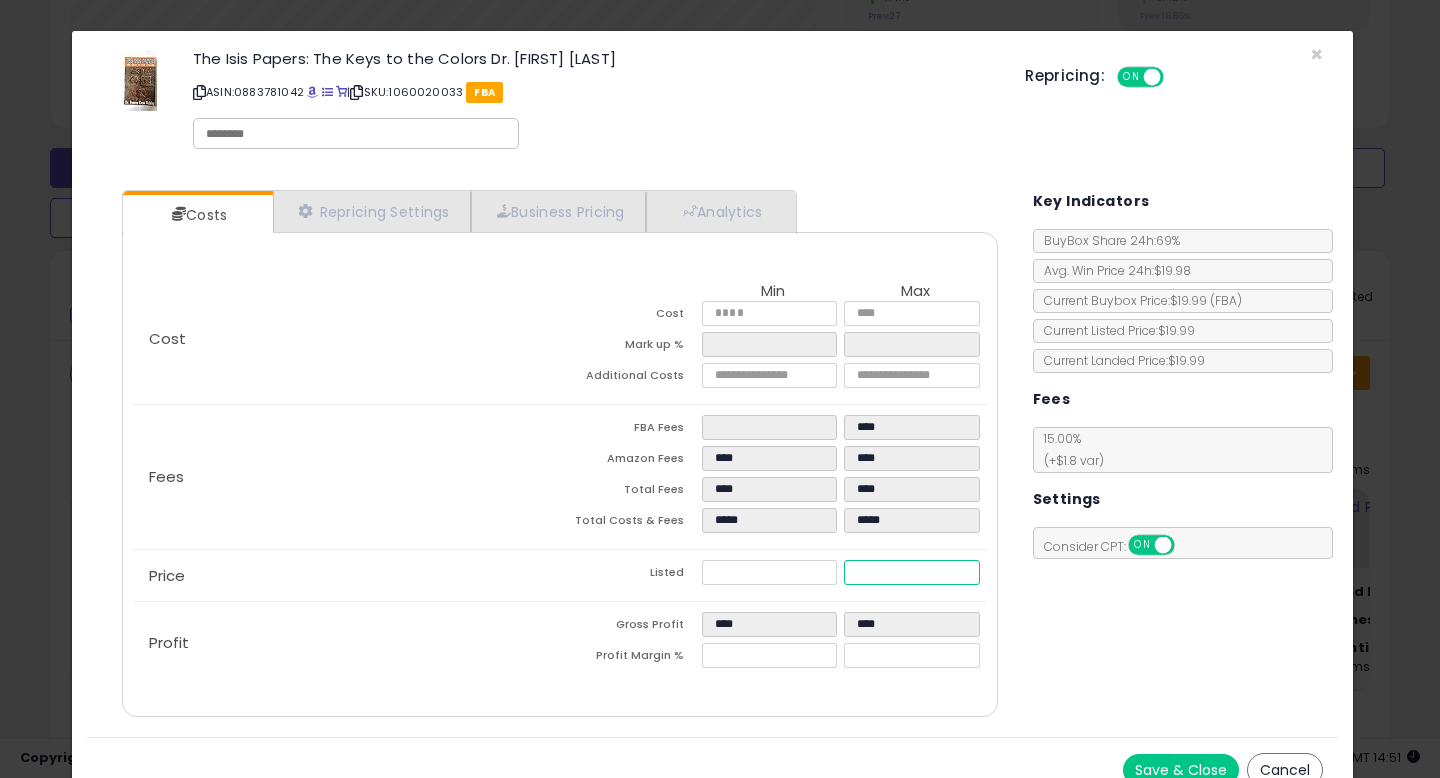 type on "****" 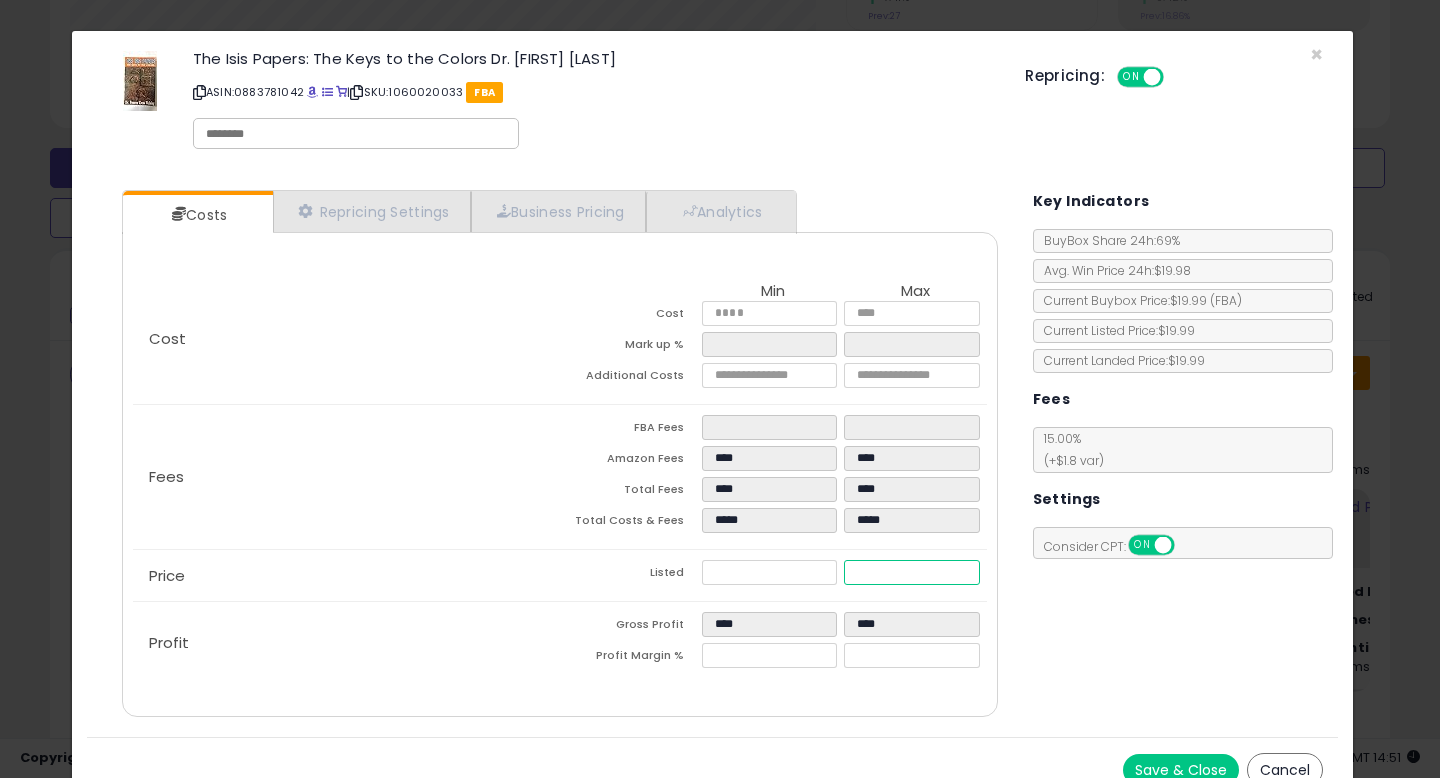type on "****" 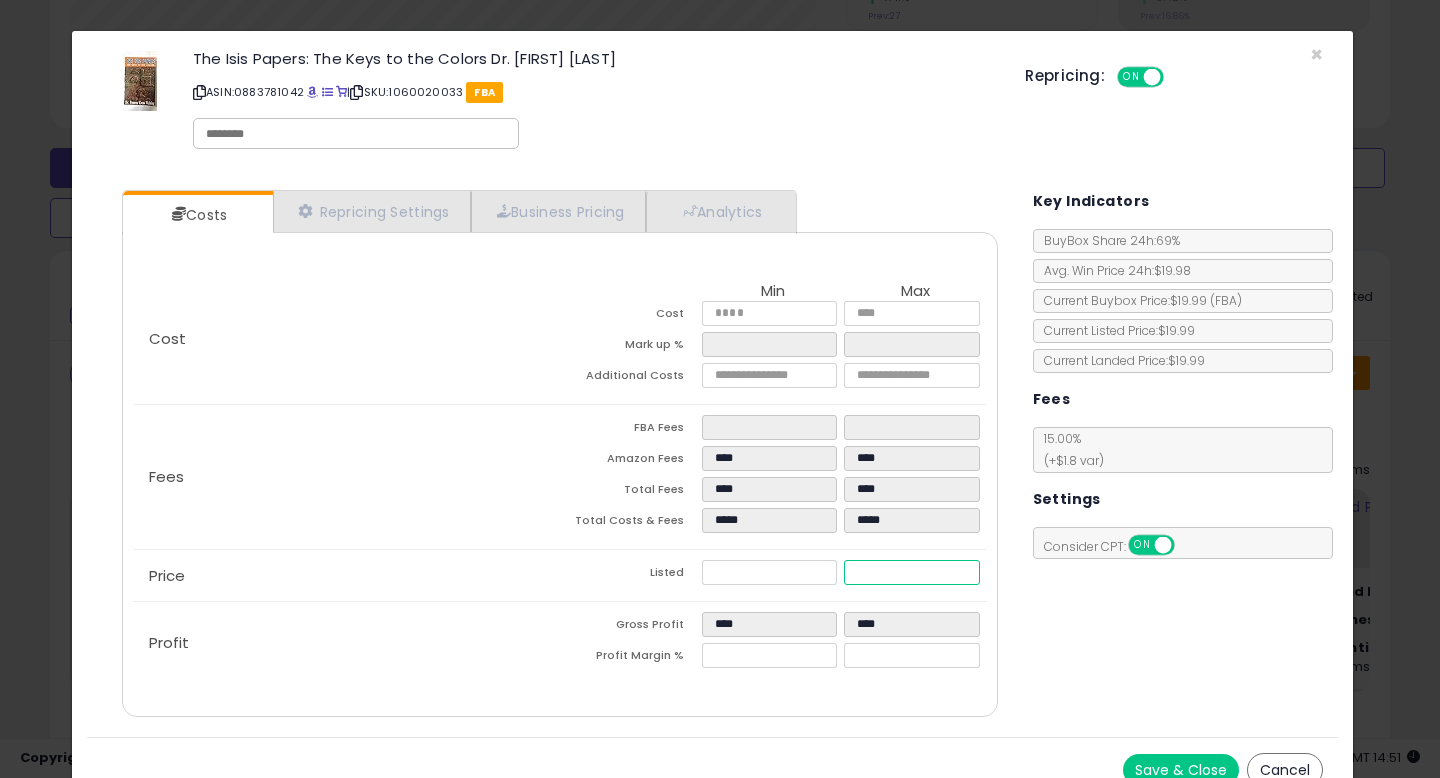 type on "*****" 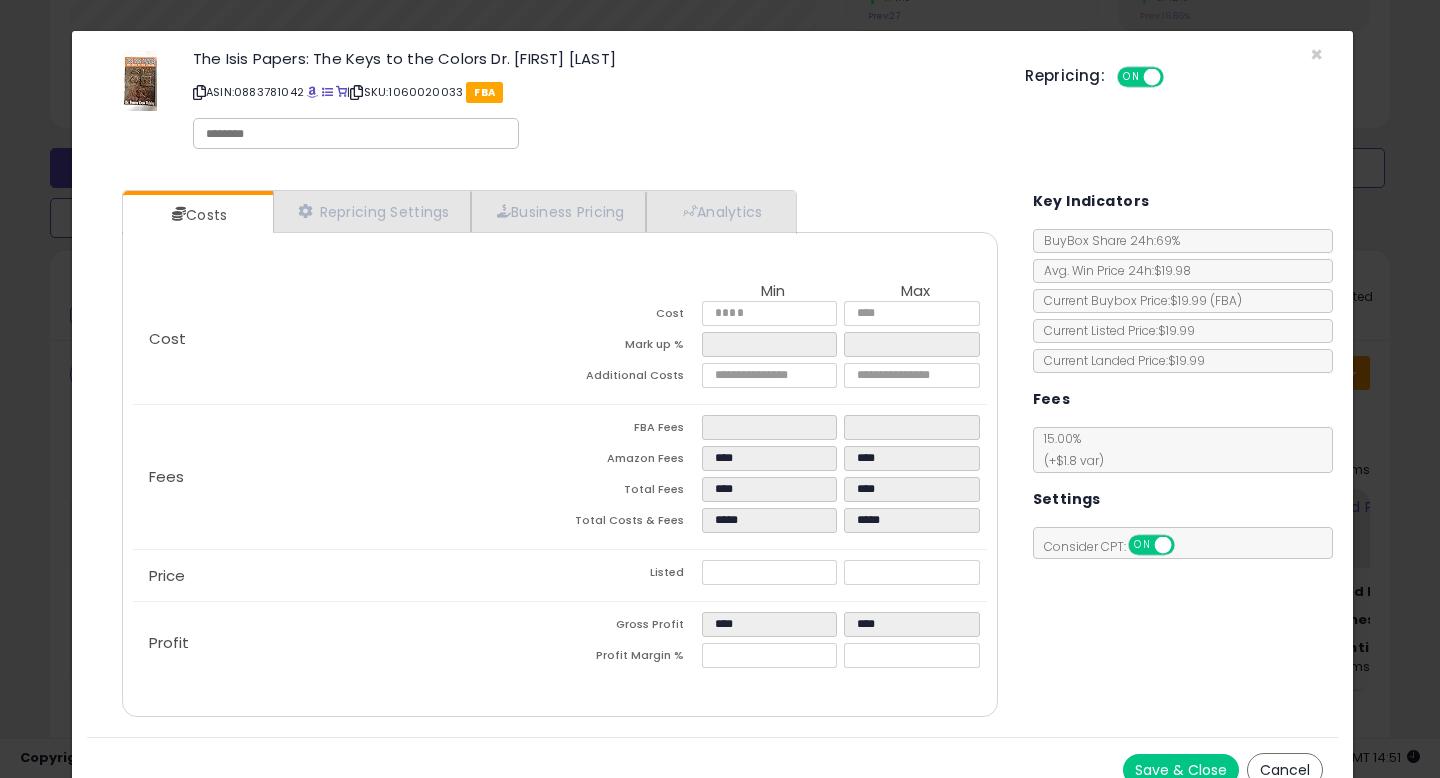 type on "*****" 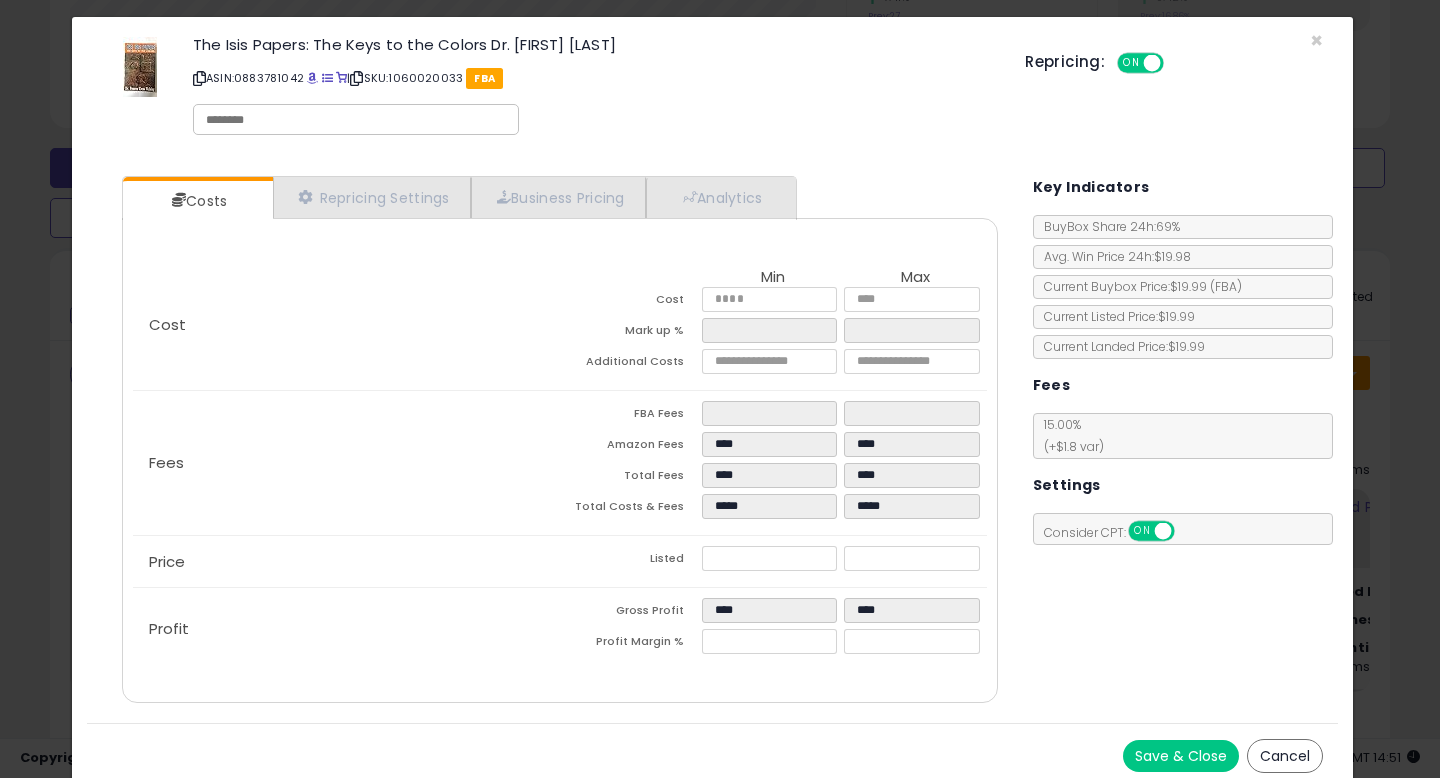 scroll 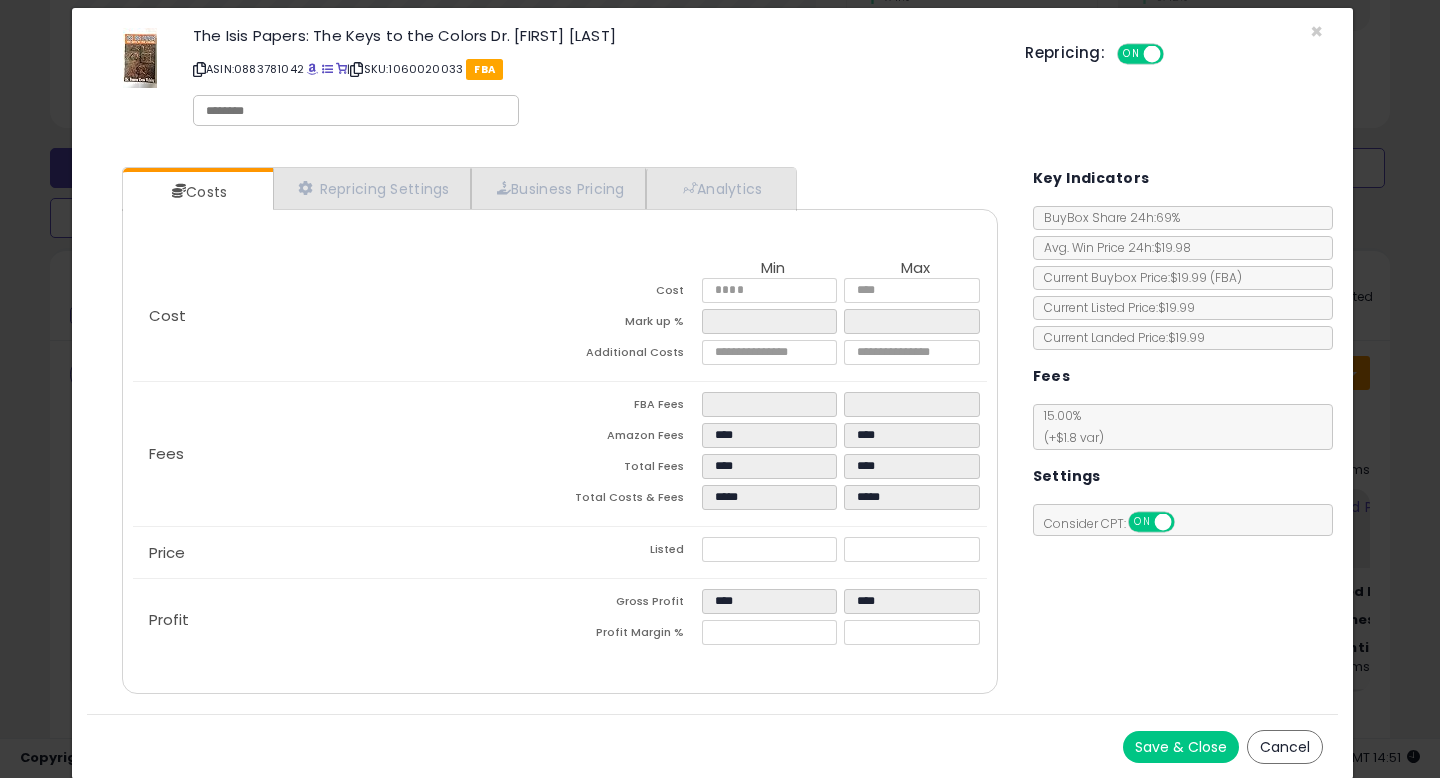 click on "Save & Close" at bounding box center [1181, 747] 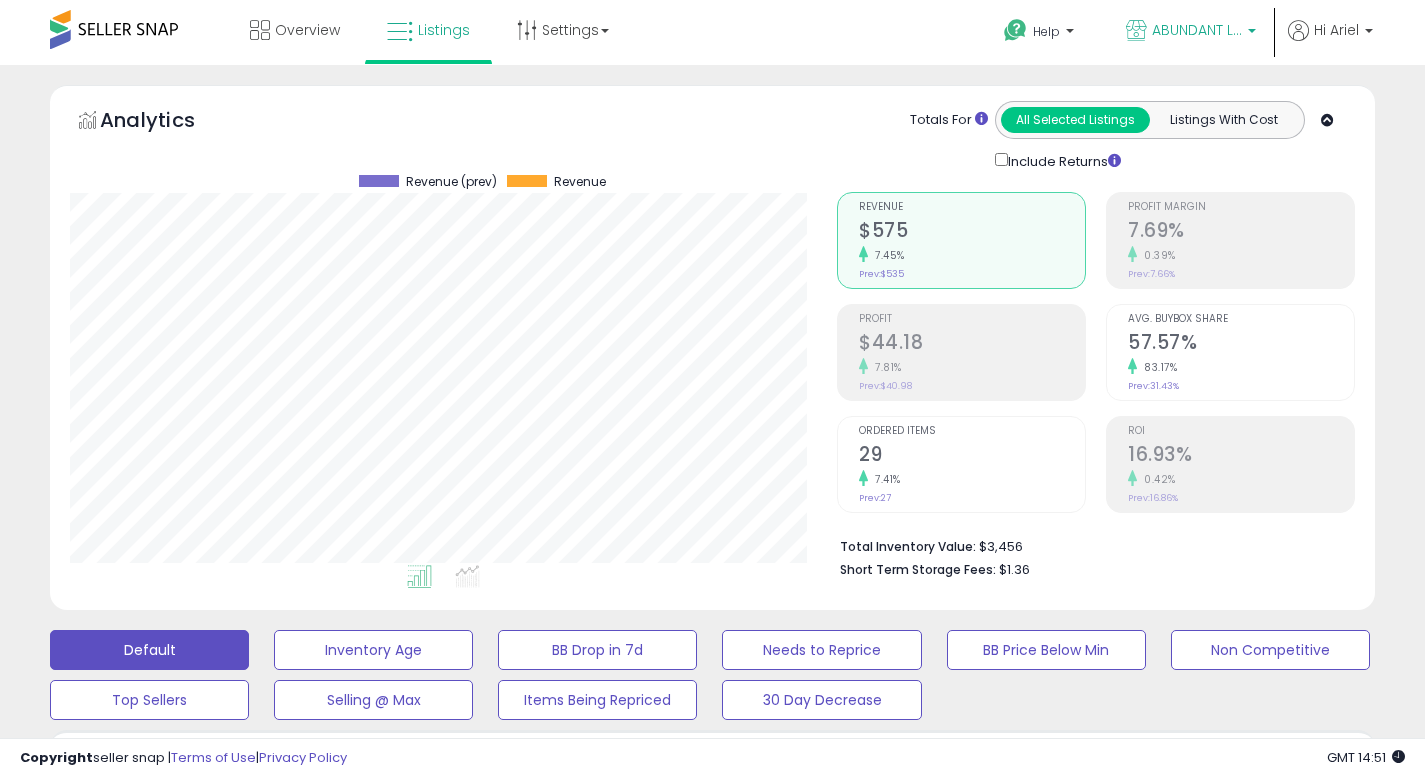click on "ABUNDANT LiFE" at bounding box center (1191, 32) 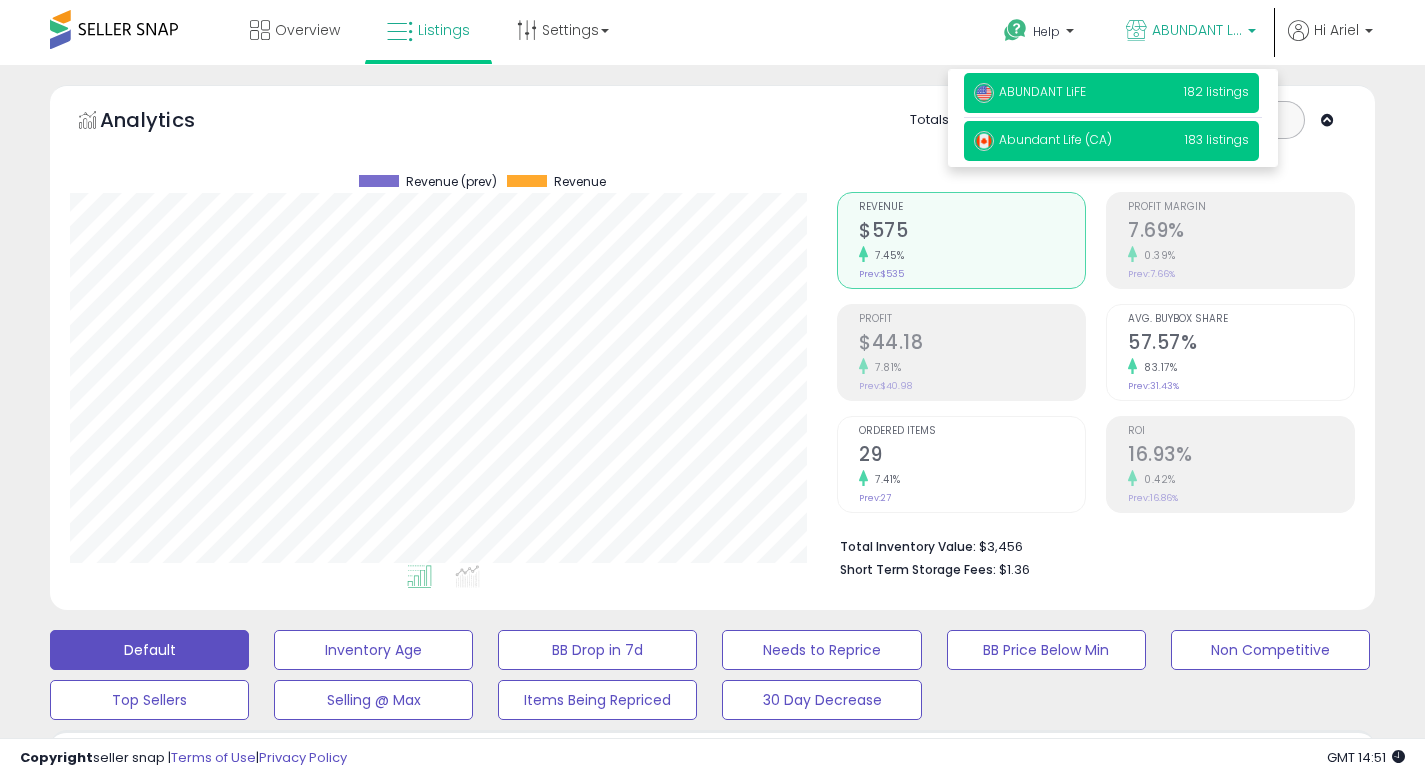 click on "Abundant Life (CA)
183
listings" at bounding box center (1111, 141) 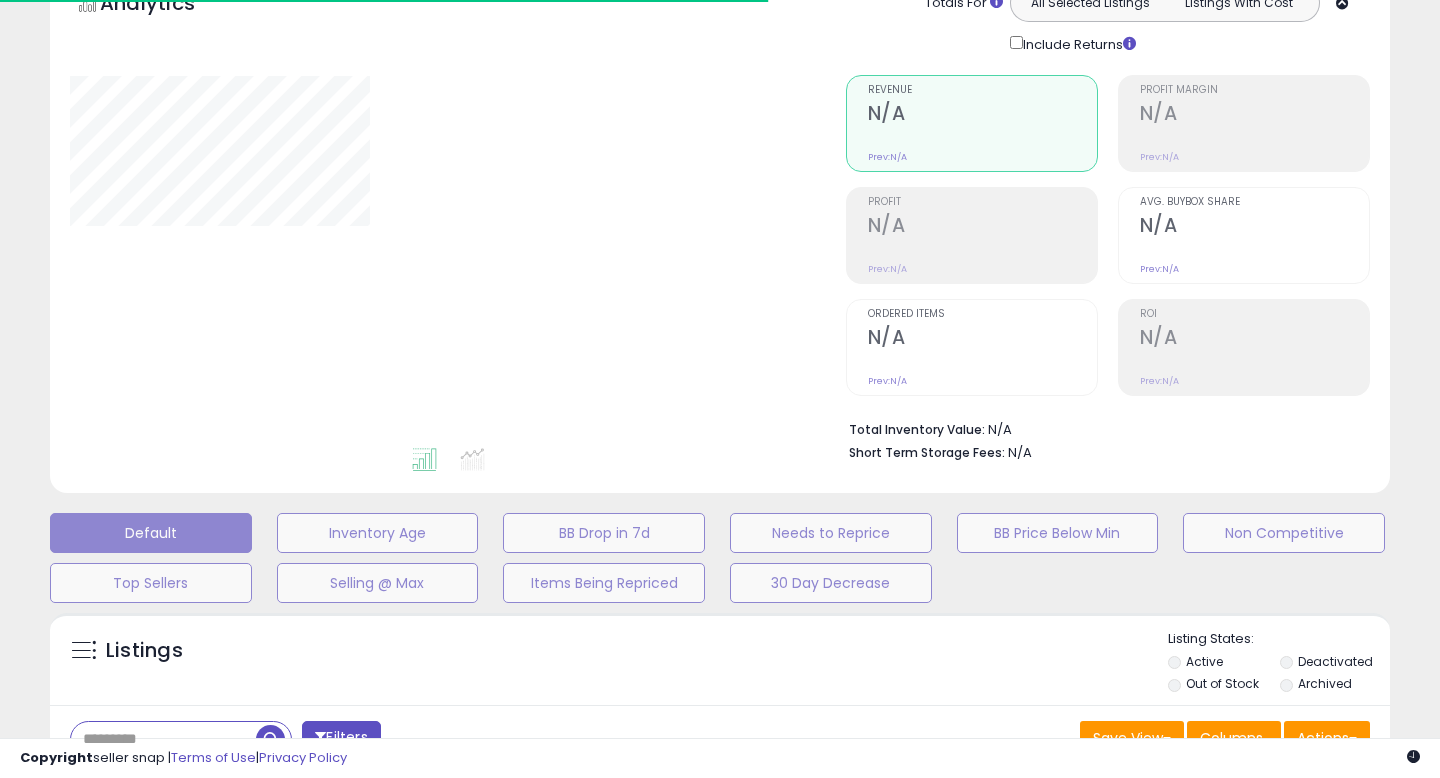 type on "**********" 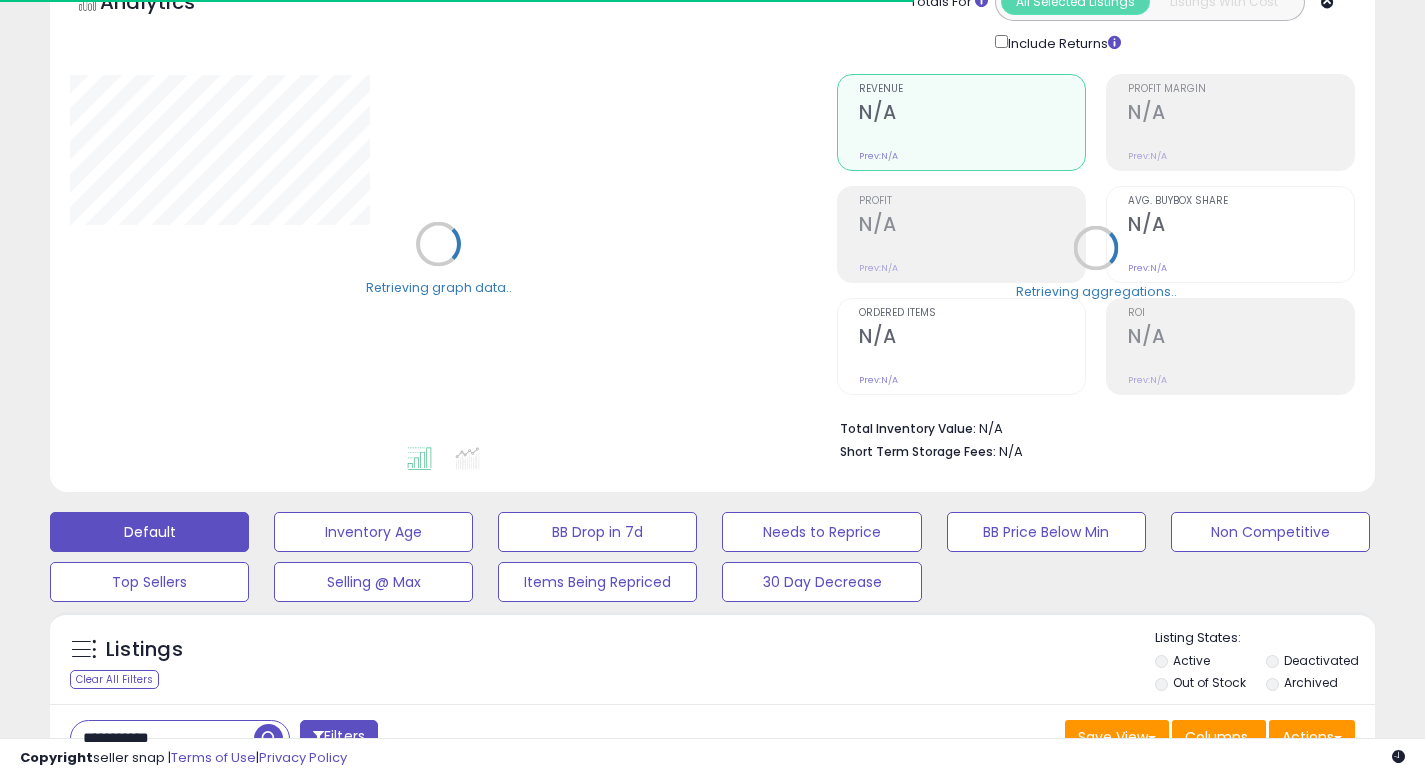 scroll, scrollTop: 534, scrollLeft: 0, axis: vertical 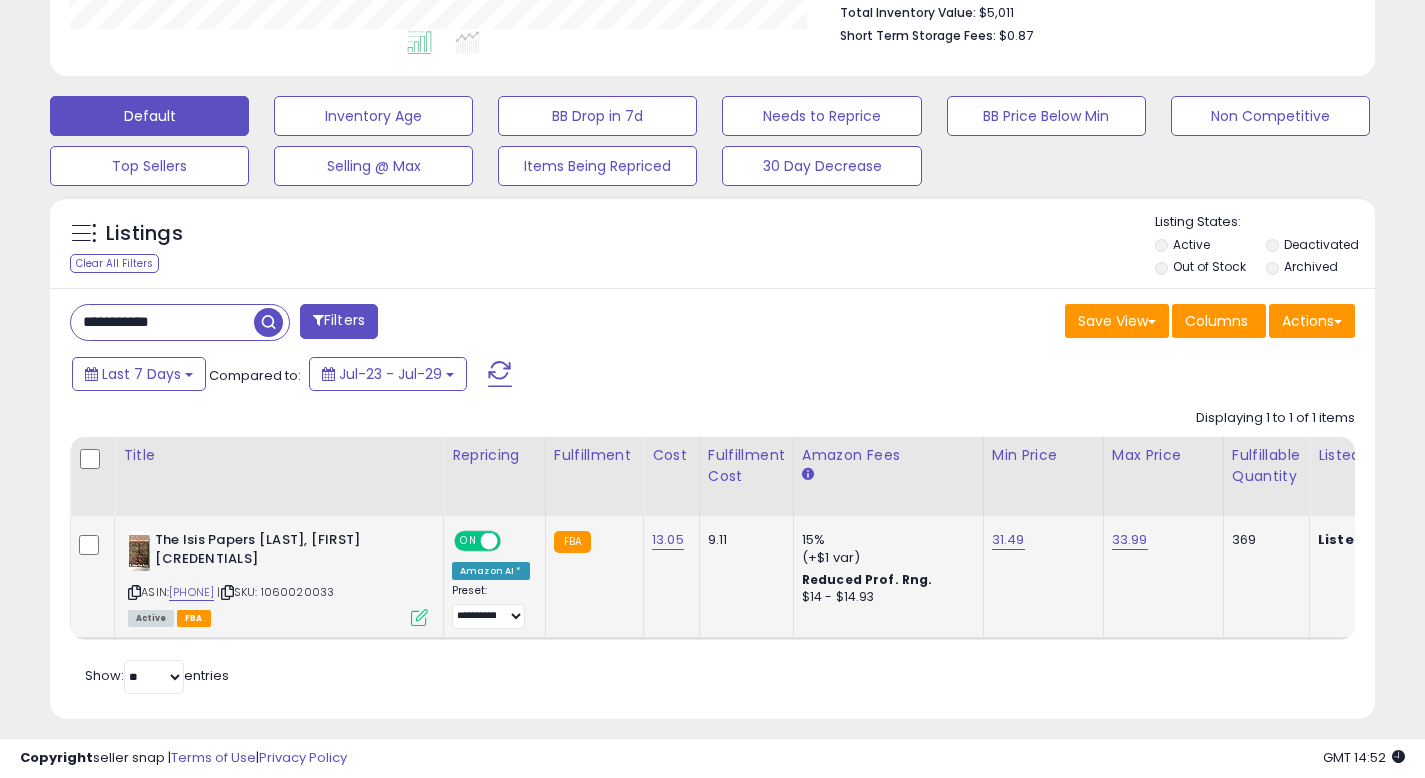 click at bounding box center [419, 617] 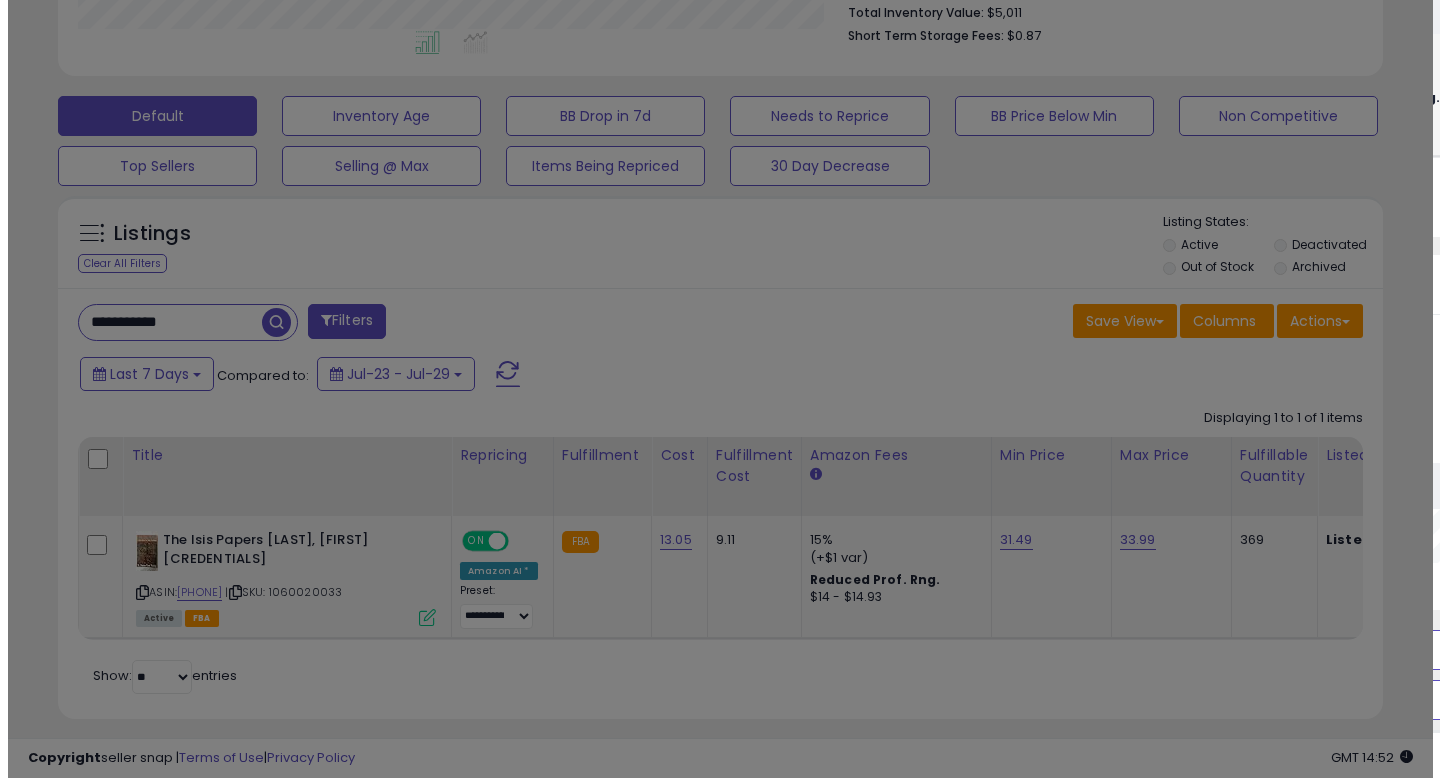 scroll, scrollTop: 999590, scrollLeft: 999224, axis: both 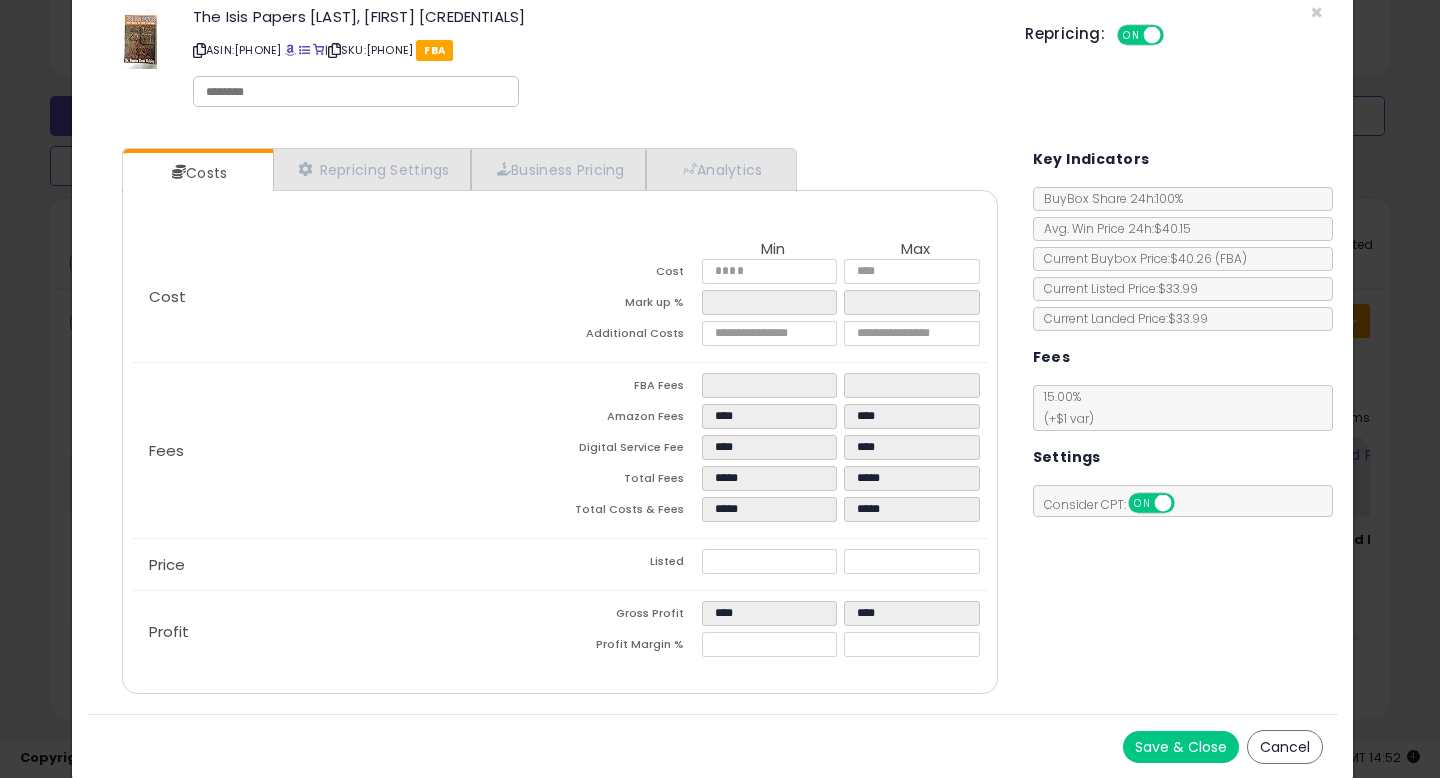 click on "Cancel" at bounding box center [1285, 747] 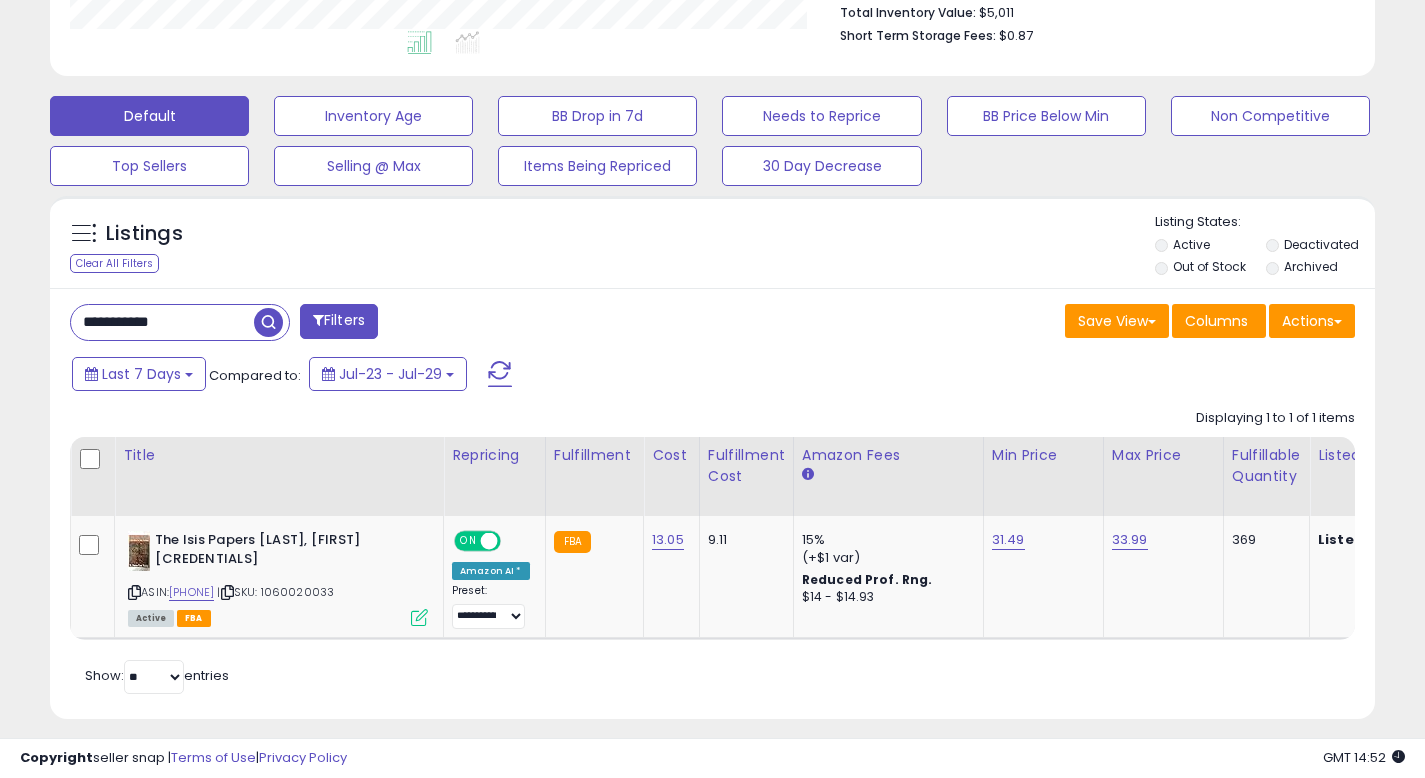 scroll, scrollTop: 410, scrollLeft: 767, axis: both 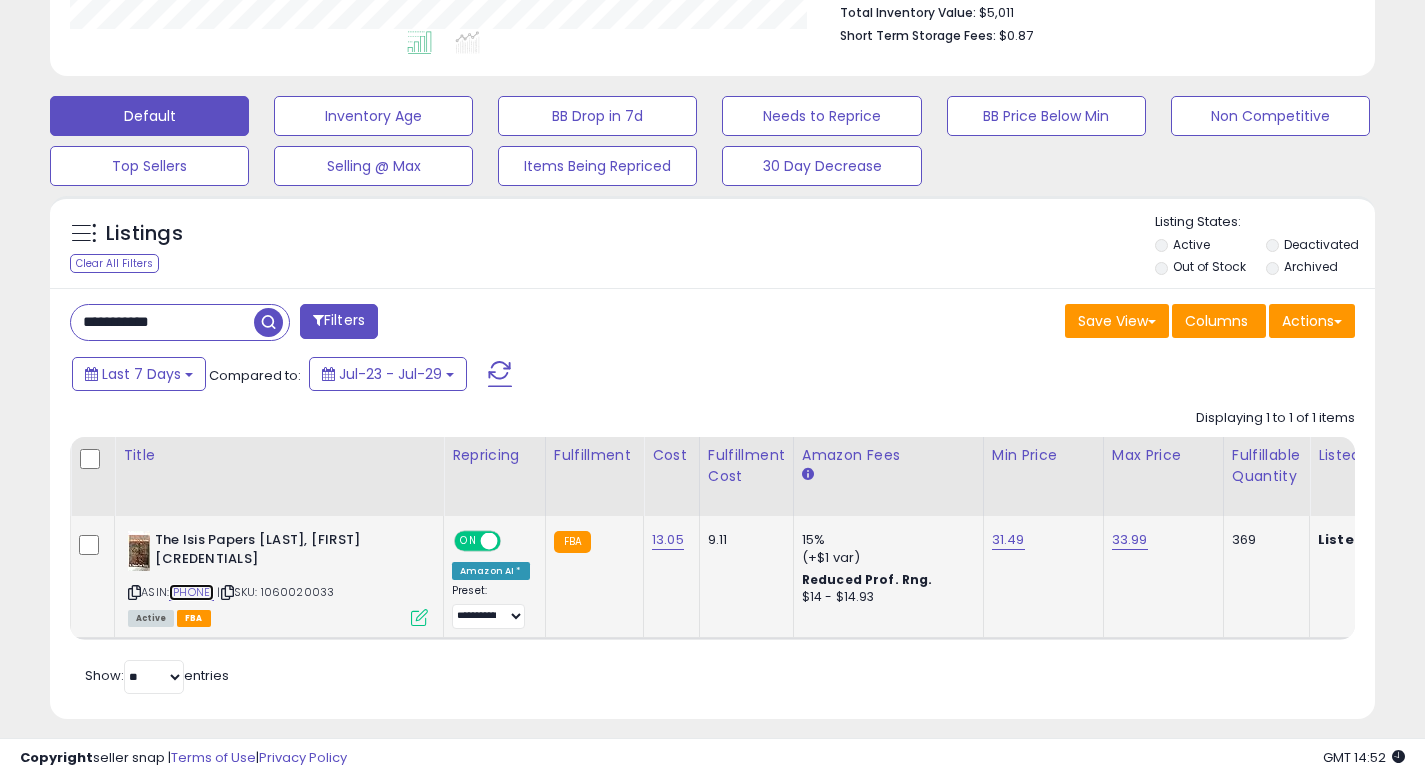 click on "0883781042" at bounding box center [191, 592] 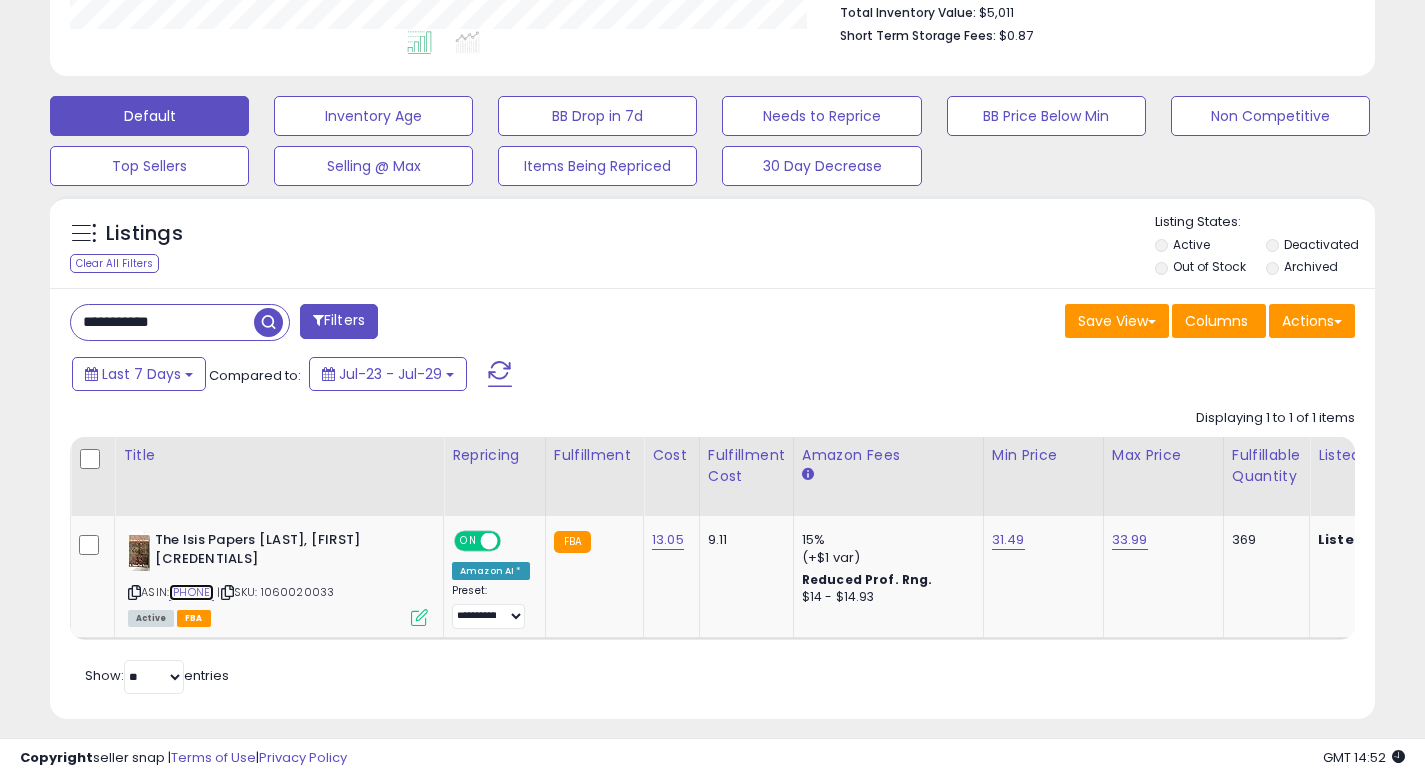 scroll, scrollTop: 0, scrollLeft: 0, axis: both 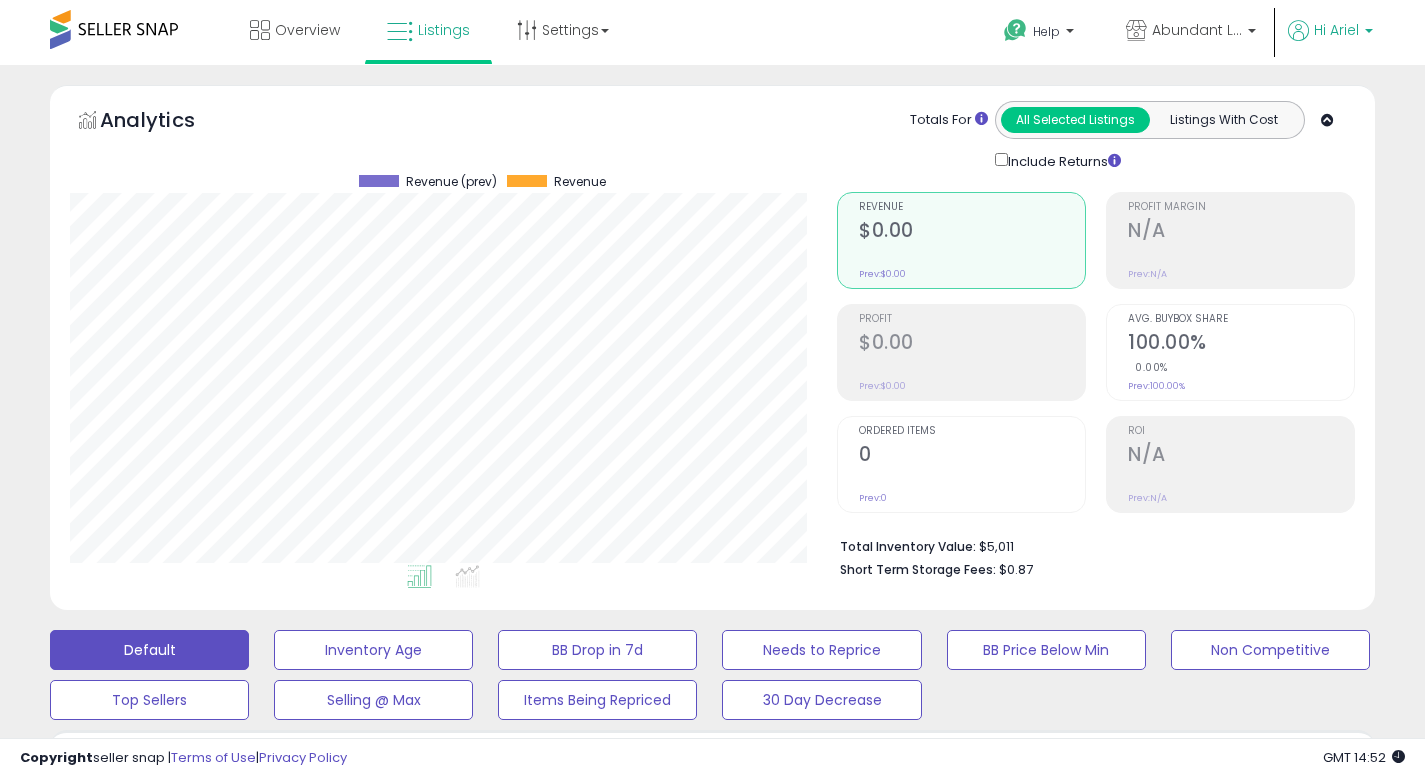 click on "Hi Ariel" at bounding box center [1336, 30] 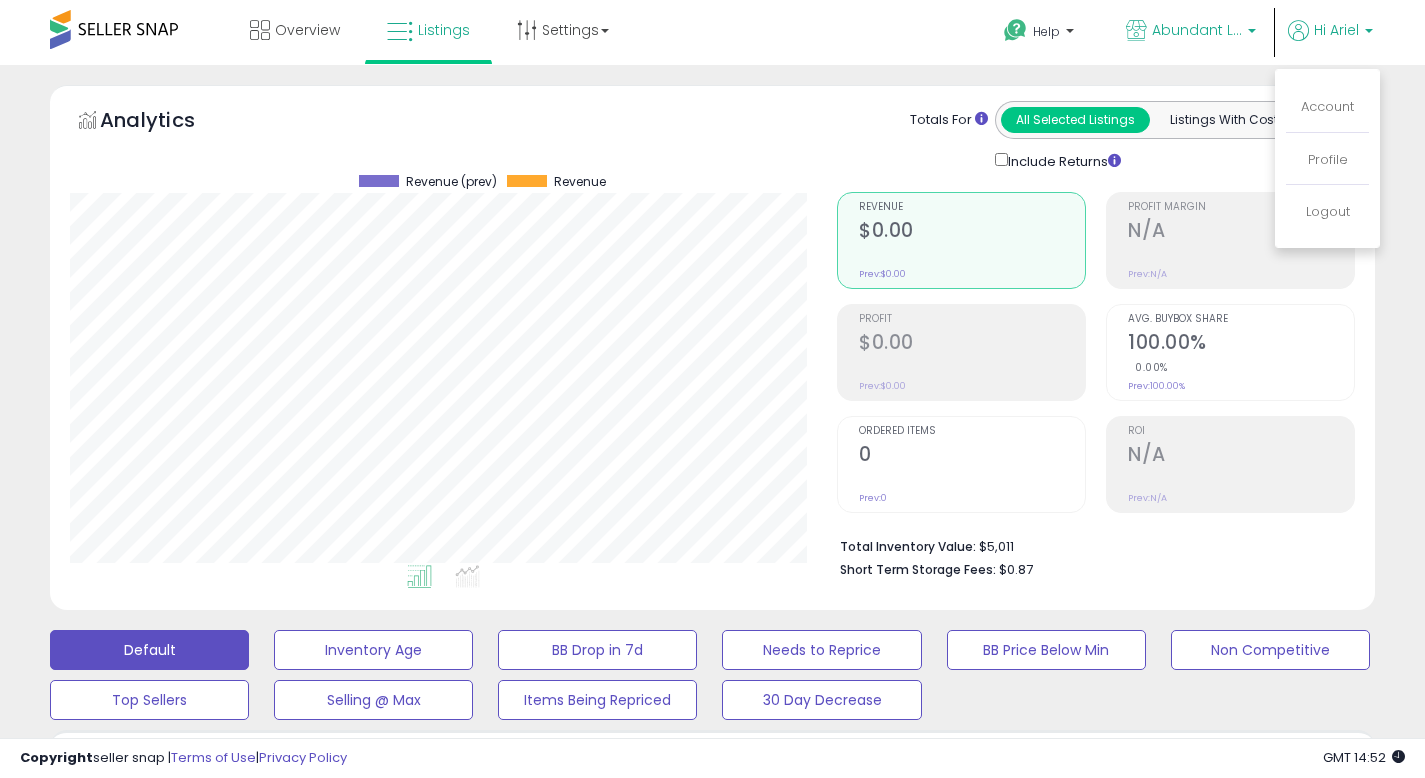 click on "Abundant Life (CA)" at bounding box center [1197, 30] 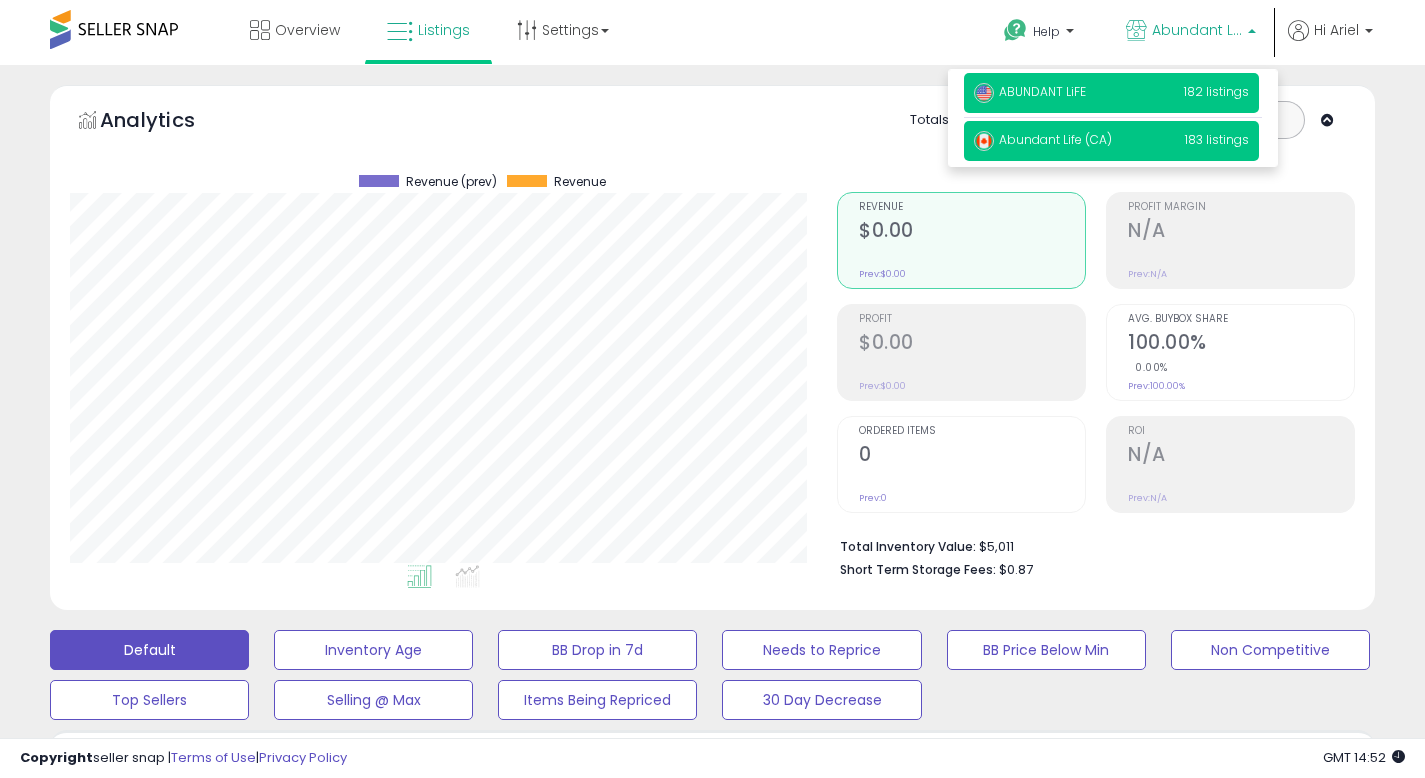 click on "ABUNDANT LiFE
182
listings" at bounding box center [1111, 93] 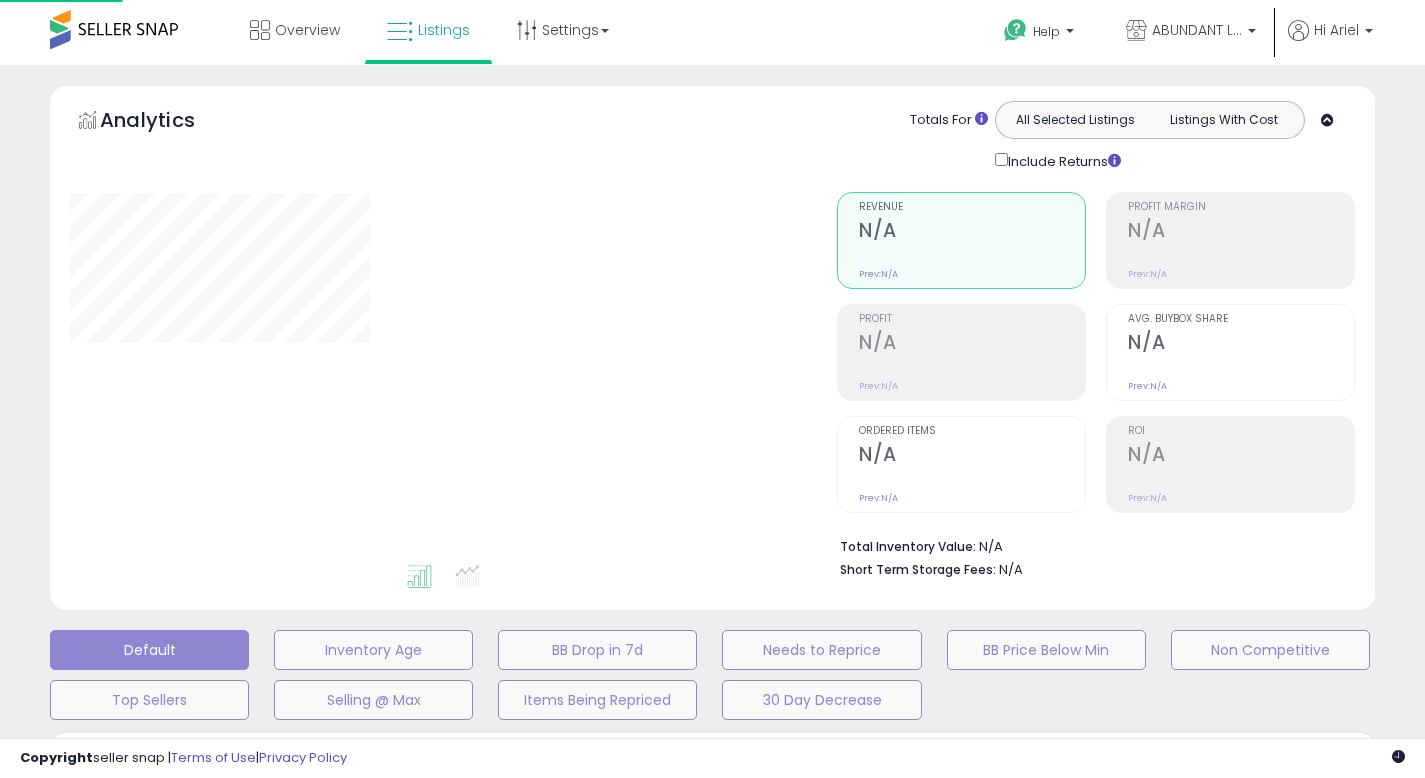 scroll, scrollTop: 0, scrollLeft: 0, axis: both 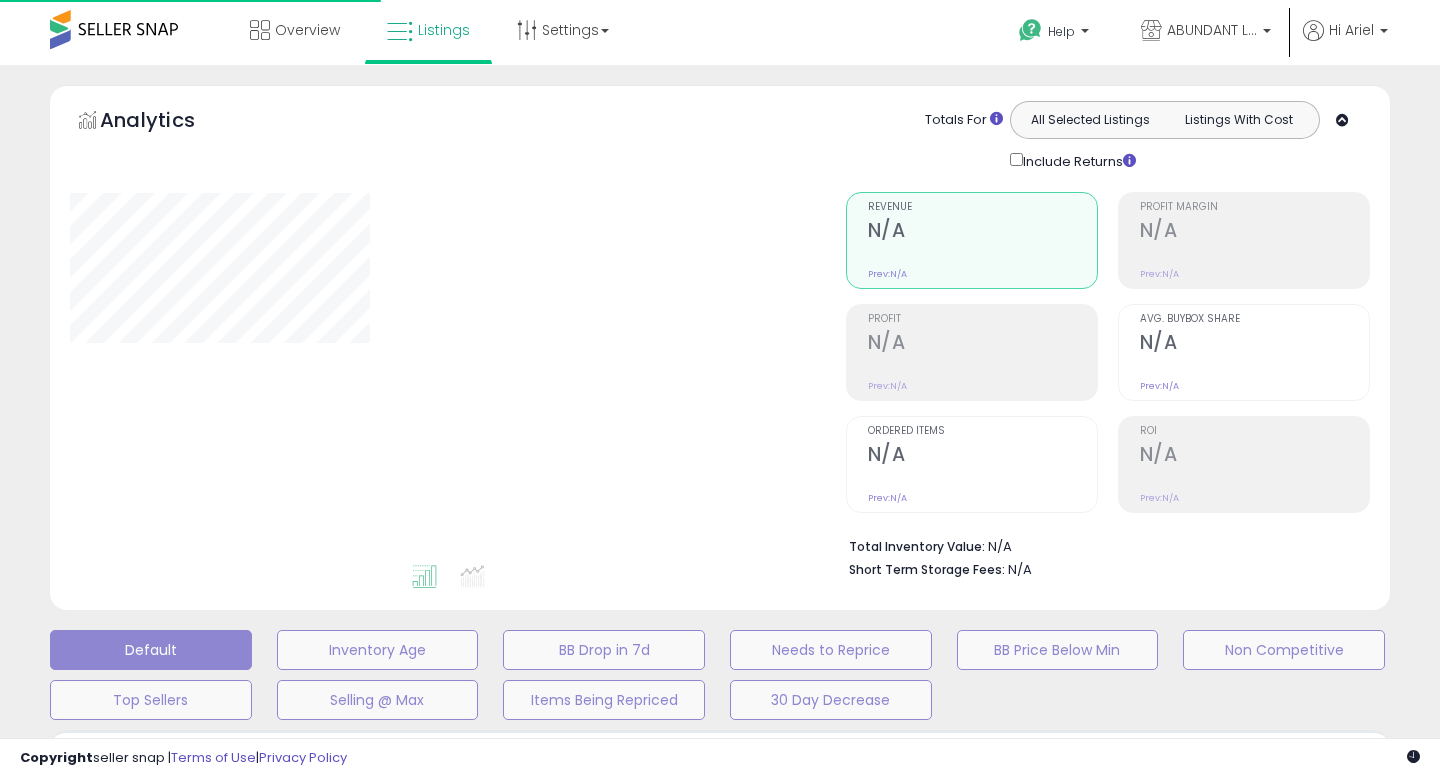 type on "**********" 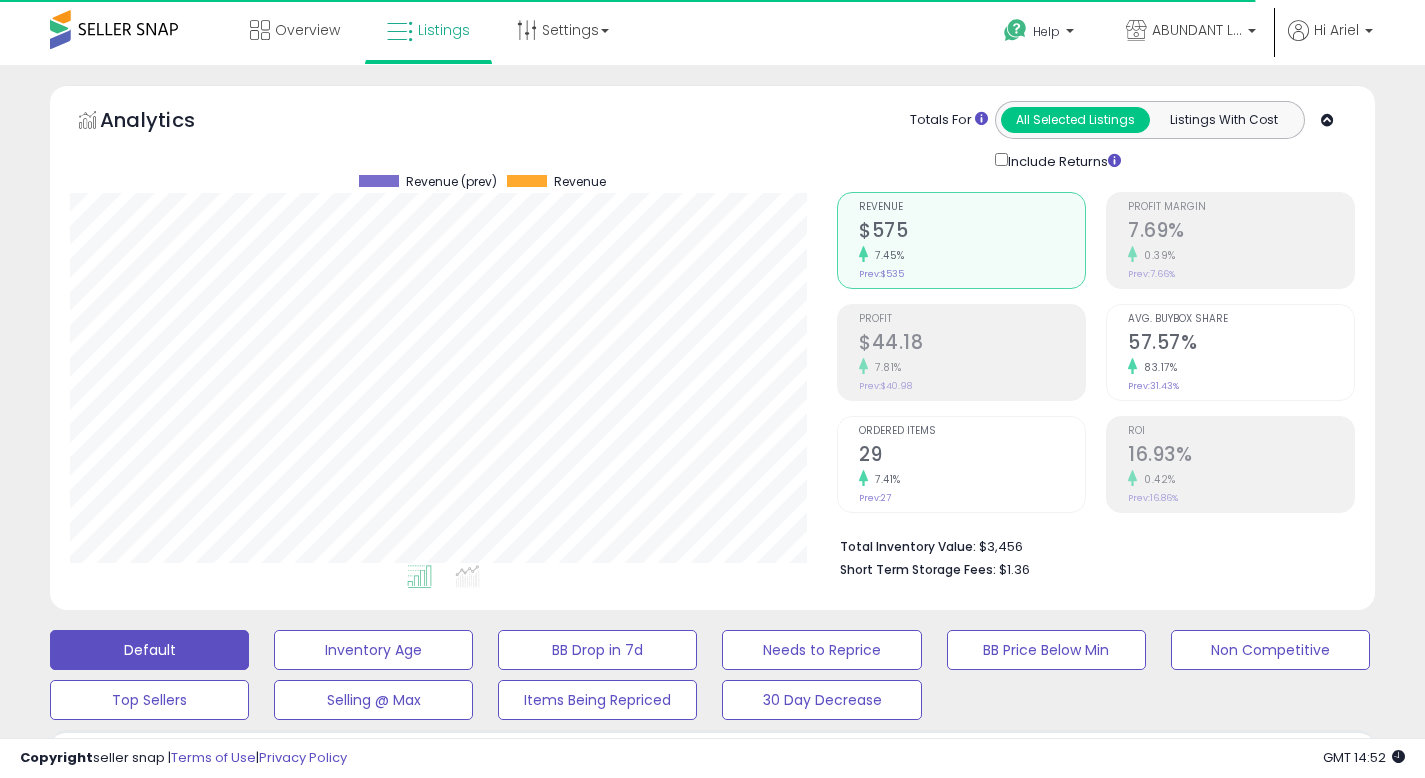 scroll, scrollTop: 999590, scrollLeft: 999233, axis: both 